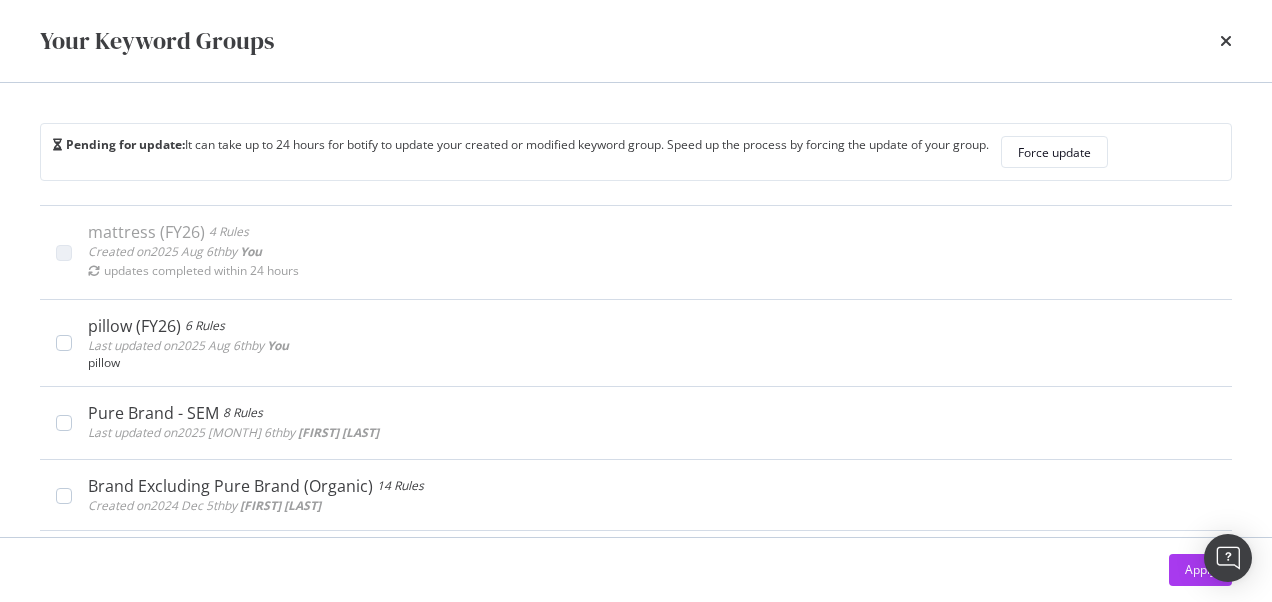 scroll, scrollTop: 0, scrollLeft: 0, axis: both 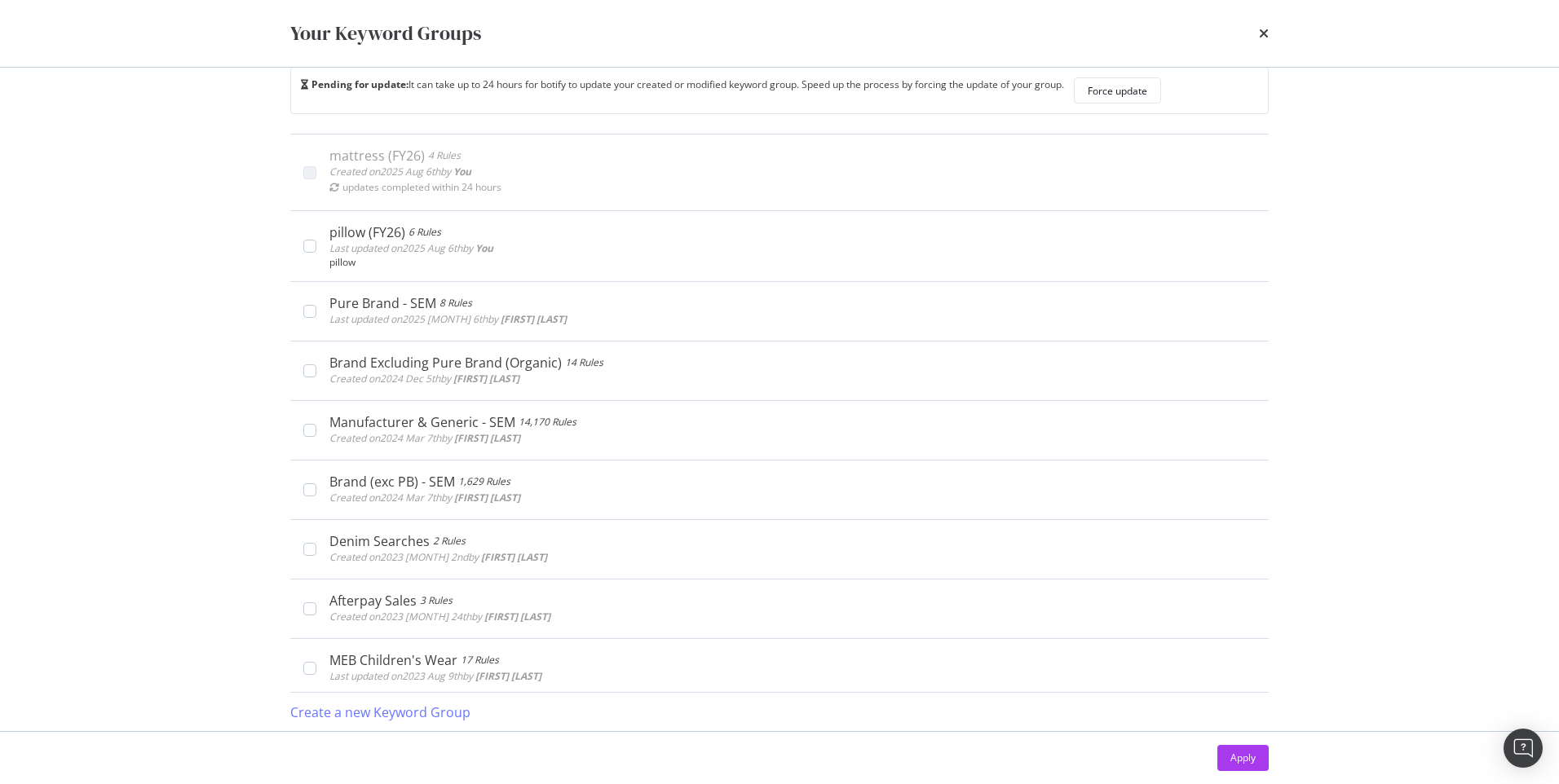 type 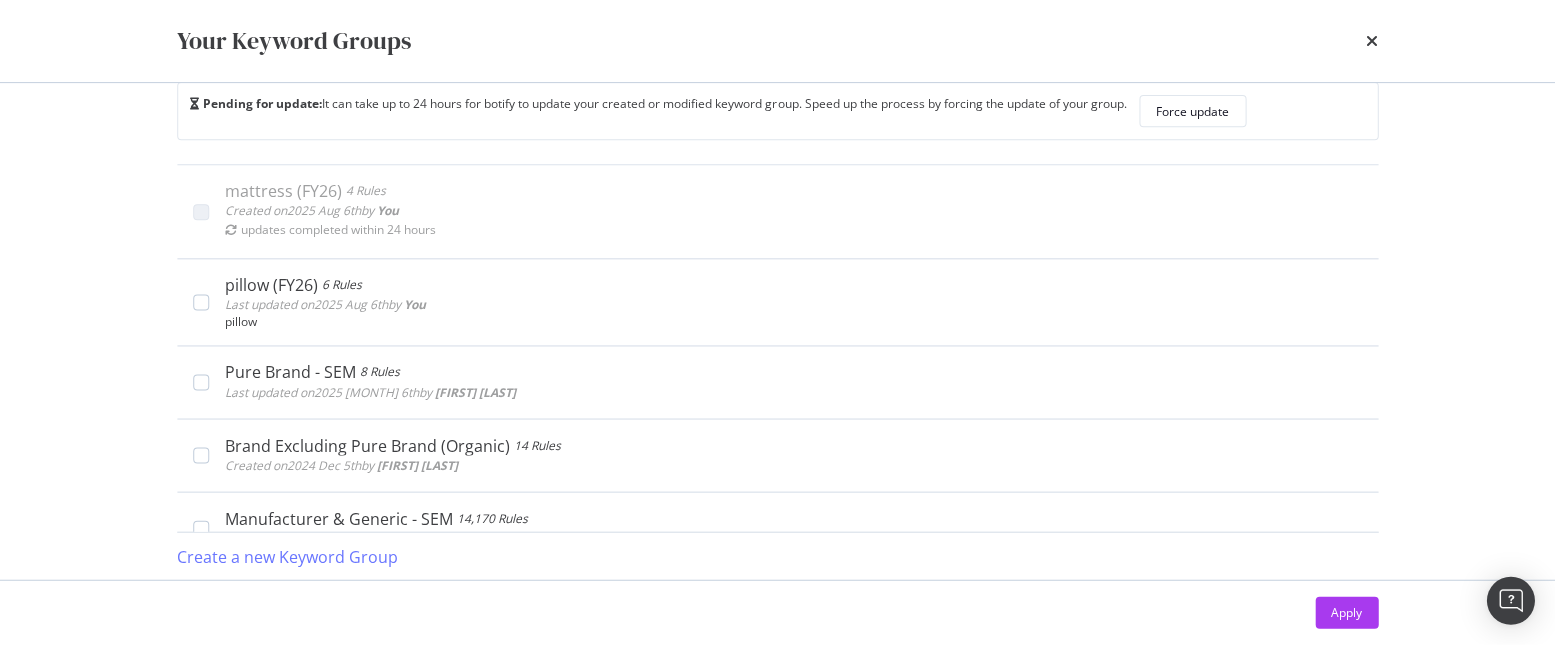 scroll, scrollTop: 912, scrollLeft: 0, axis: vertical 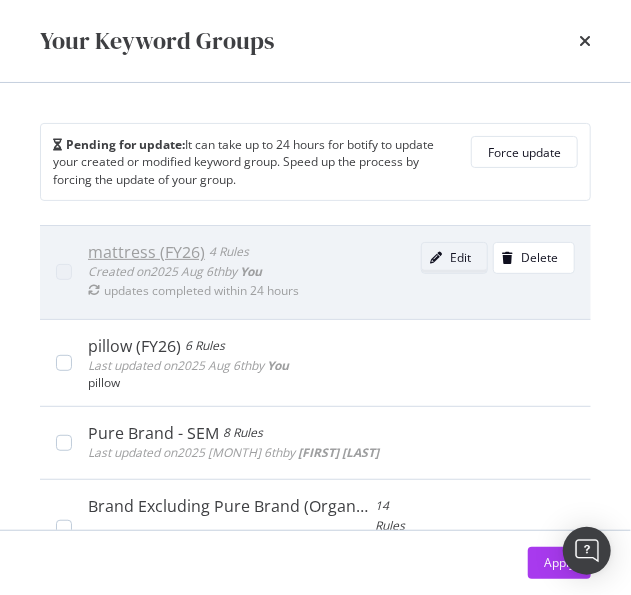 click at bounding box center [436, 258] 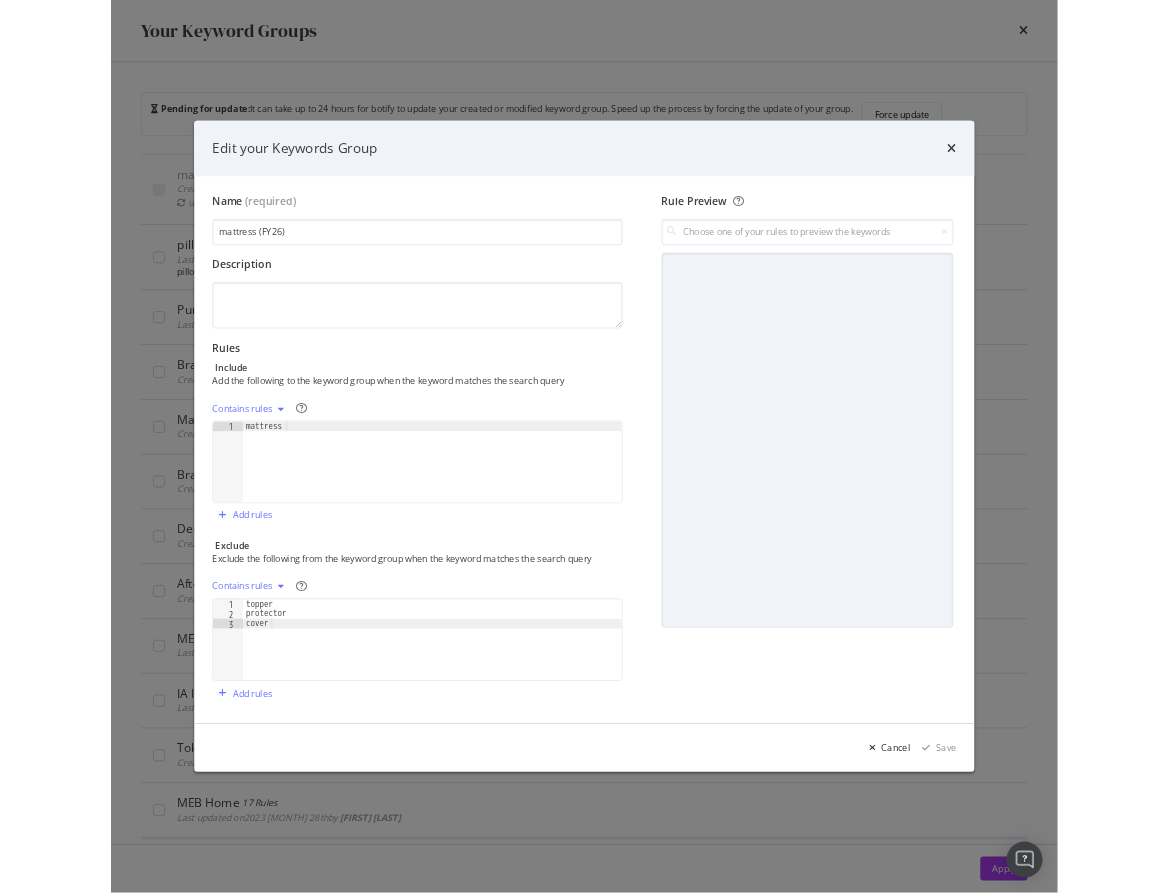 scroll, scrollTop: 991, scrollLeft: 0, axis: vertical 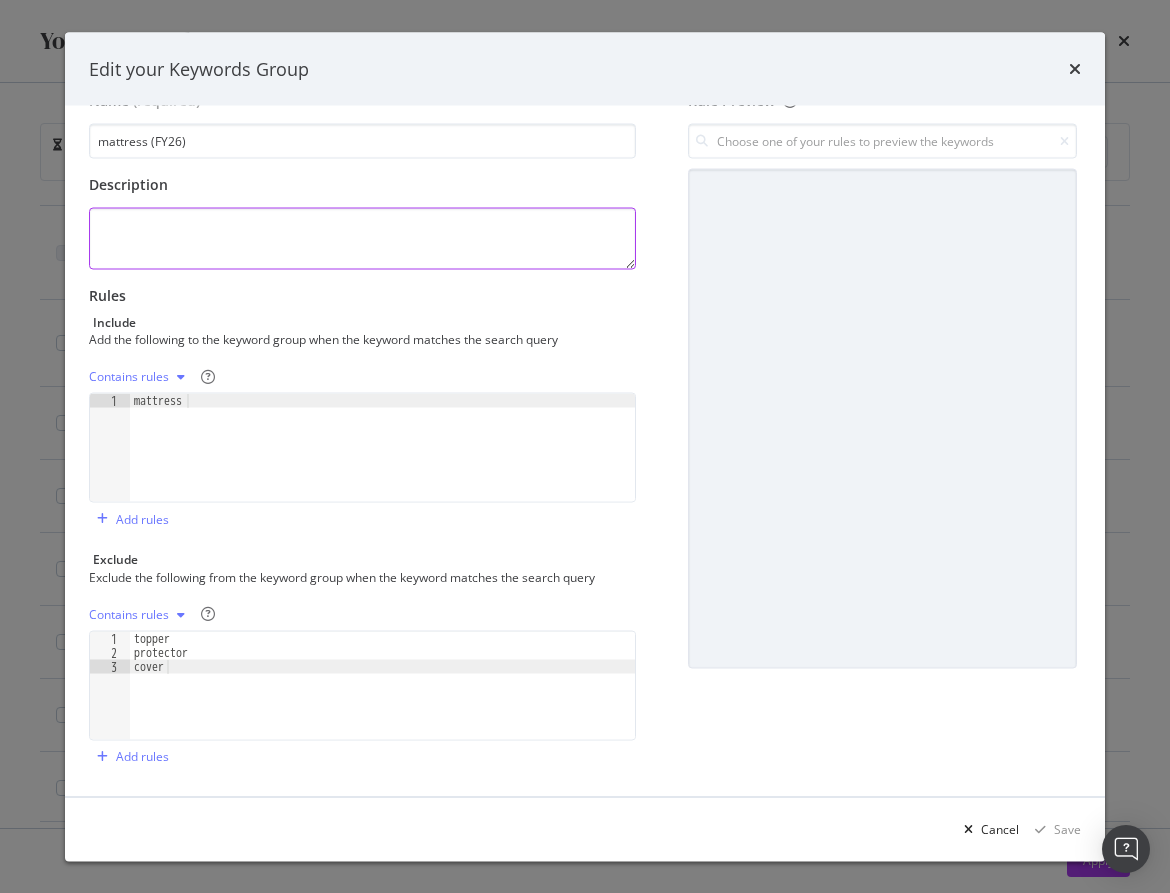 click at bounding box center [362, 239] 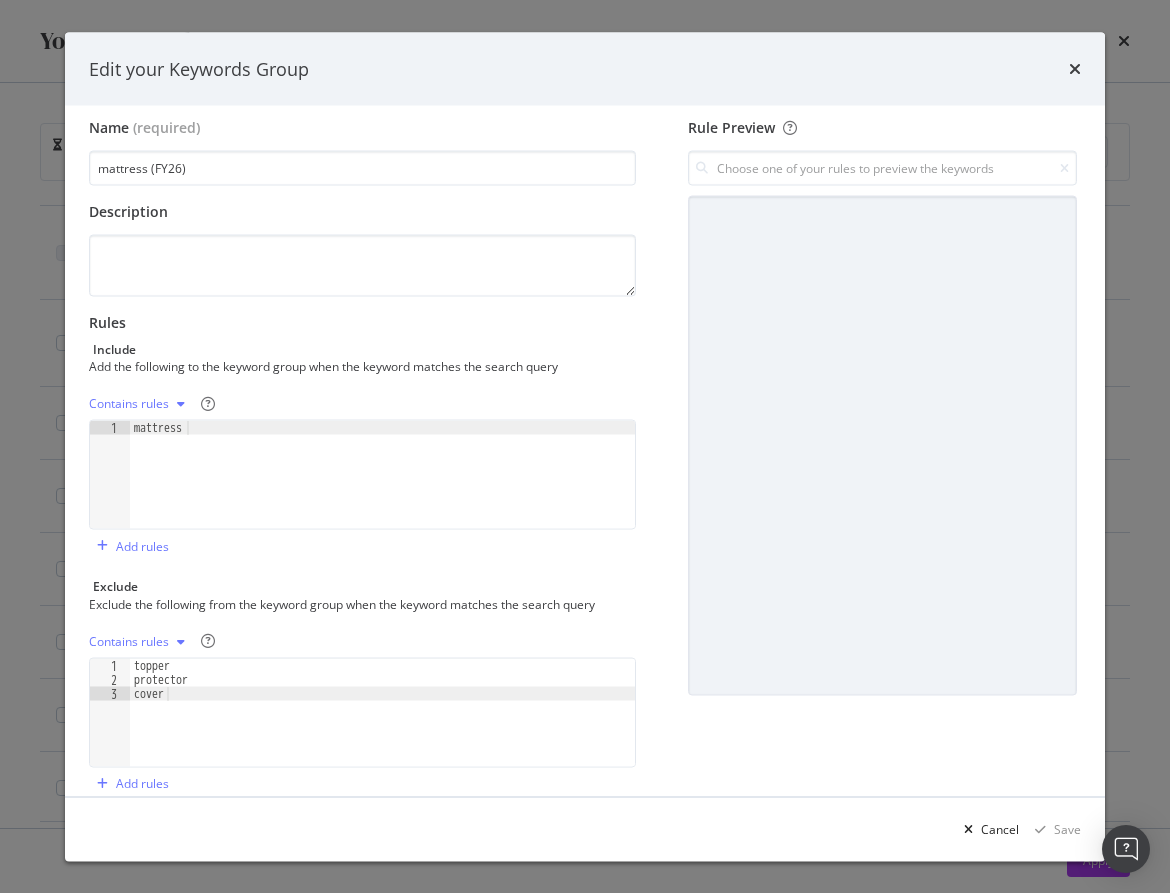 scroll, scrollTop: 0, scrollLeft: 0, axis: both 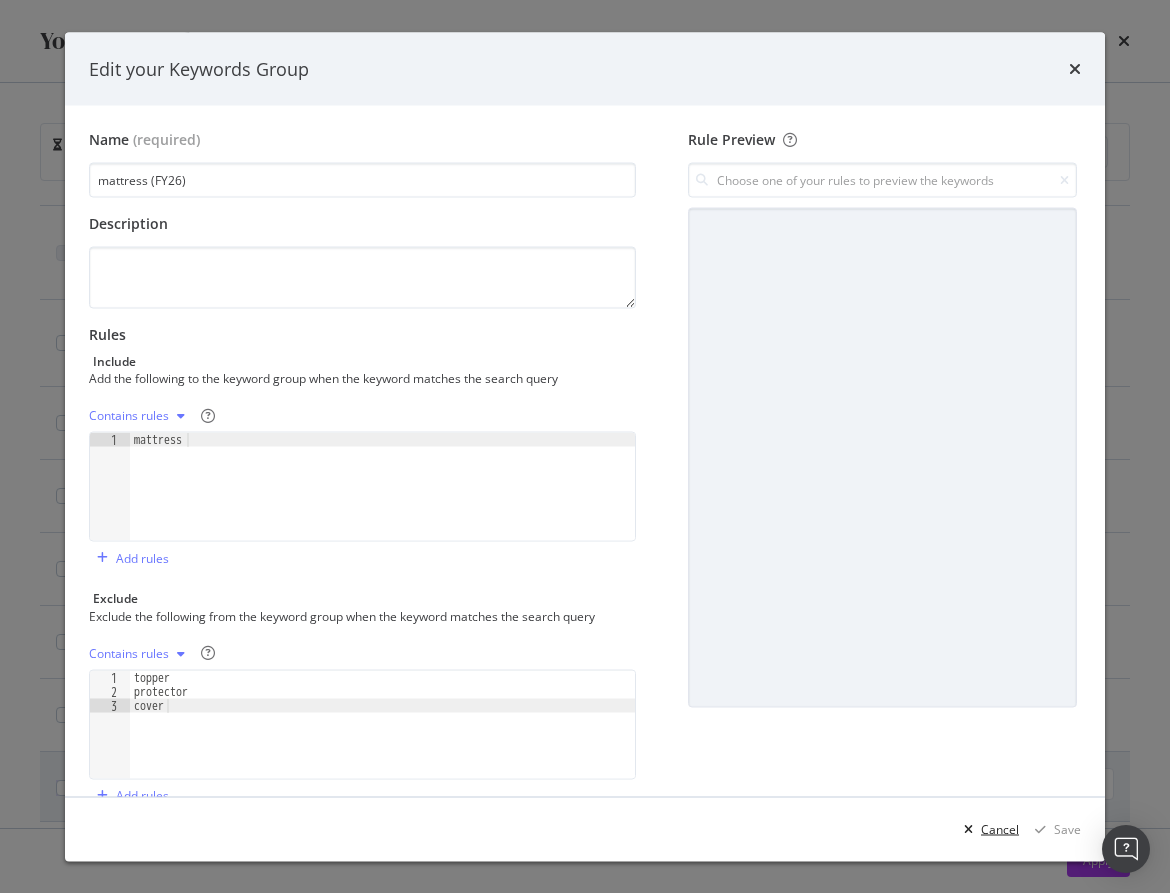 drag, startPoint x: 985, startPoint y: 832, endPoint x: 971, endPoint y: 801, distance: 34.0147 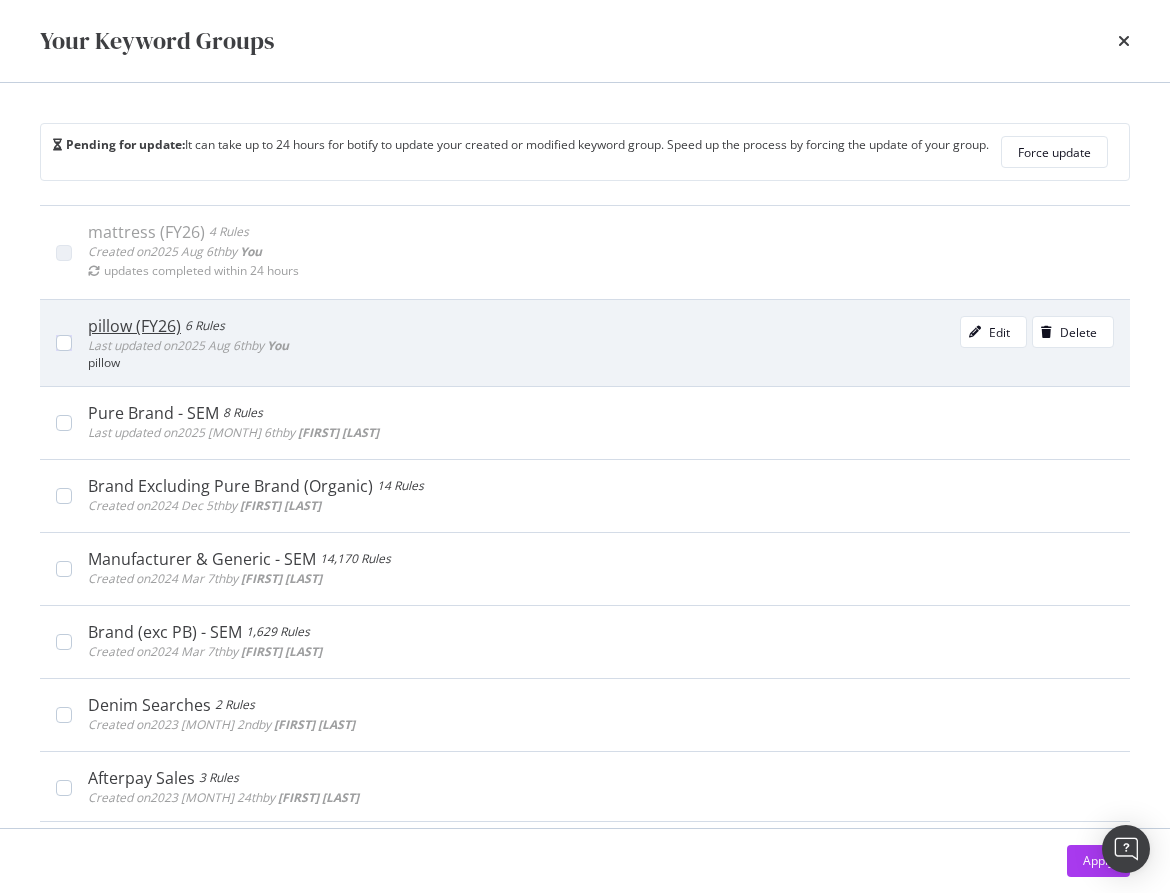 click on "pillow (FY26)" at bounding box center [134, 326] 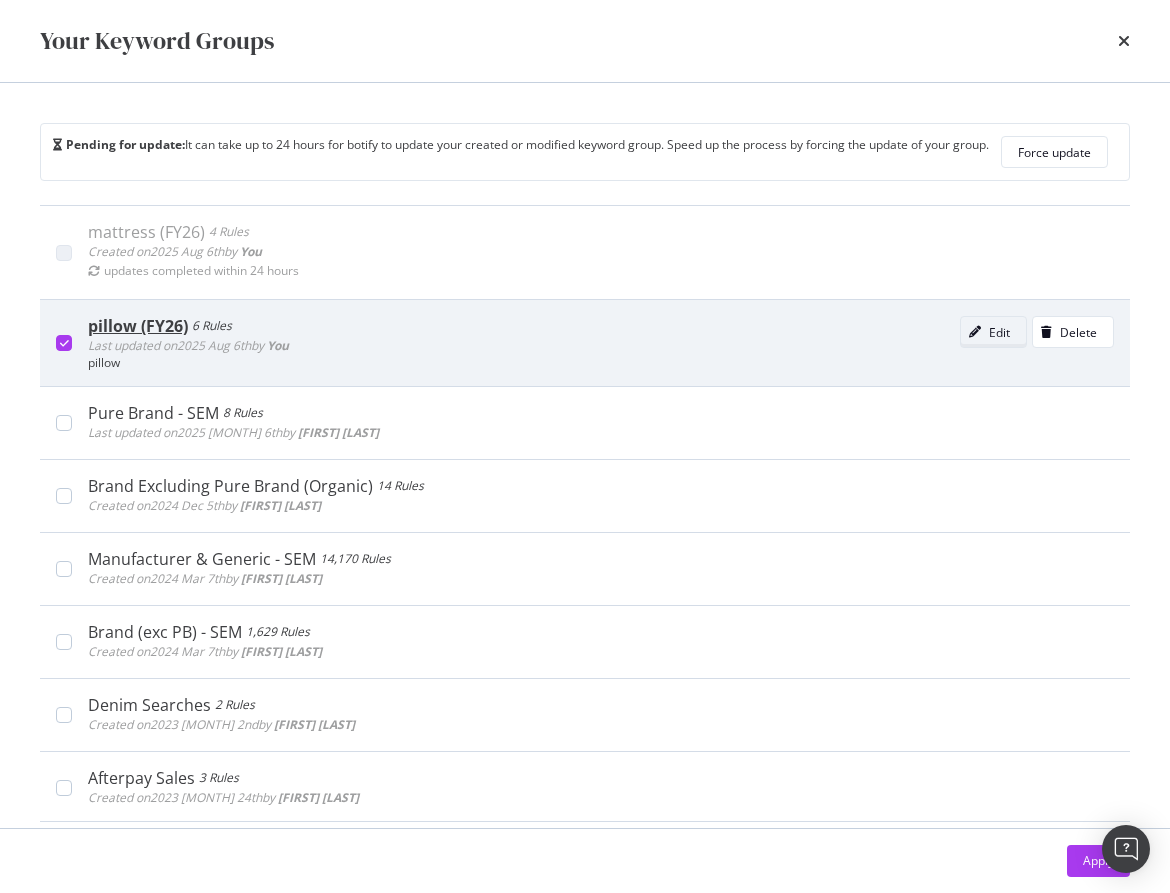 click on "Edit" at bounding box center [999, 332] 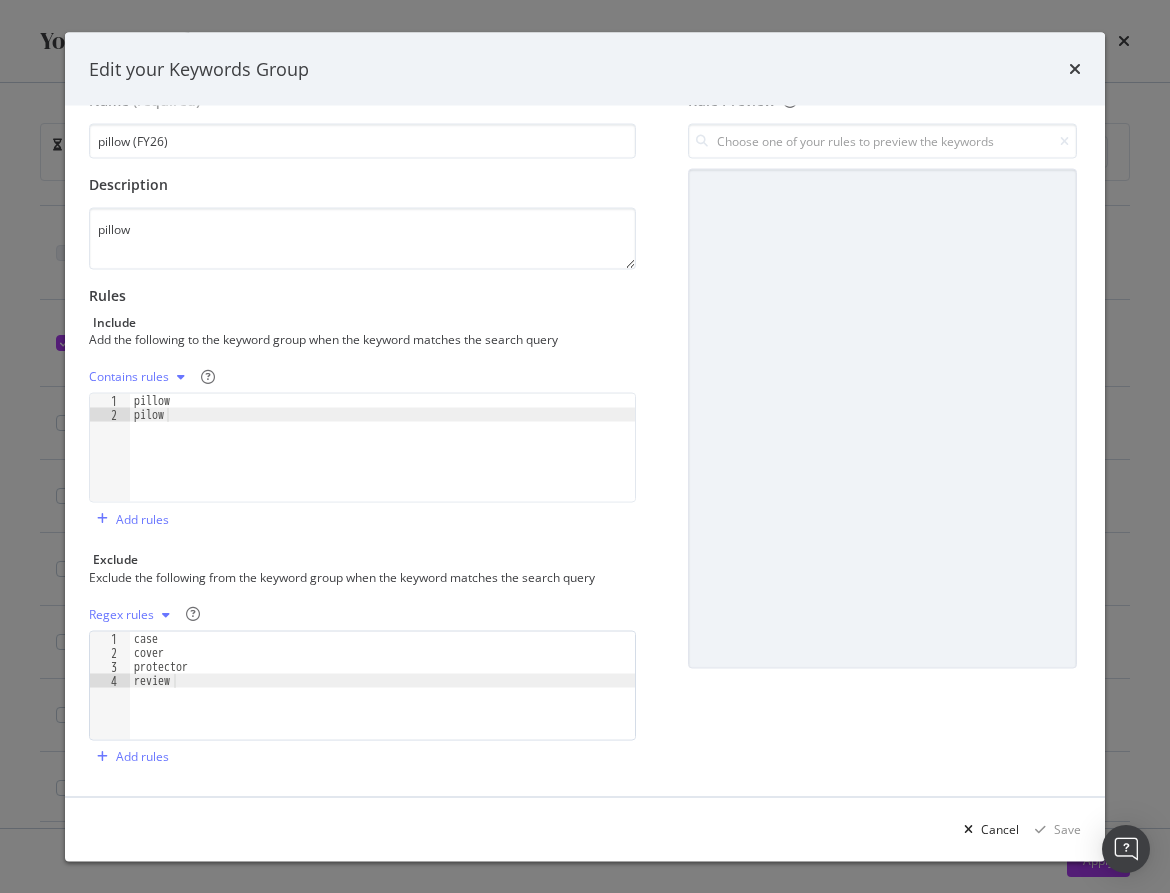 scroll, scrollTop: 0, scrollLeft: 0, axis: both 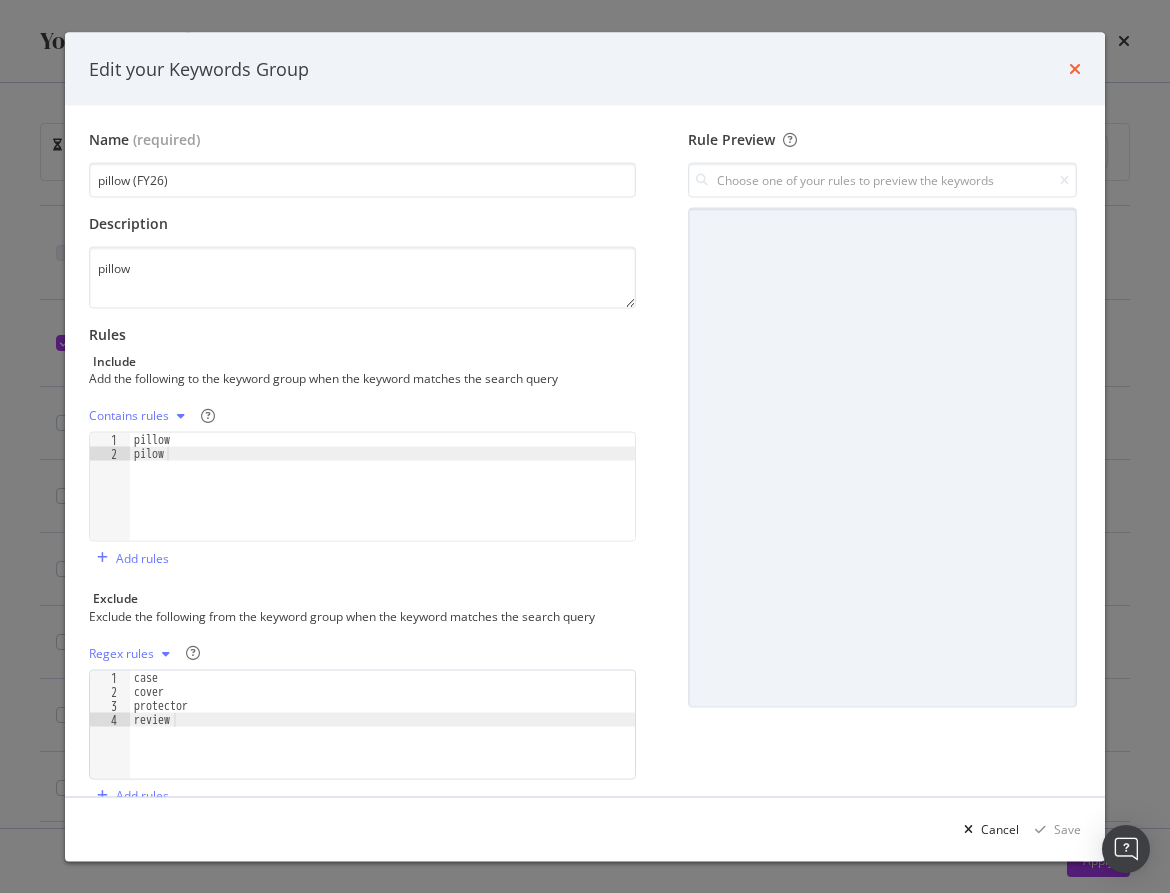 click at bounding box center (1075, 69) 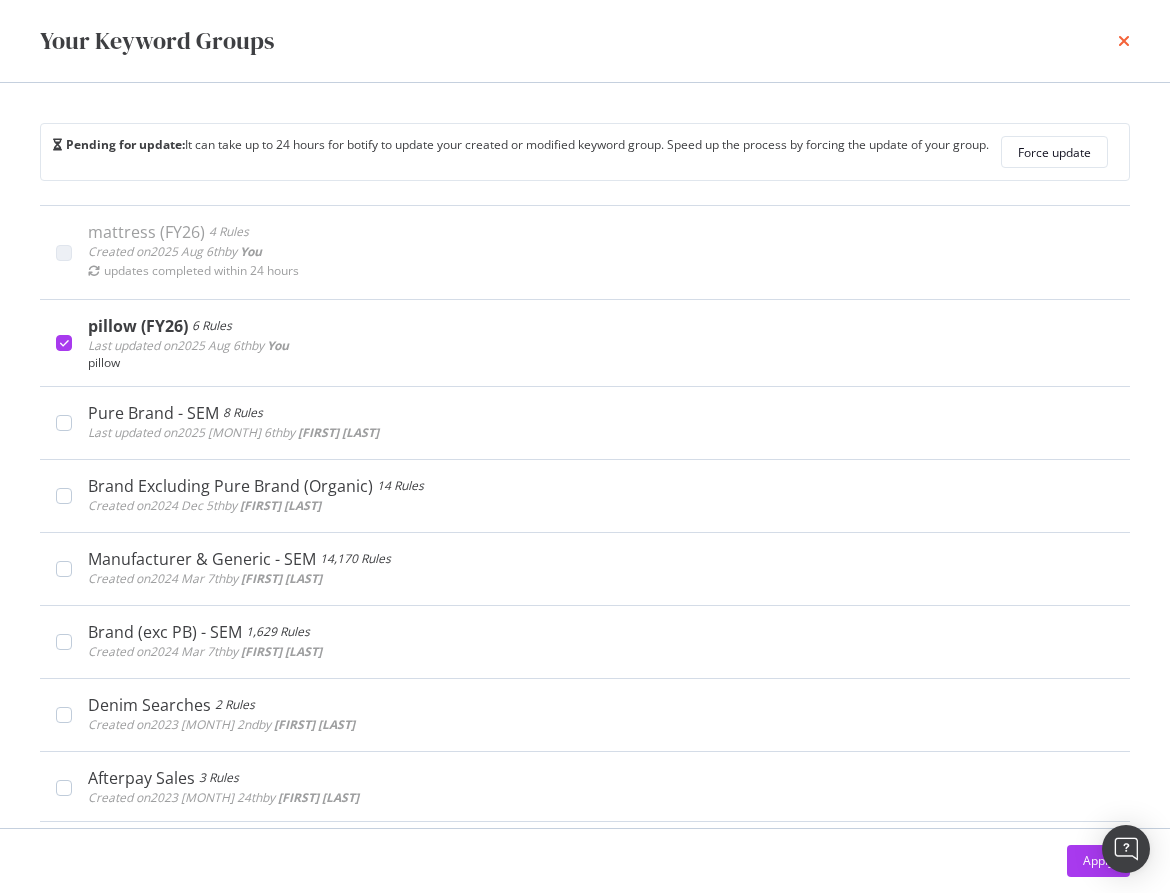click at bounding box center (1124, 41) 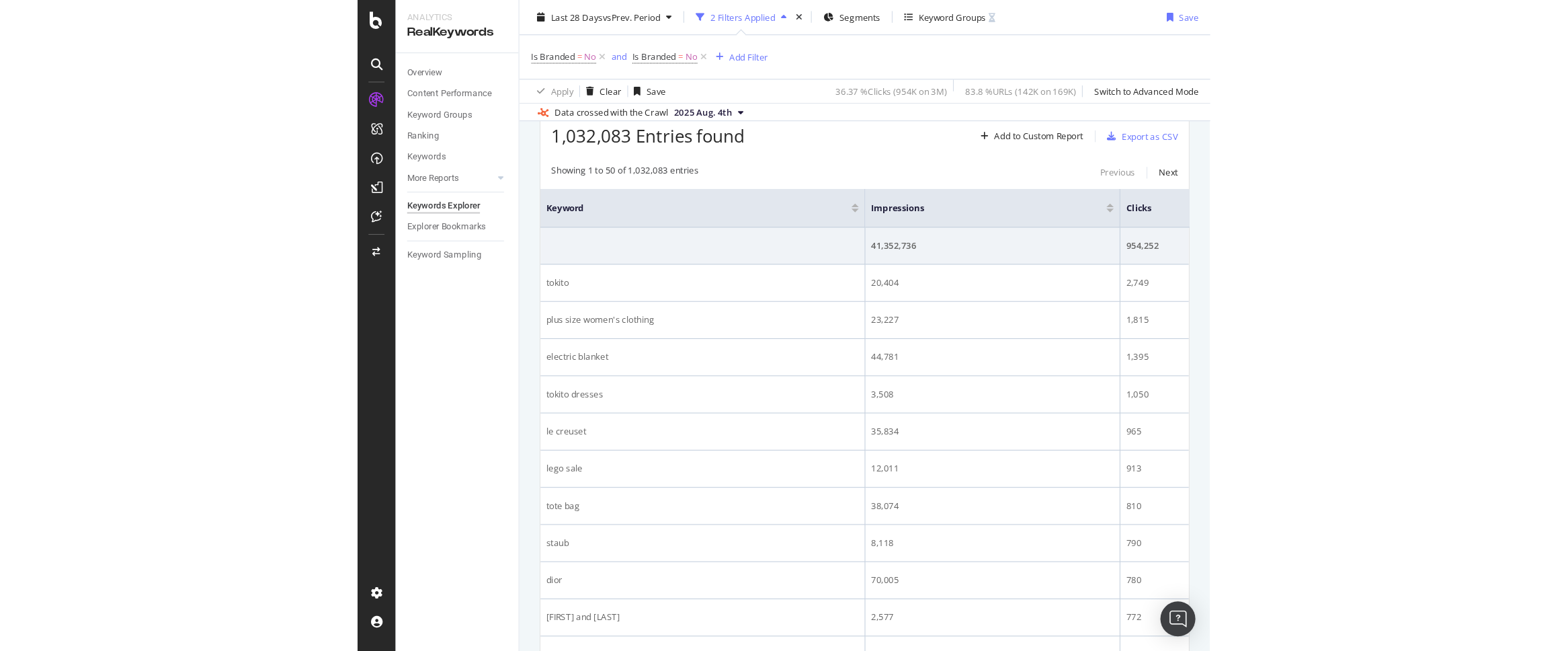 scroll, scrollTop: 0, scrollLeft: 0, axis: both 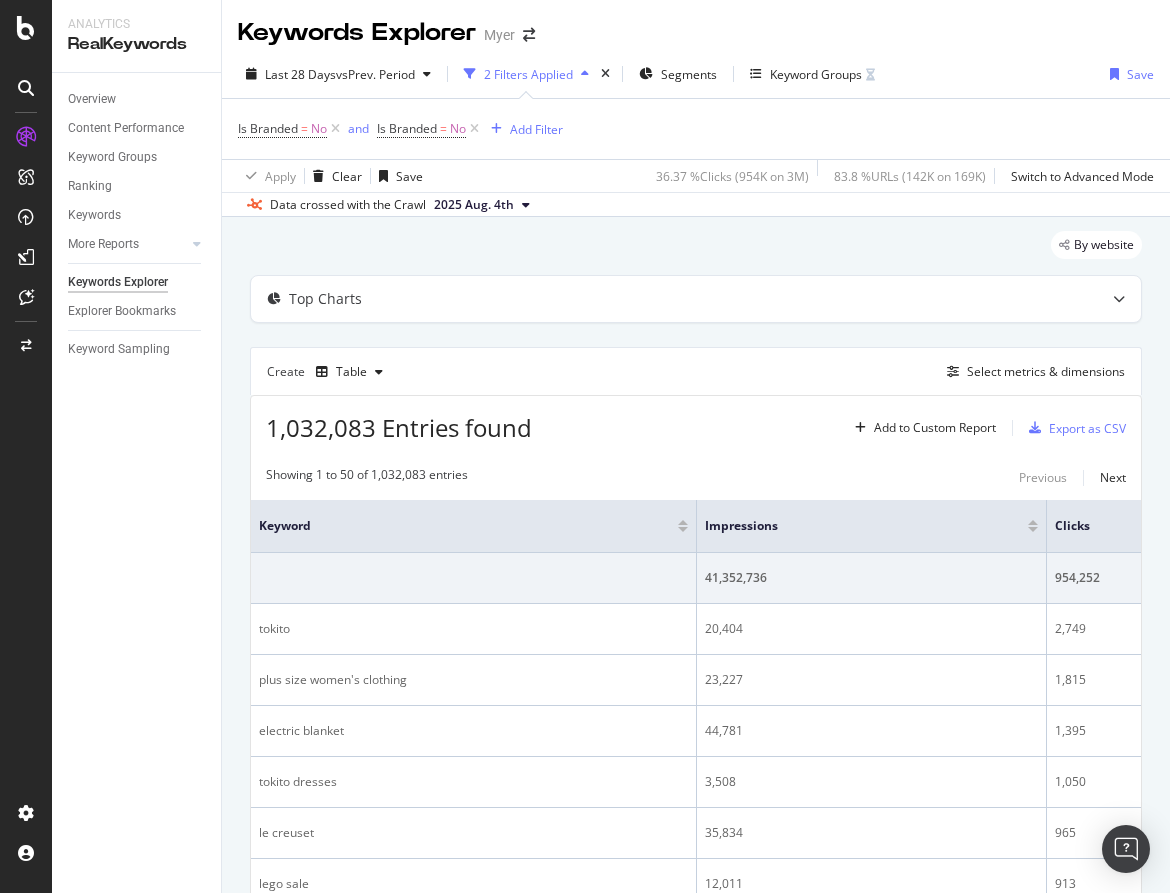 type 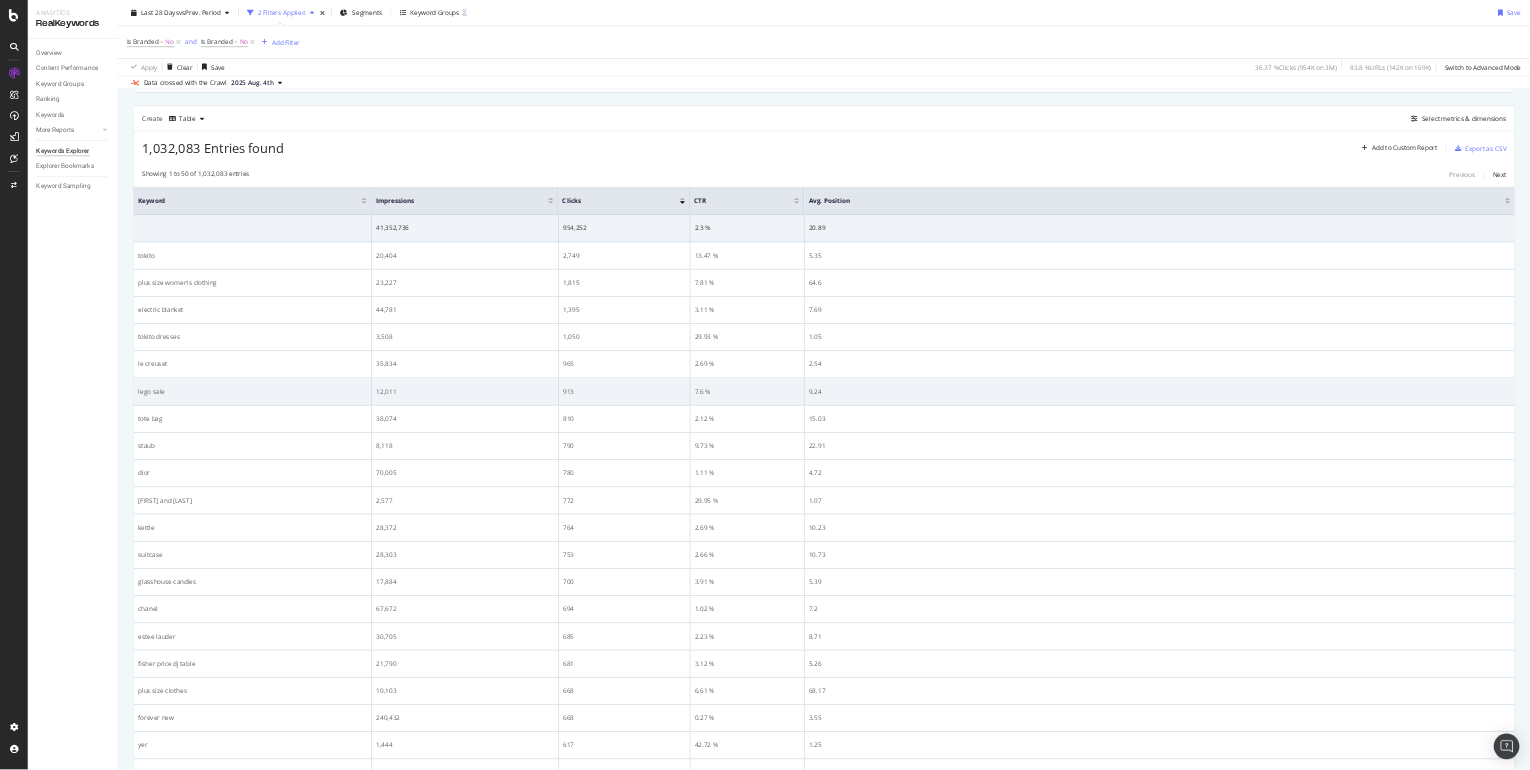 scroll, scrollTop: 0, scrollLeft: 0, axis: both 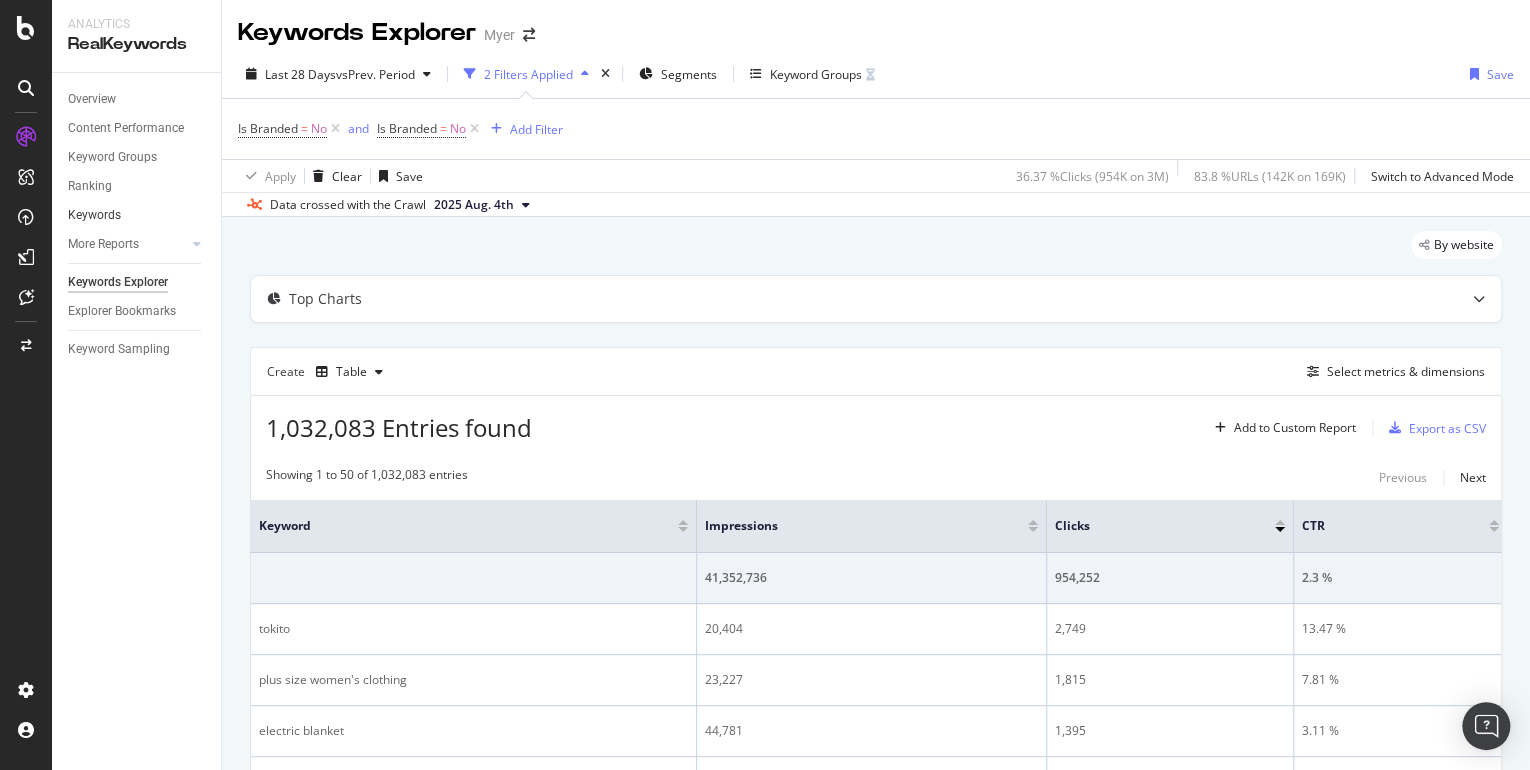 click on "Keywords" at bounding box center (137, 215) 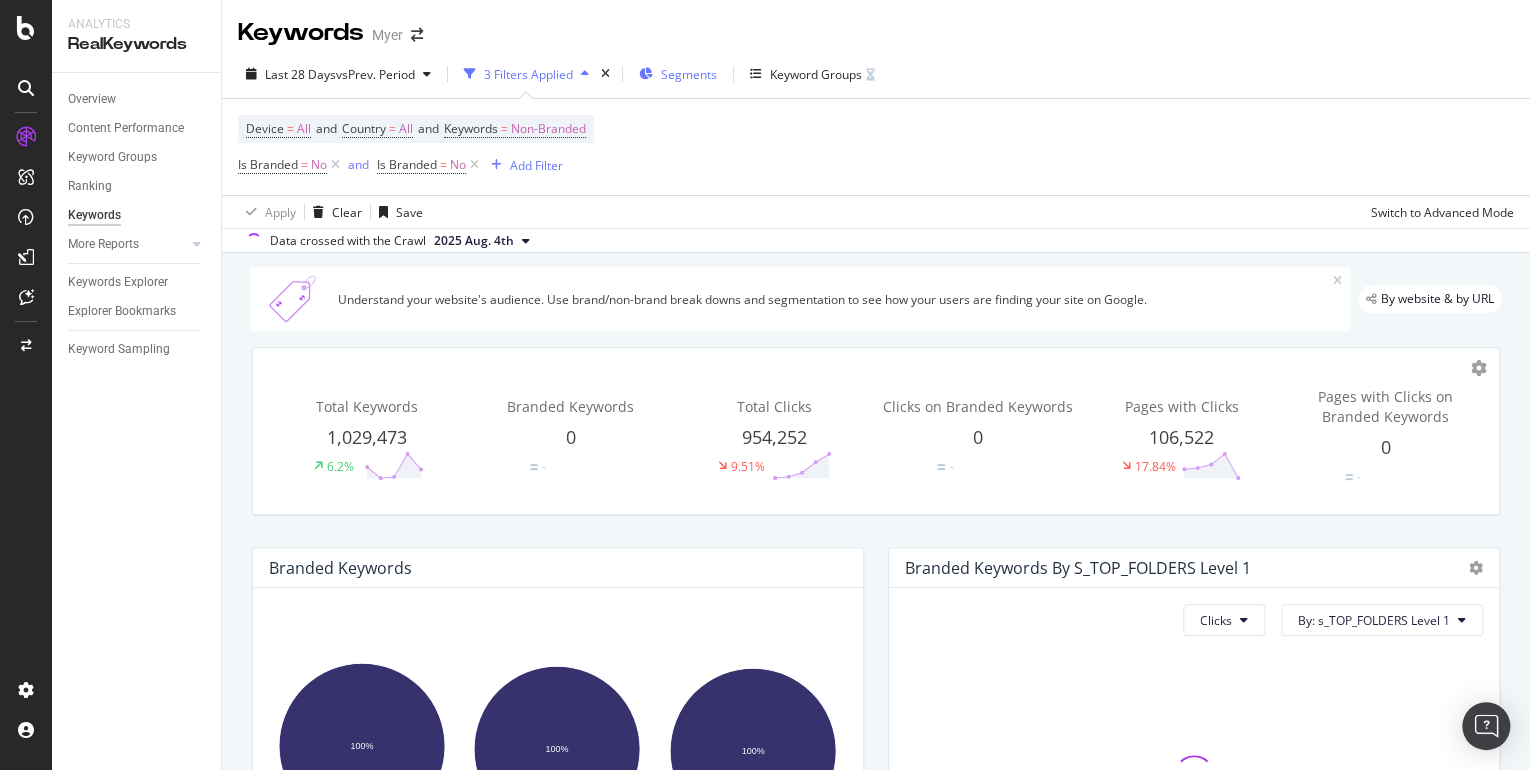 click on "Segments" at bounding box center [689, 74] 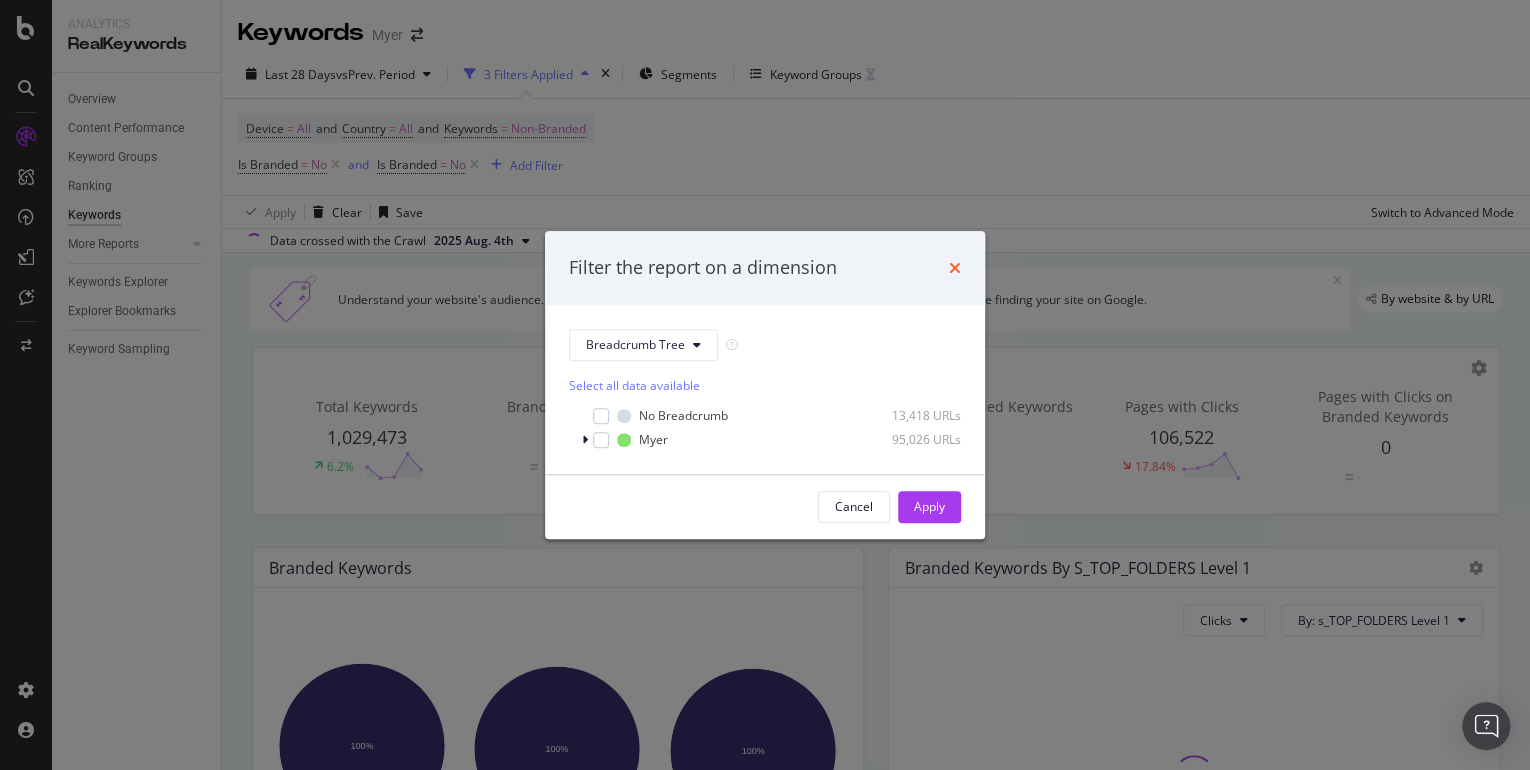 click at bounding box center (955, 268) 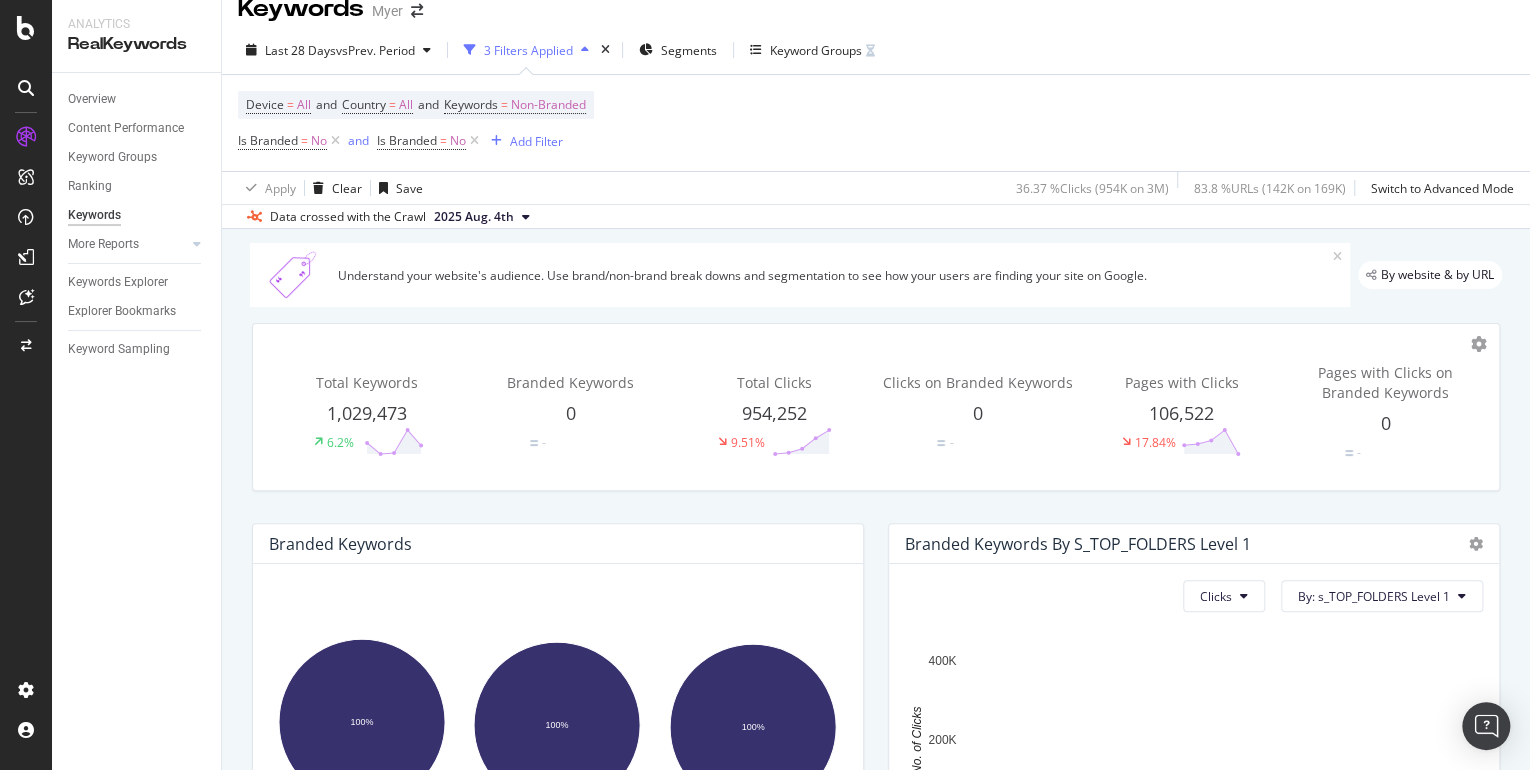 scroll, scrollTop: 0, scrollLeft: 0, axis: both 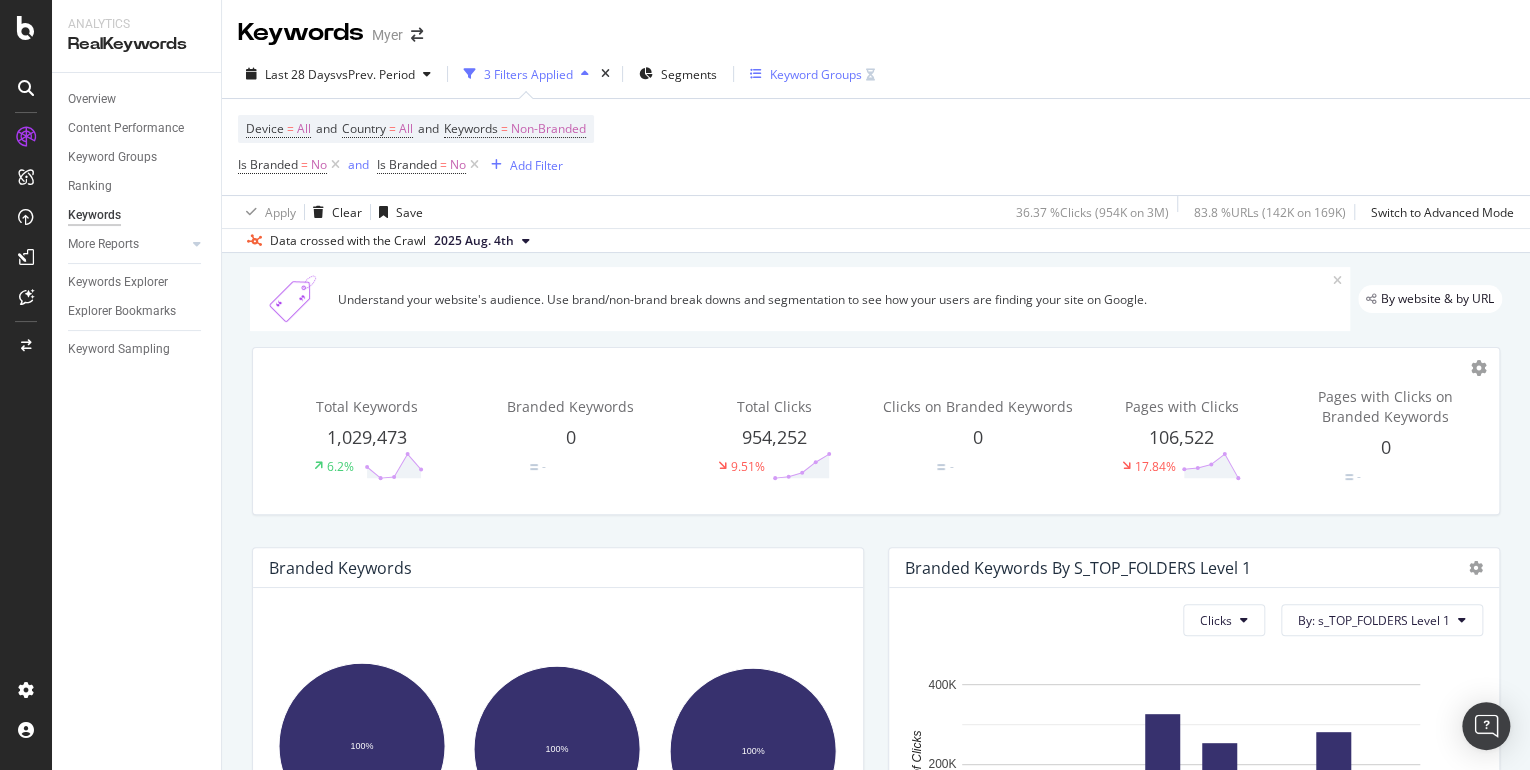 click on "Keyword Groups" at bounding box center (816, 74) 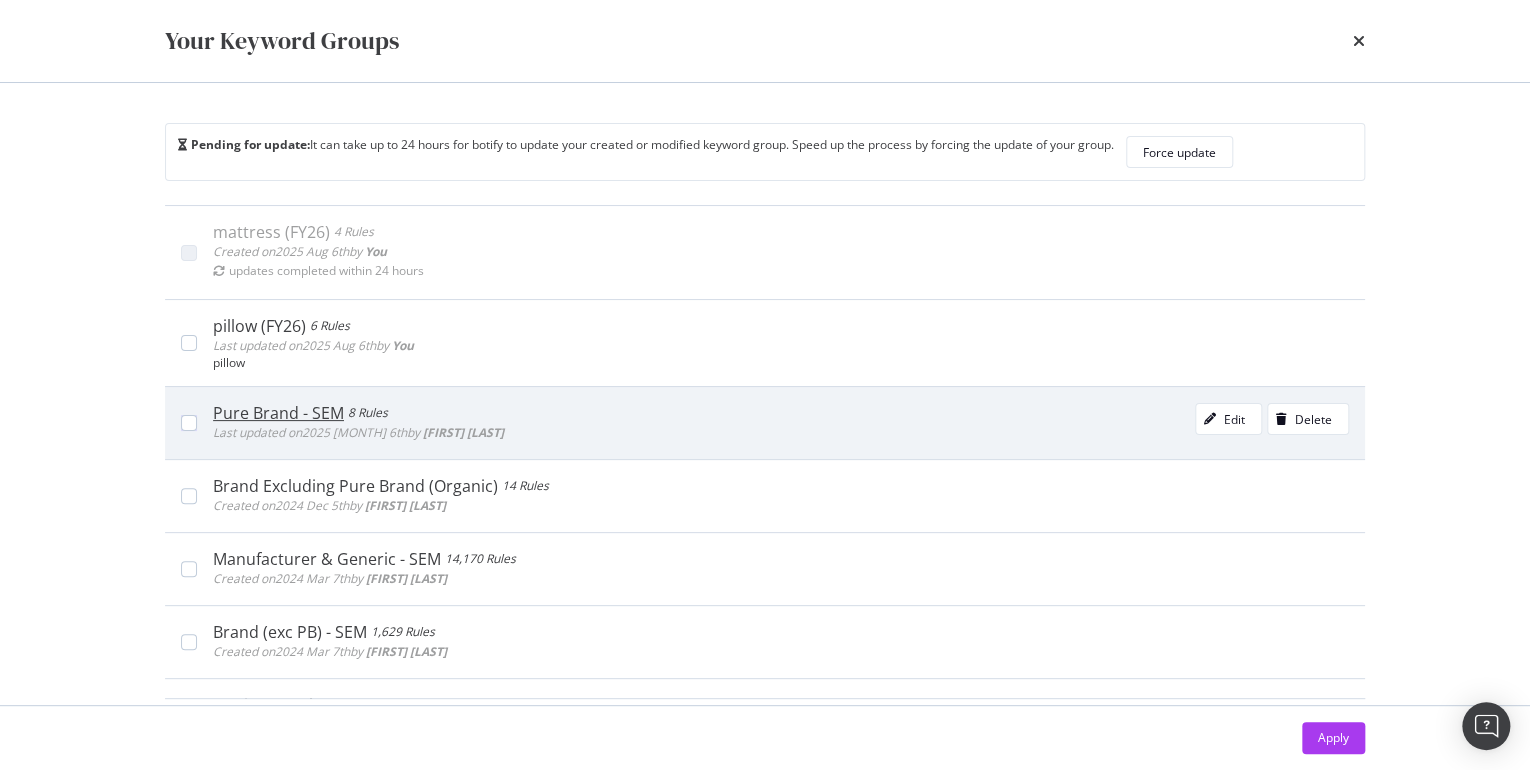 click on "Pure Brand - SEM" at bounding box center (278, 413) 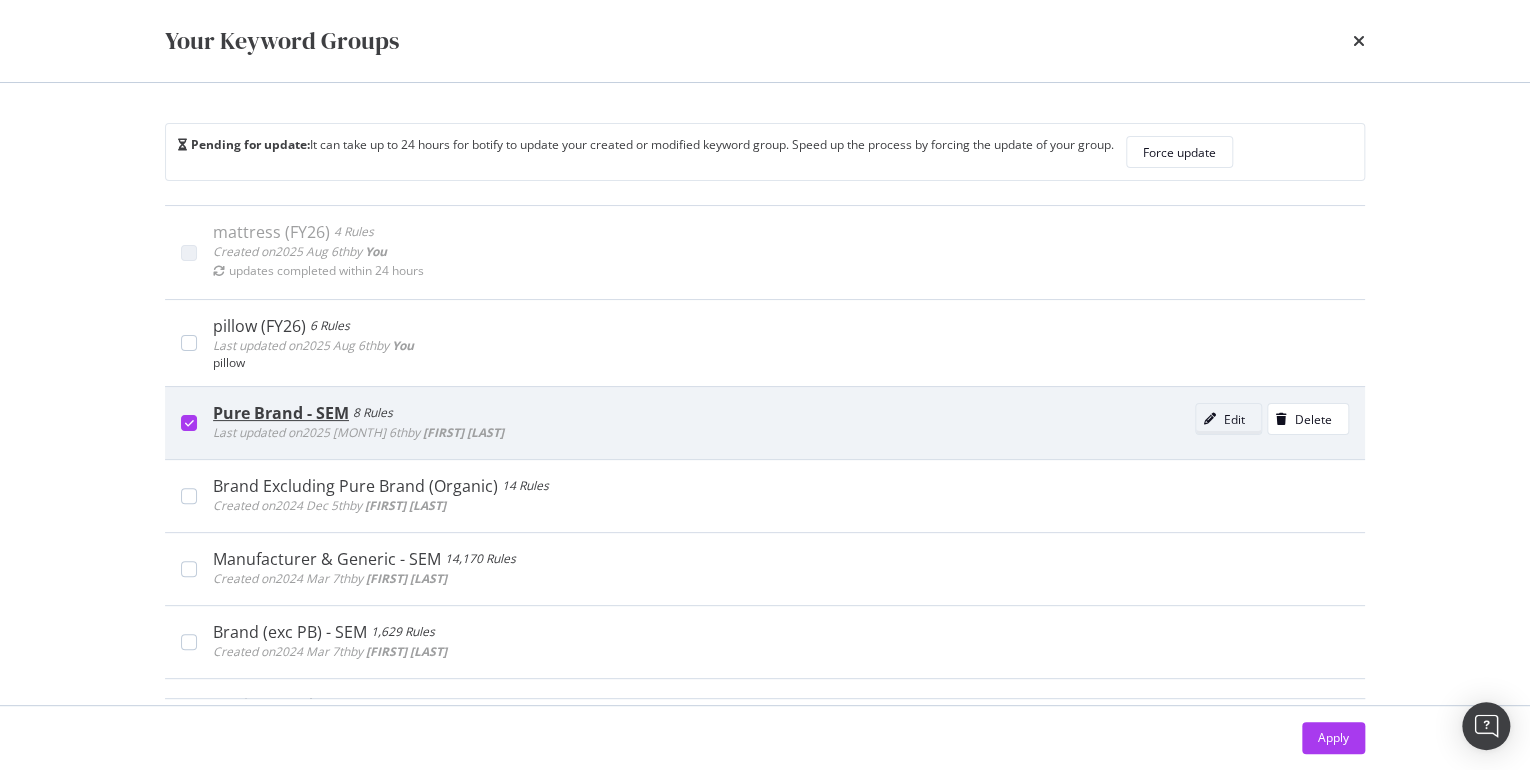 click on "Edit" at bounding box center (1234, 419) 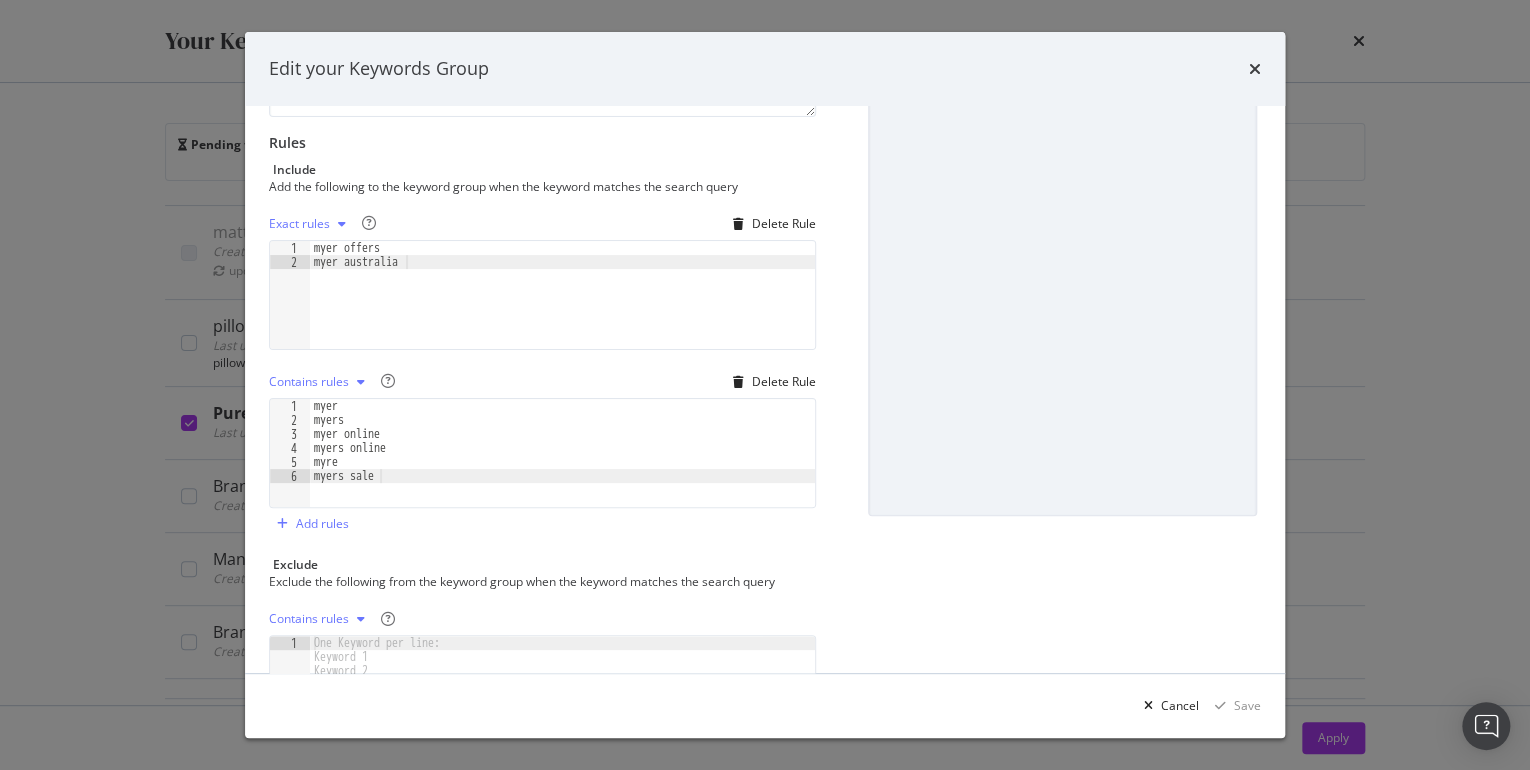 scroll, scrollTop: 0, scrollLeft: 0, axis: both 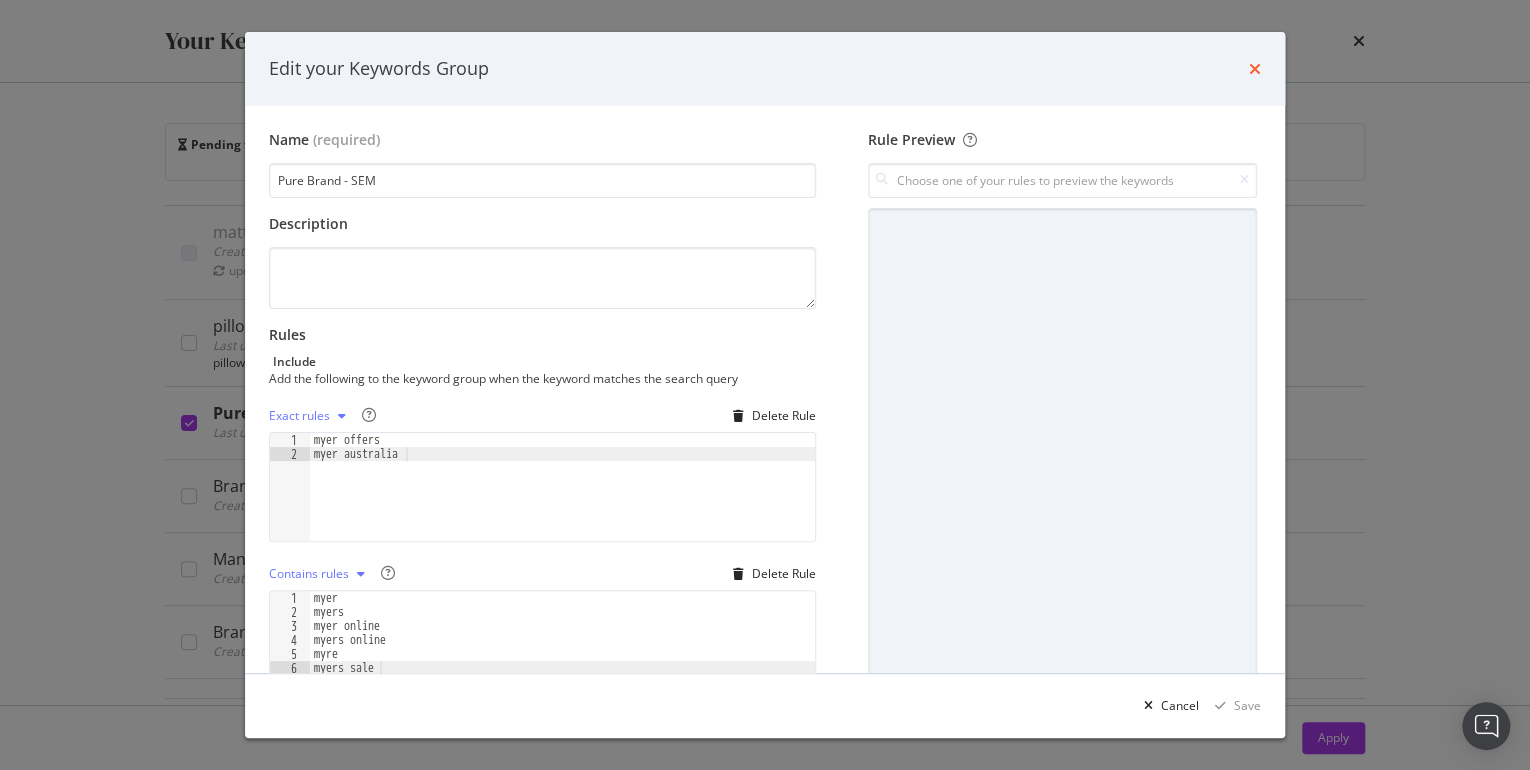 click at bounding box center [1255, 69] 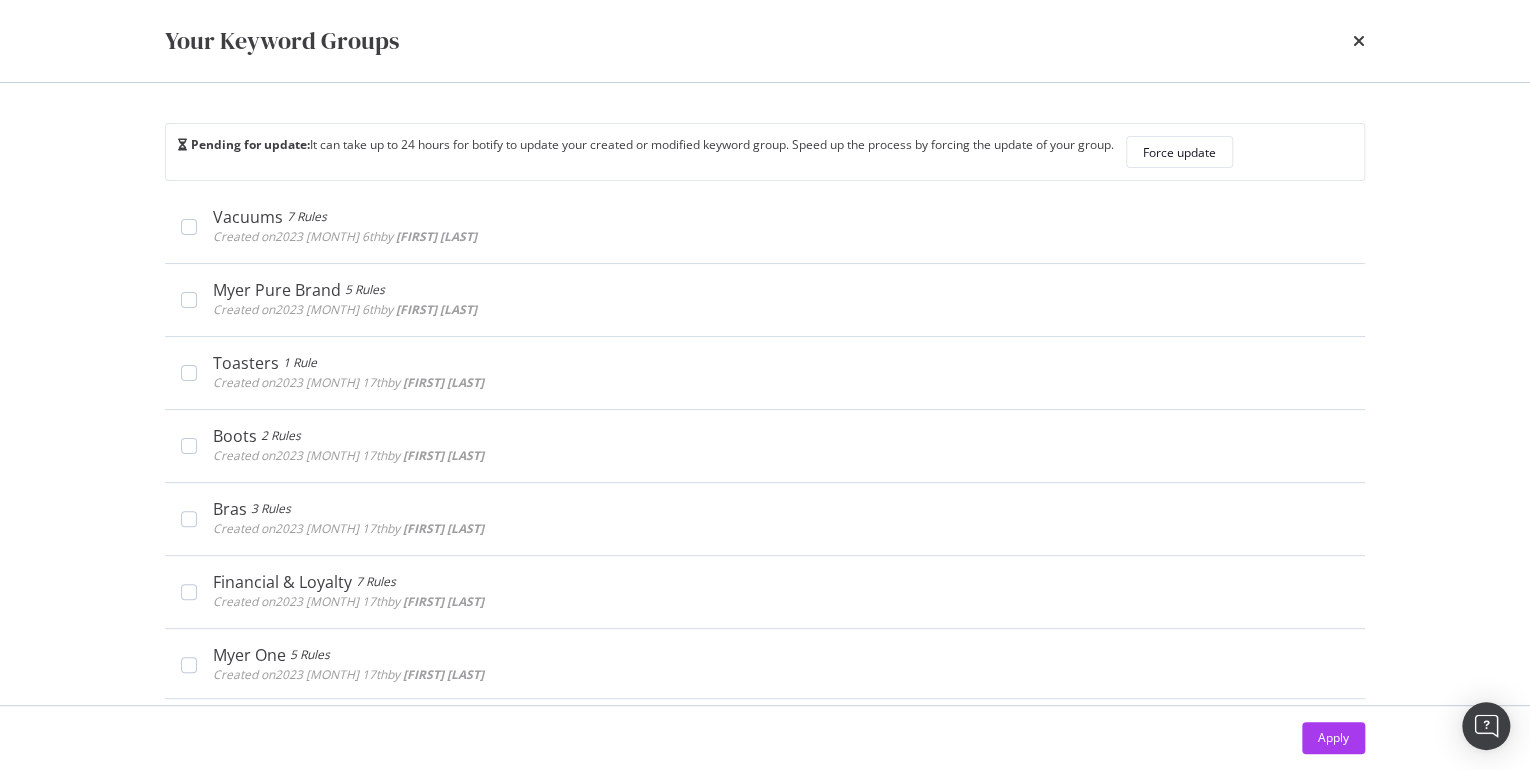 scroll, scrollTop: 5525, scrollLeft: 0, axis: vertical 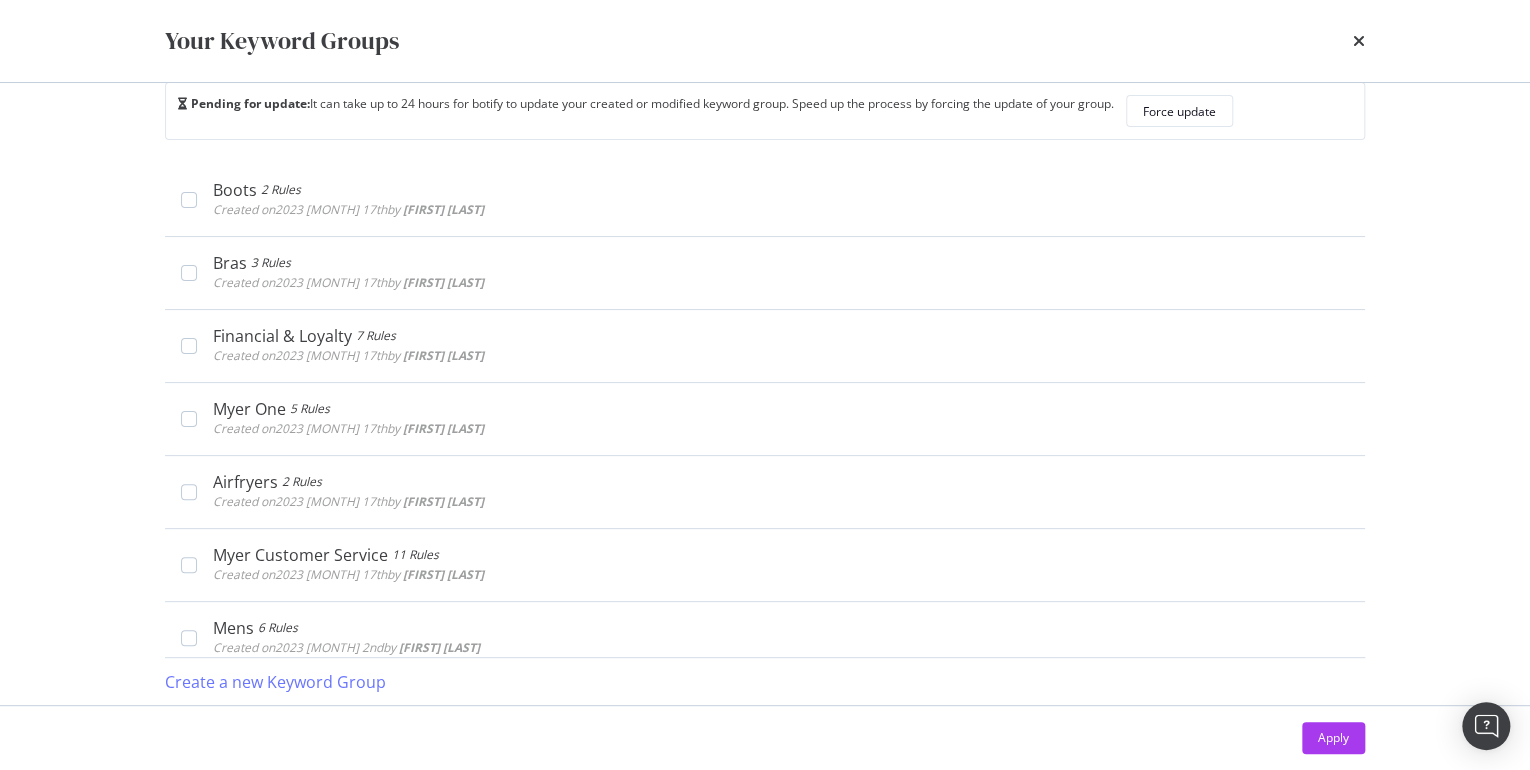type 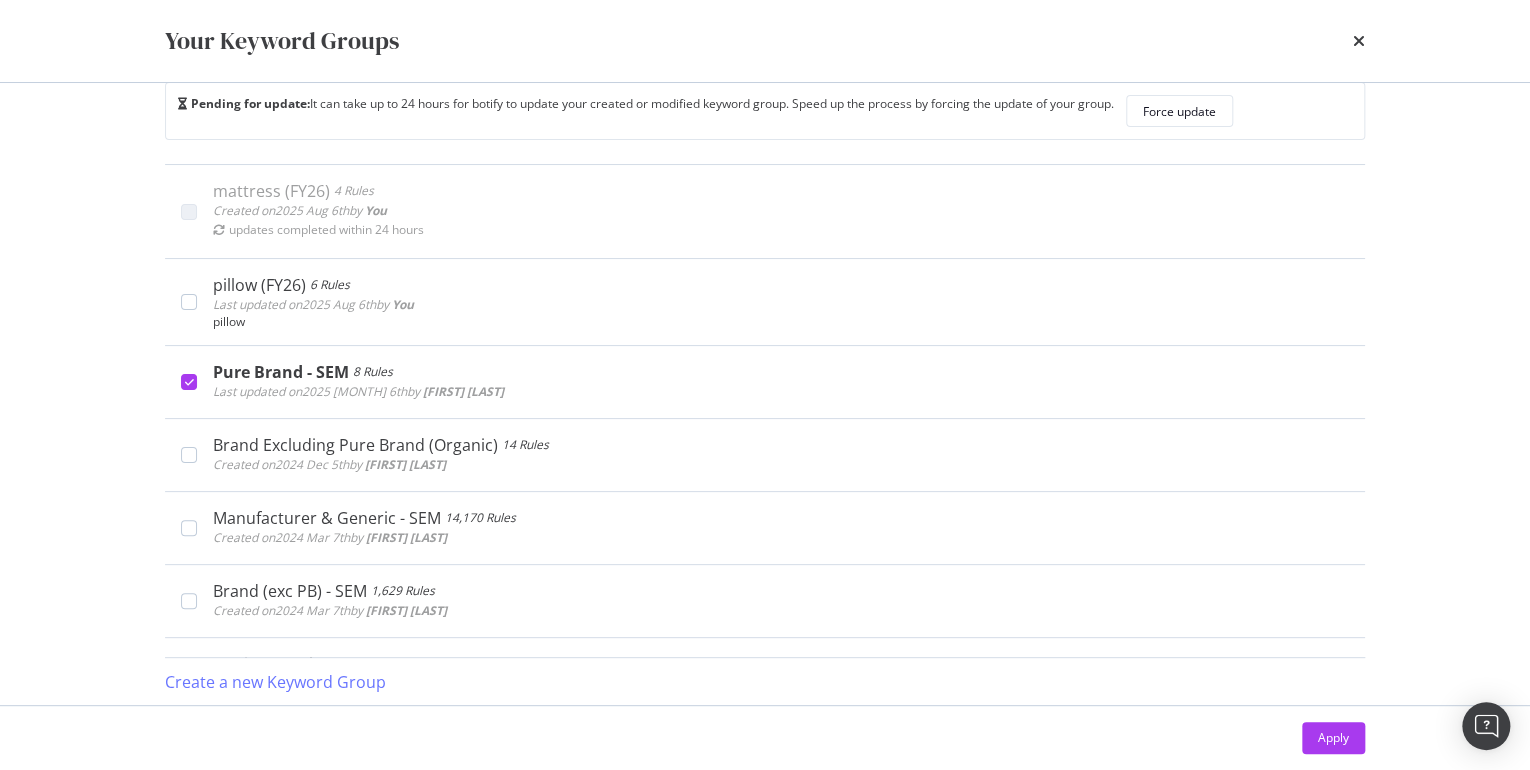 scroll, scrollTop: 0, scrollLeft: 0, axis: both 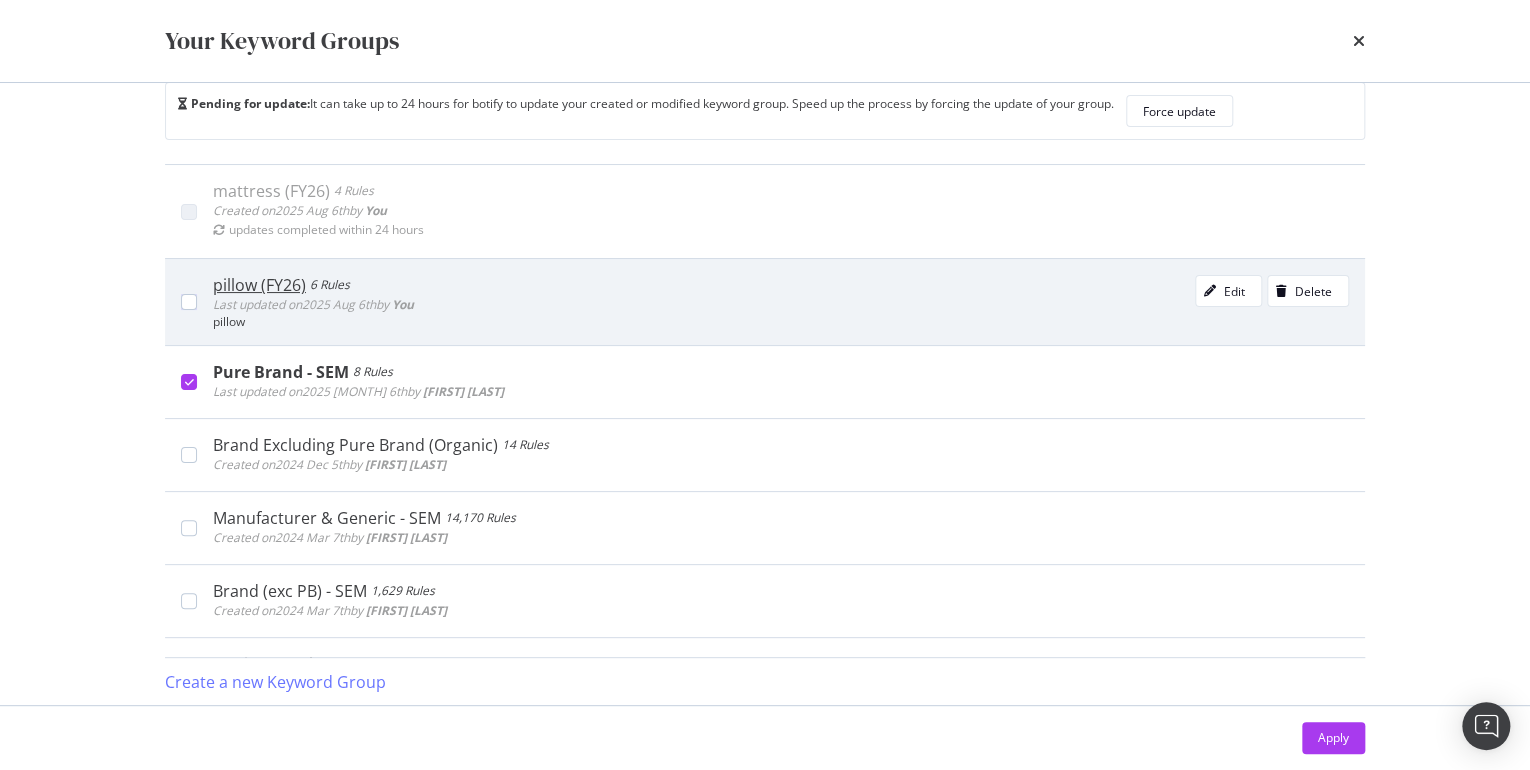 click on "pillow (FY26)" at bounding box center (259, 285) 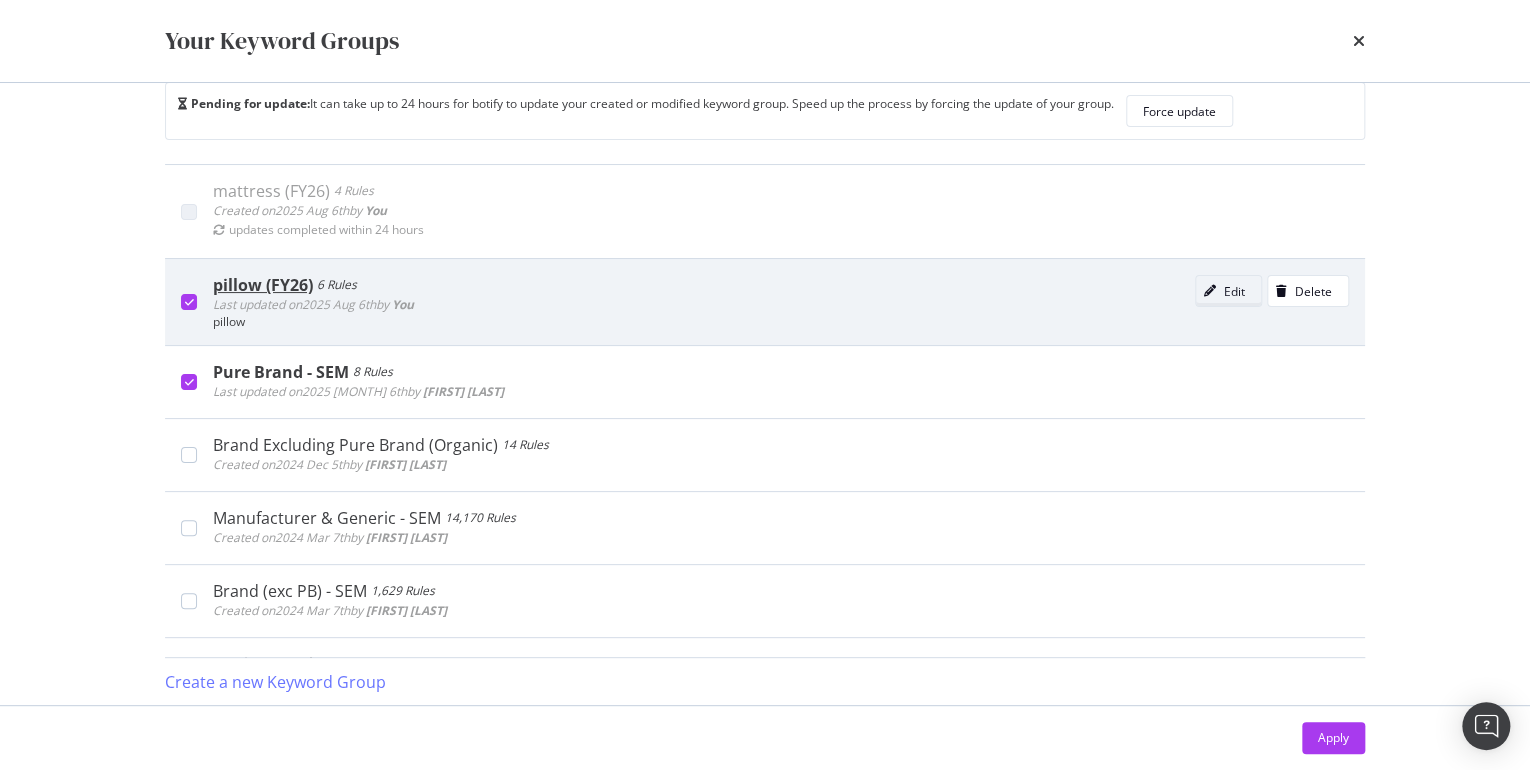 click on "Edit" at bounding box center (1228, 291) 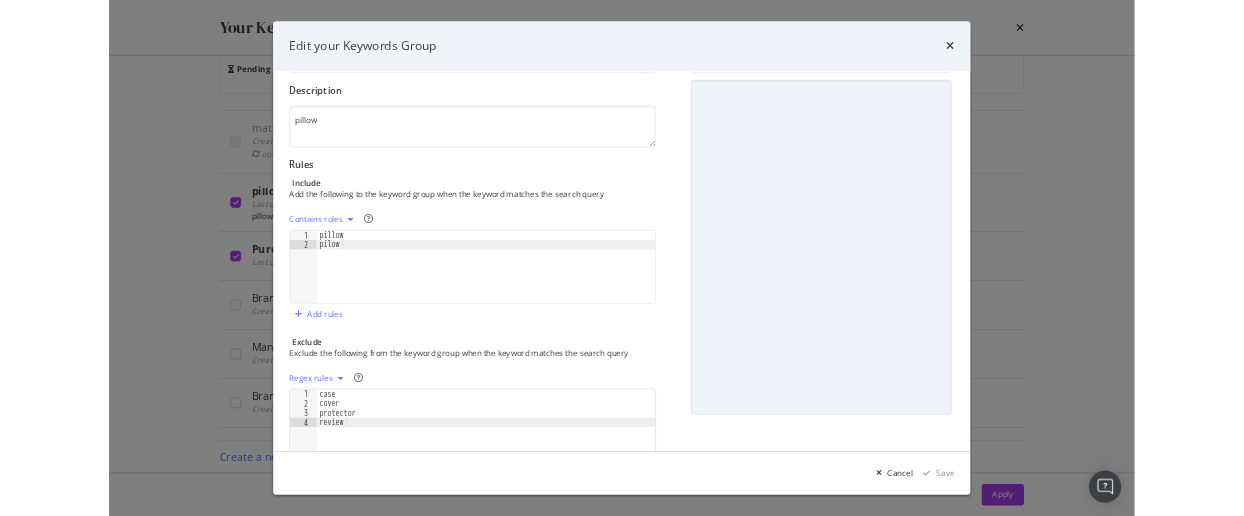 scroll, scrollTop: 161, scrollLeft: 0, axis: vertical 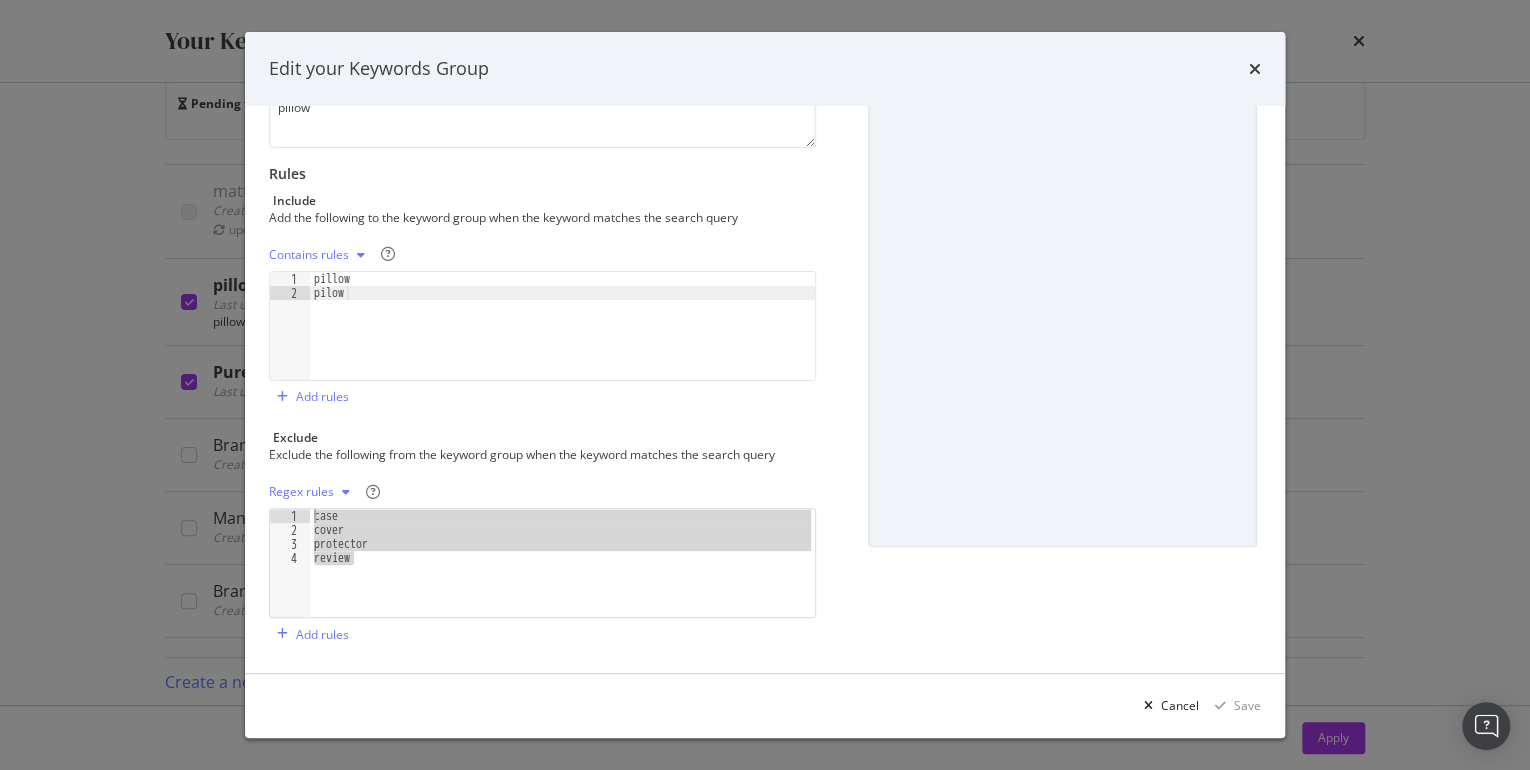 drag, startPoint x: 364, startPoint y: 560, endPoint x: 302, endPoint y: 504, distance: 83.546394 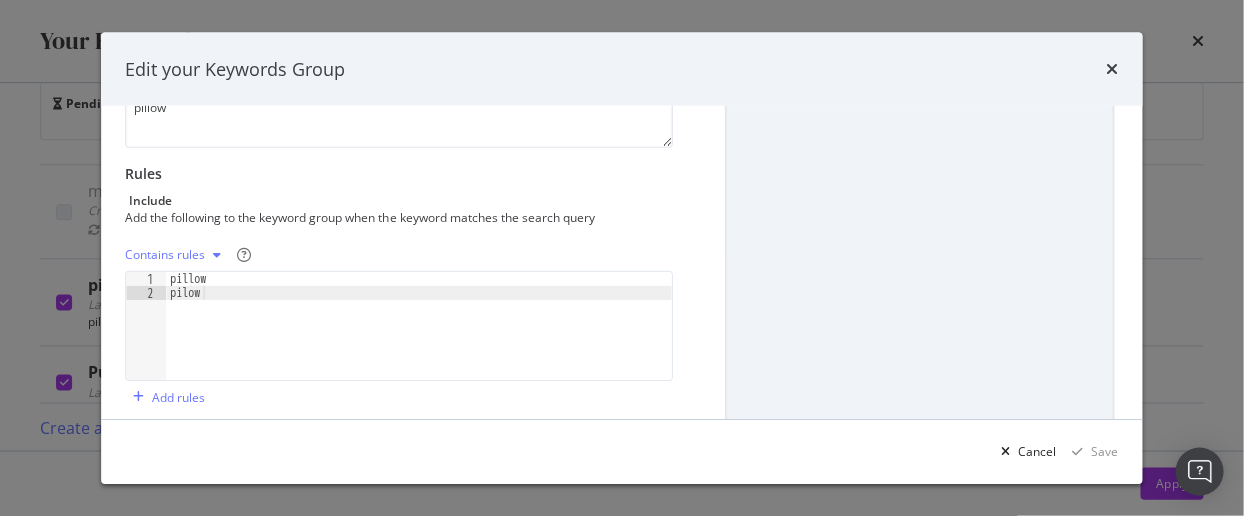 scroll, scrollTop: 41, scrollLeft: 0, axis: vertical 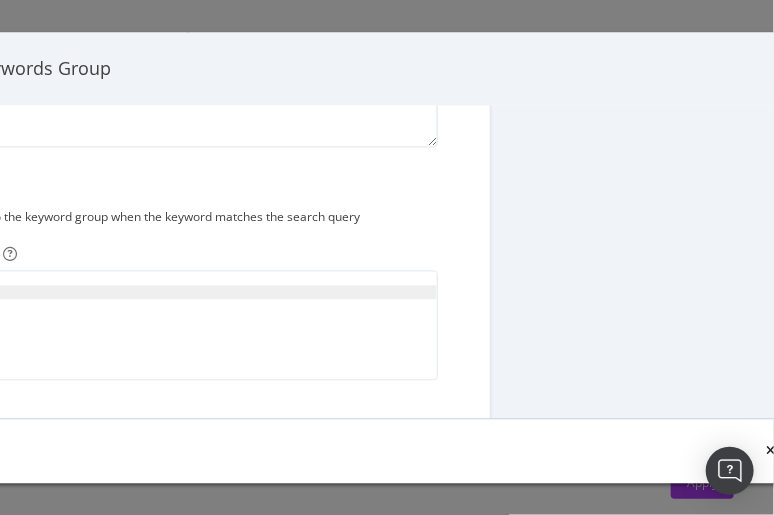 click on "Cancel Save" at bounding box center (387, 451) 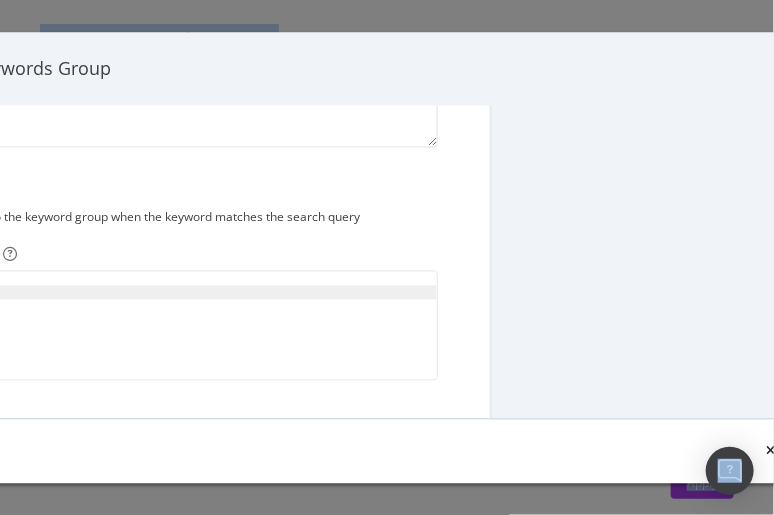 drag, startPoint x: 196, startPoint y: 508, endPoint x: 202, endPoint y: 546, distance: 38.470768 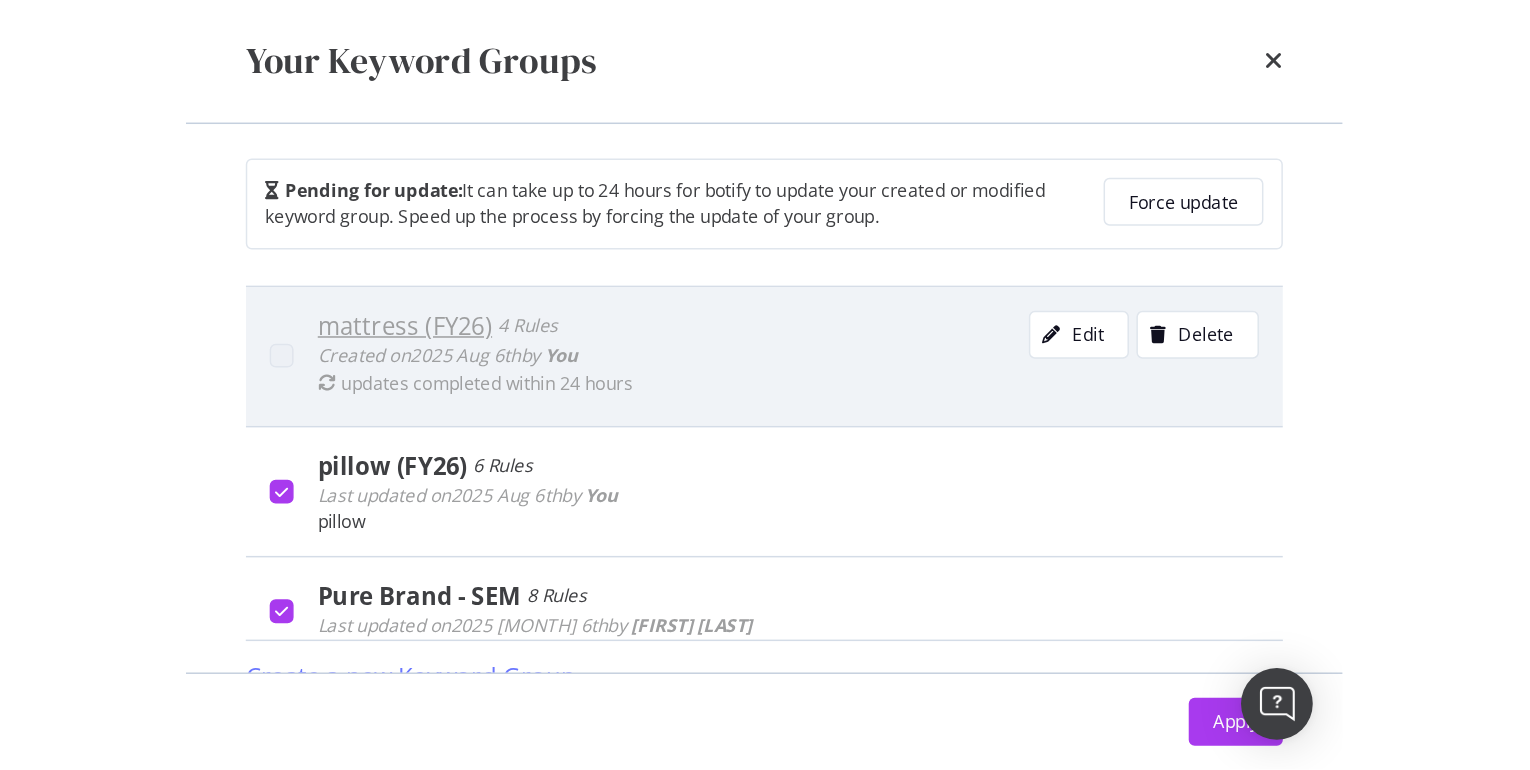 scroll, scrollTop: 0, scrollLeft: 0, axis: both 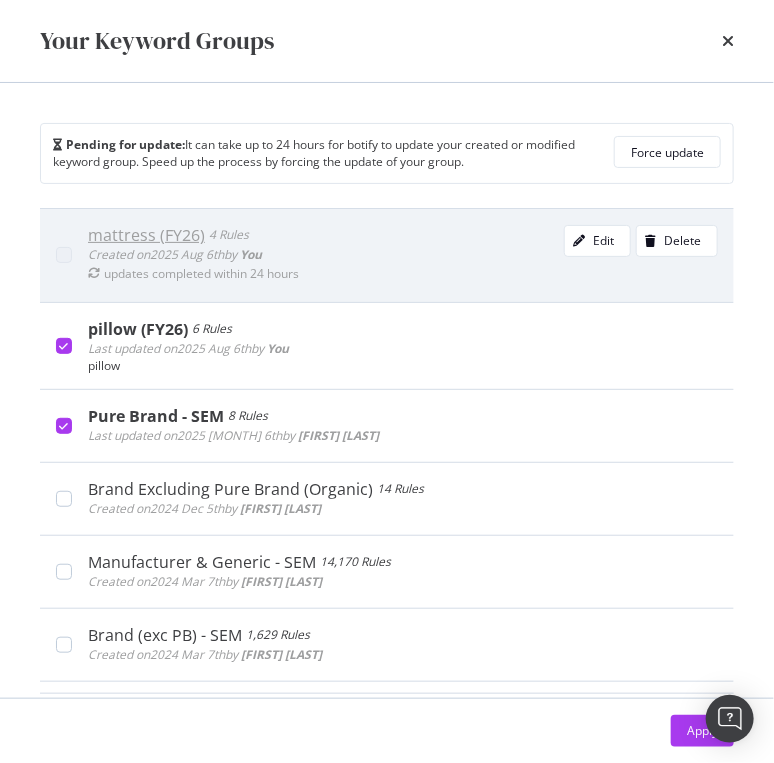 click on "mattress (FY26)" at bounding box center (146, 235) 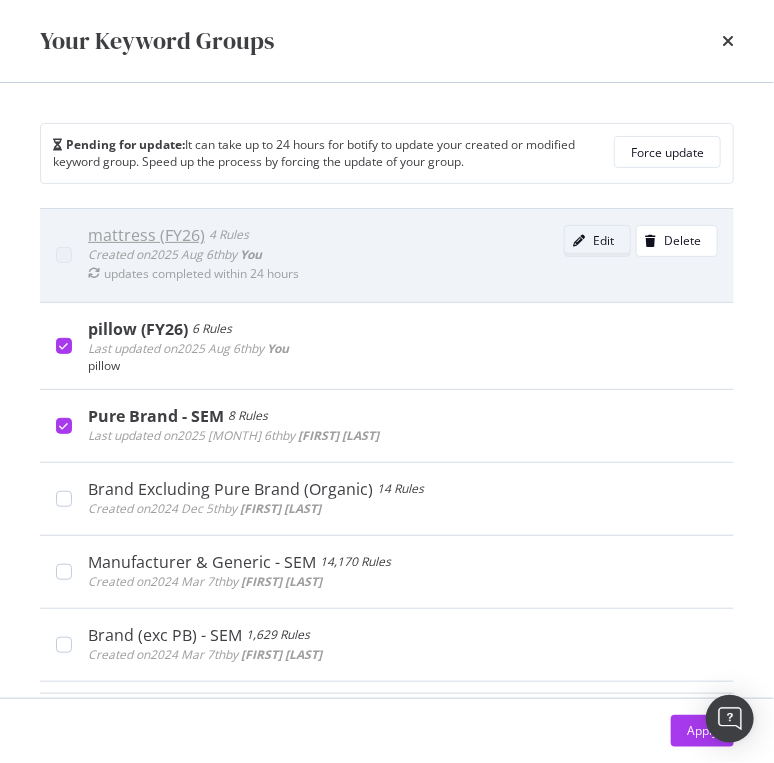 click on "Edit" at bounding box center (603, 240) 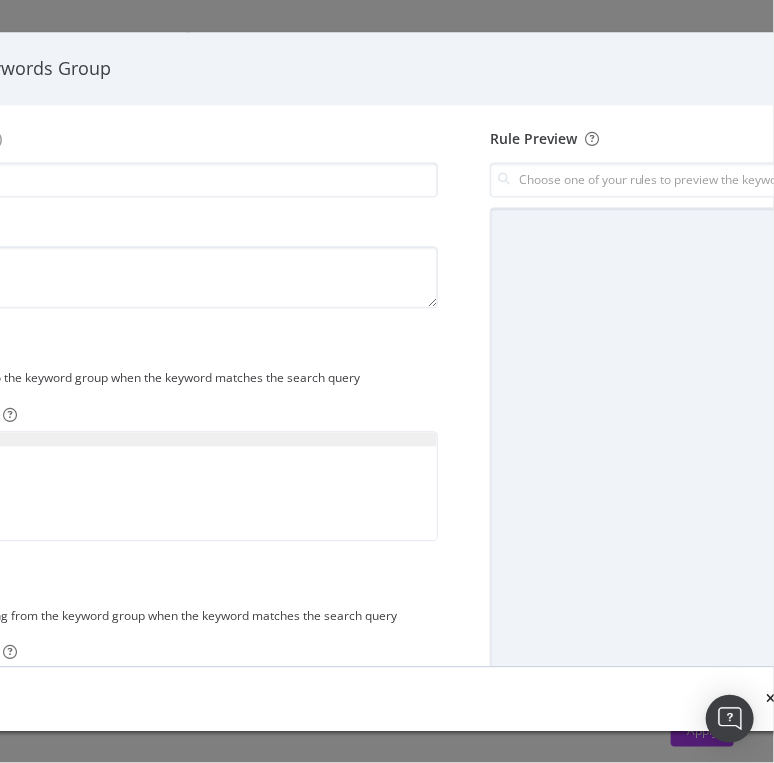 type on "mattress" 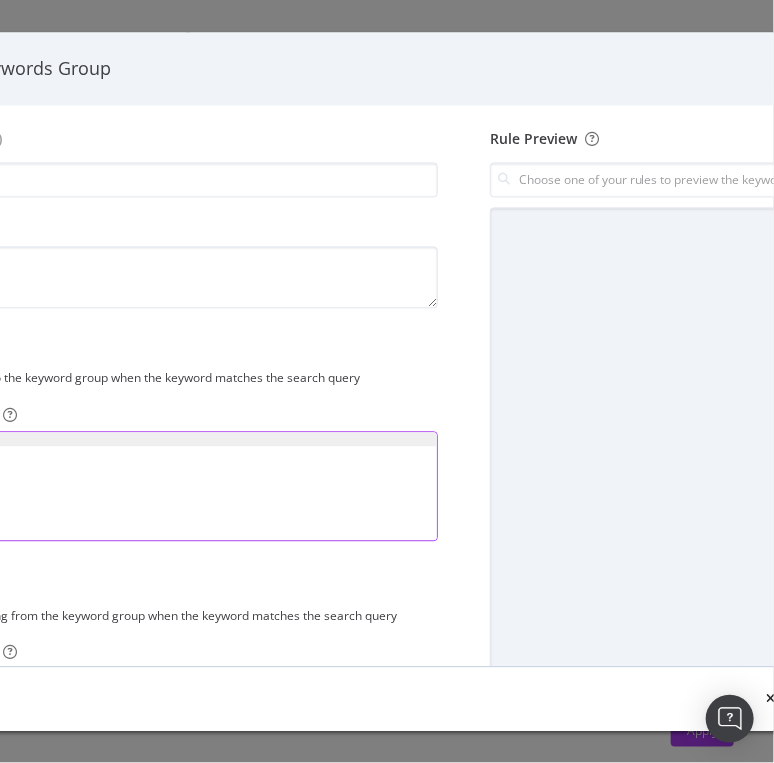 drag, startPoint x: 264, startPoint y: 535, endPoint x: 556, endPoint y: 515, distance: 292.68414 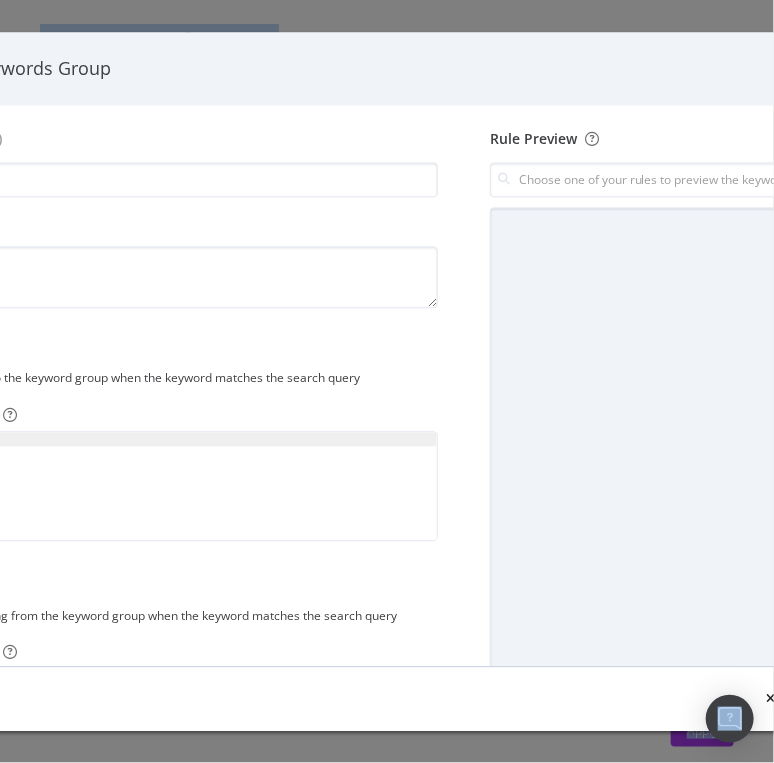 drag, startPoint x: 544, startPoint y: 738, endPoint x: 158, endPoint y: 777, distance: 387.9652 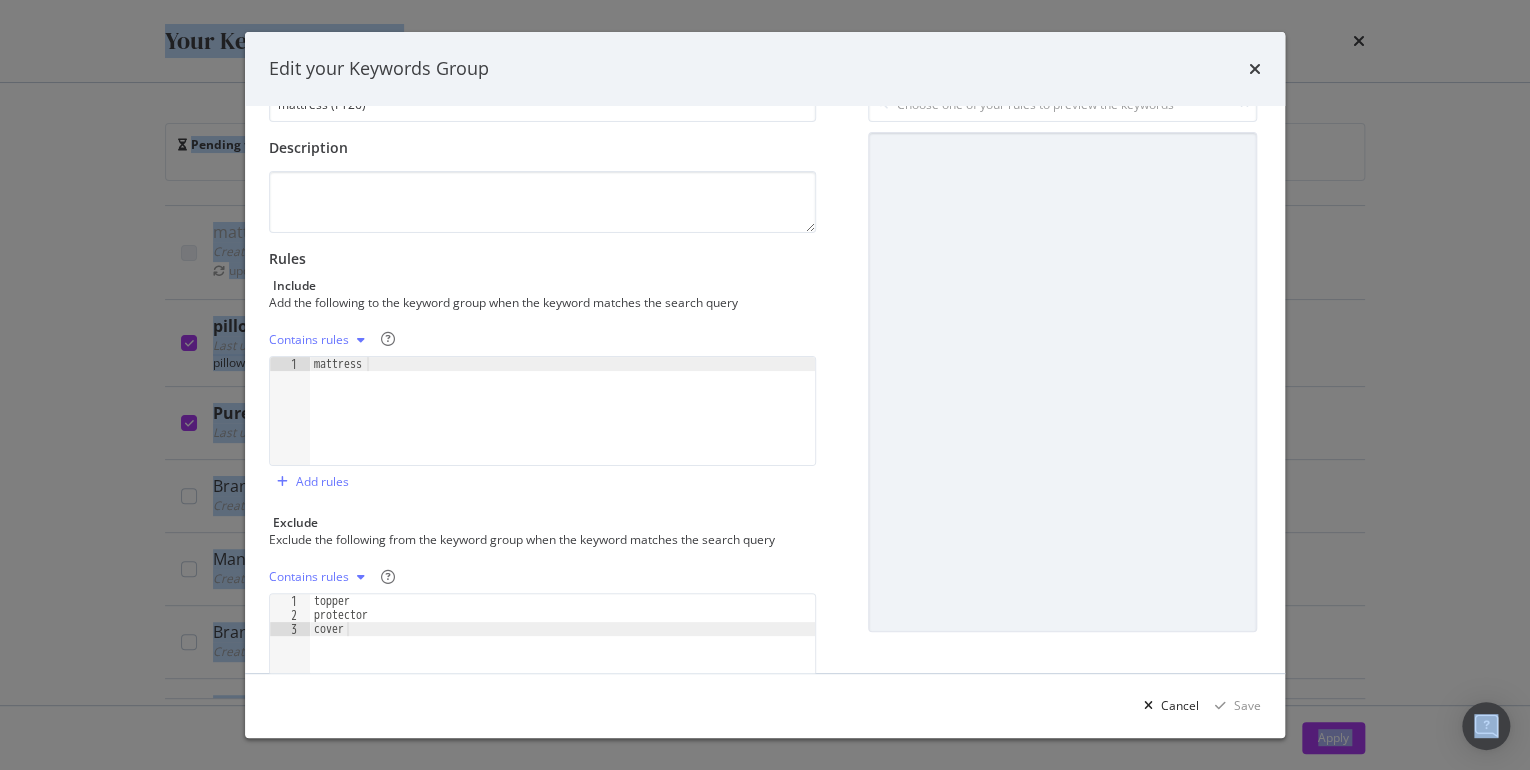 scroll, scrollTop: 161, scrollLeft: 0, axis: vertical 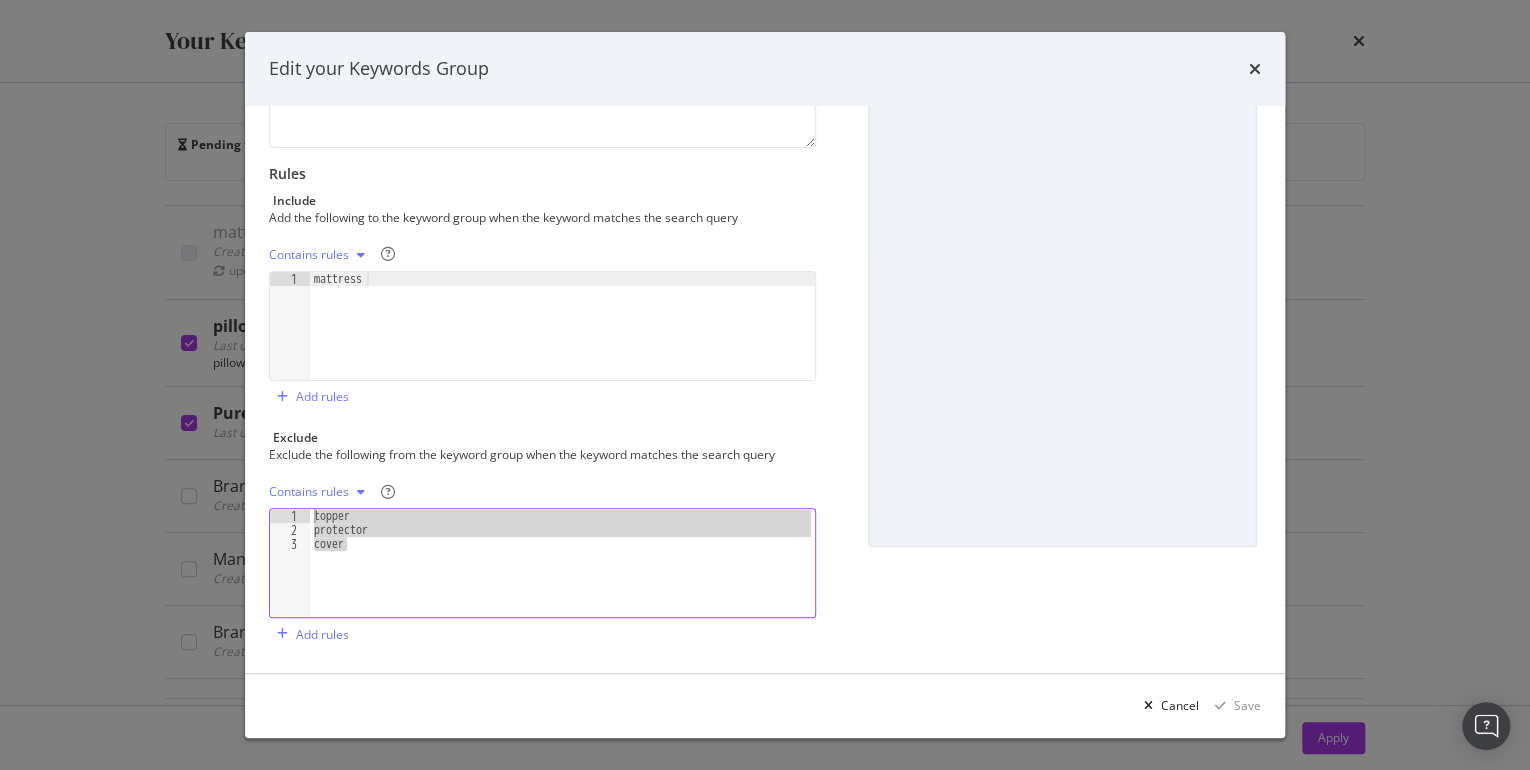 drag, startPoint x: 379, startPoint y: 548, endPoint x: 282, endPoint y: 510, distance: 104.177734 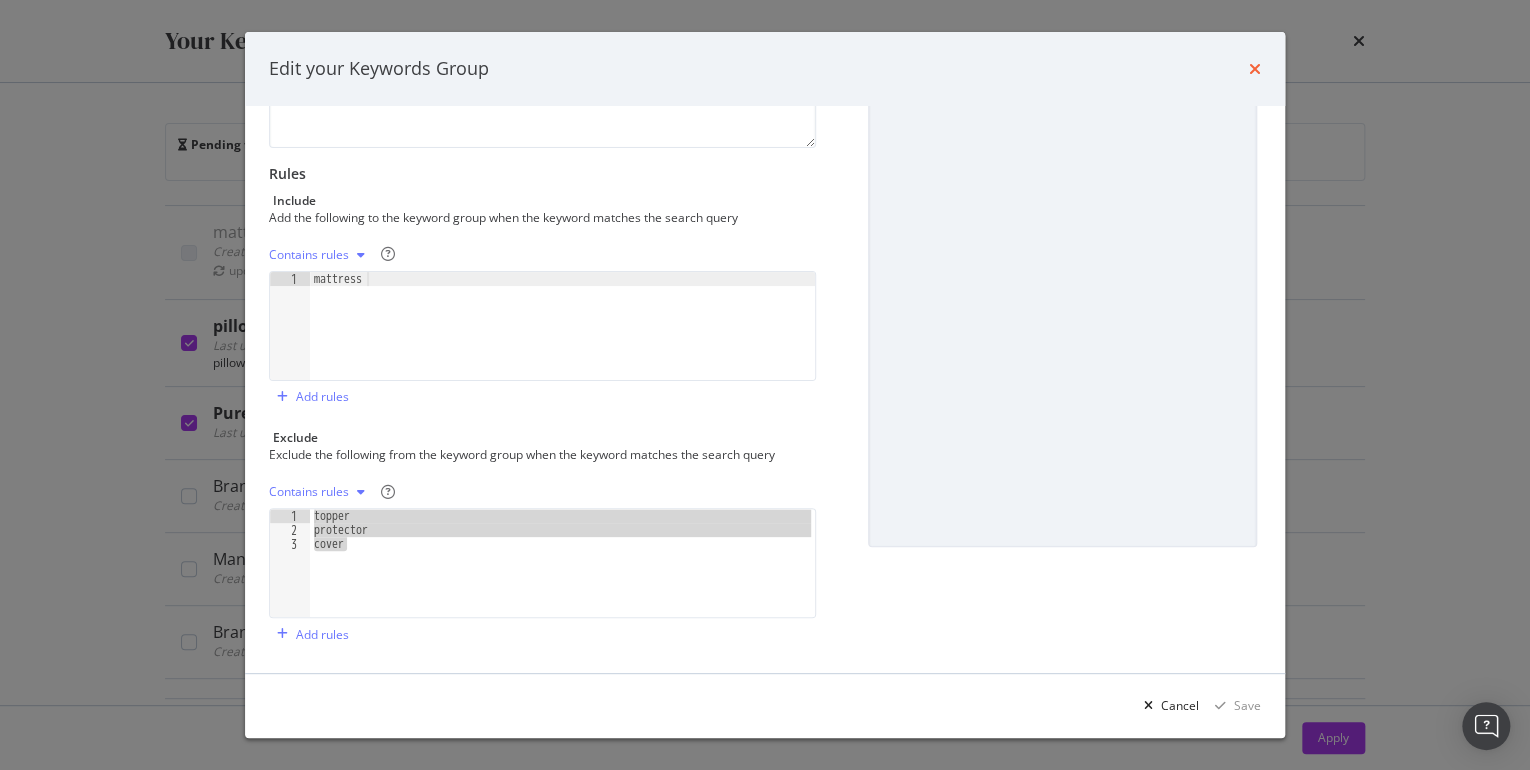 click at bounding box center [1255, 69] 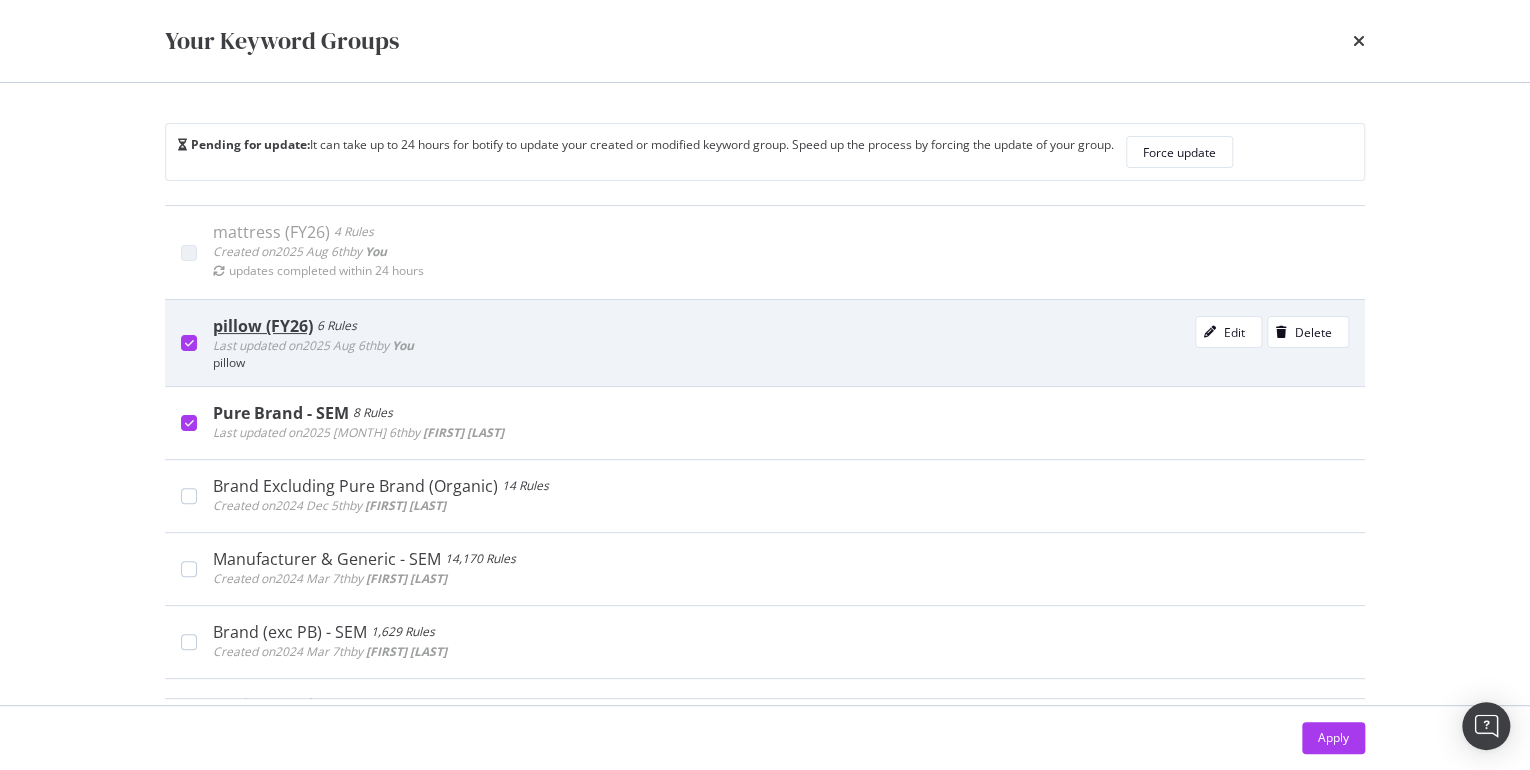 click on "pillow (FY26)" at bounding box center [263, 326] 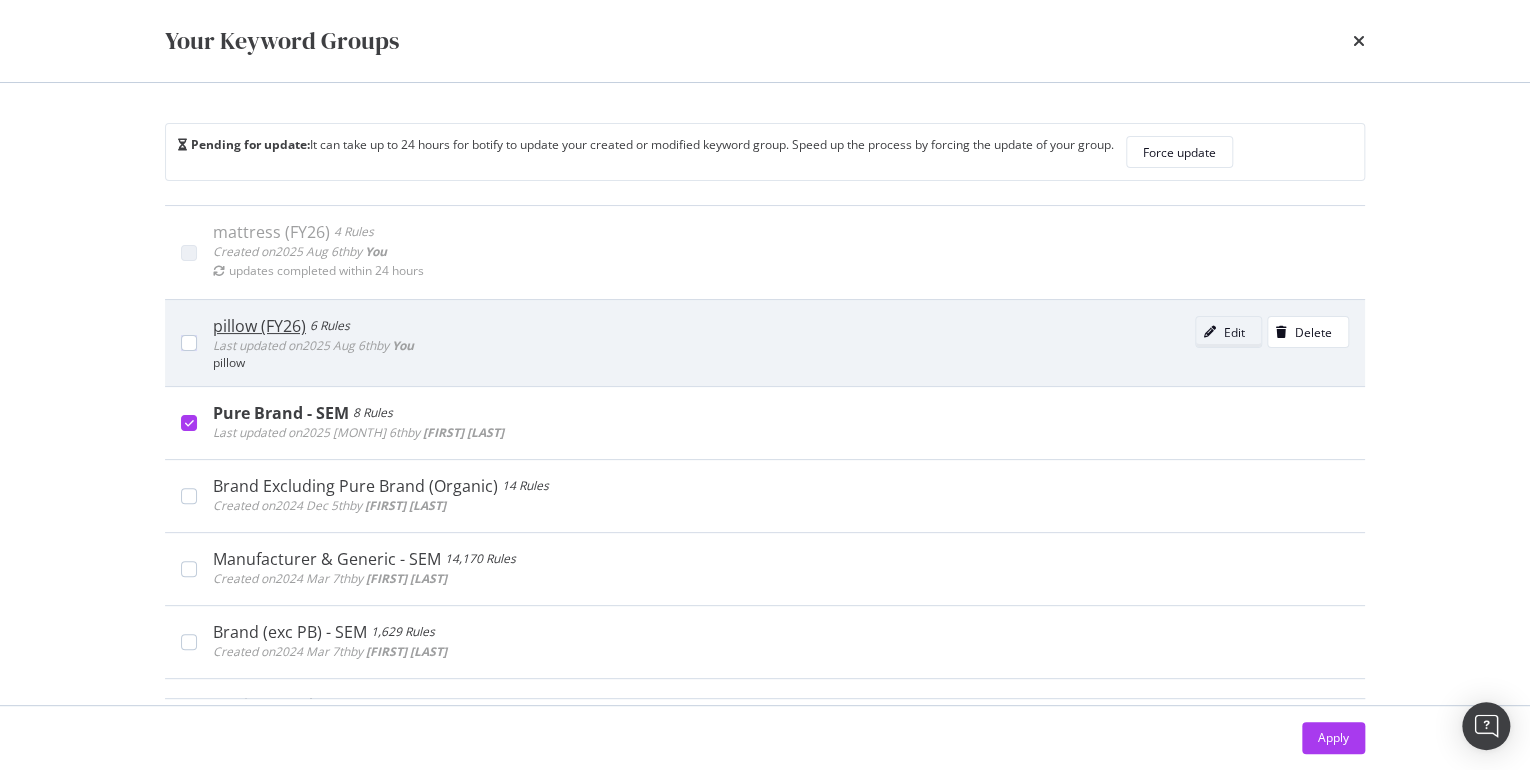 click on "Edit" at bounding box center [1220, 332] 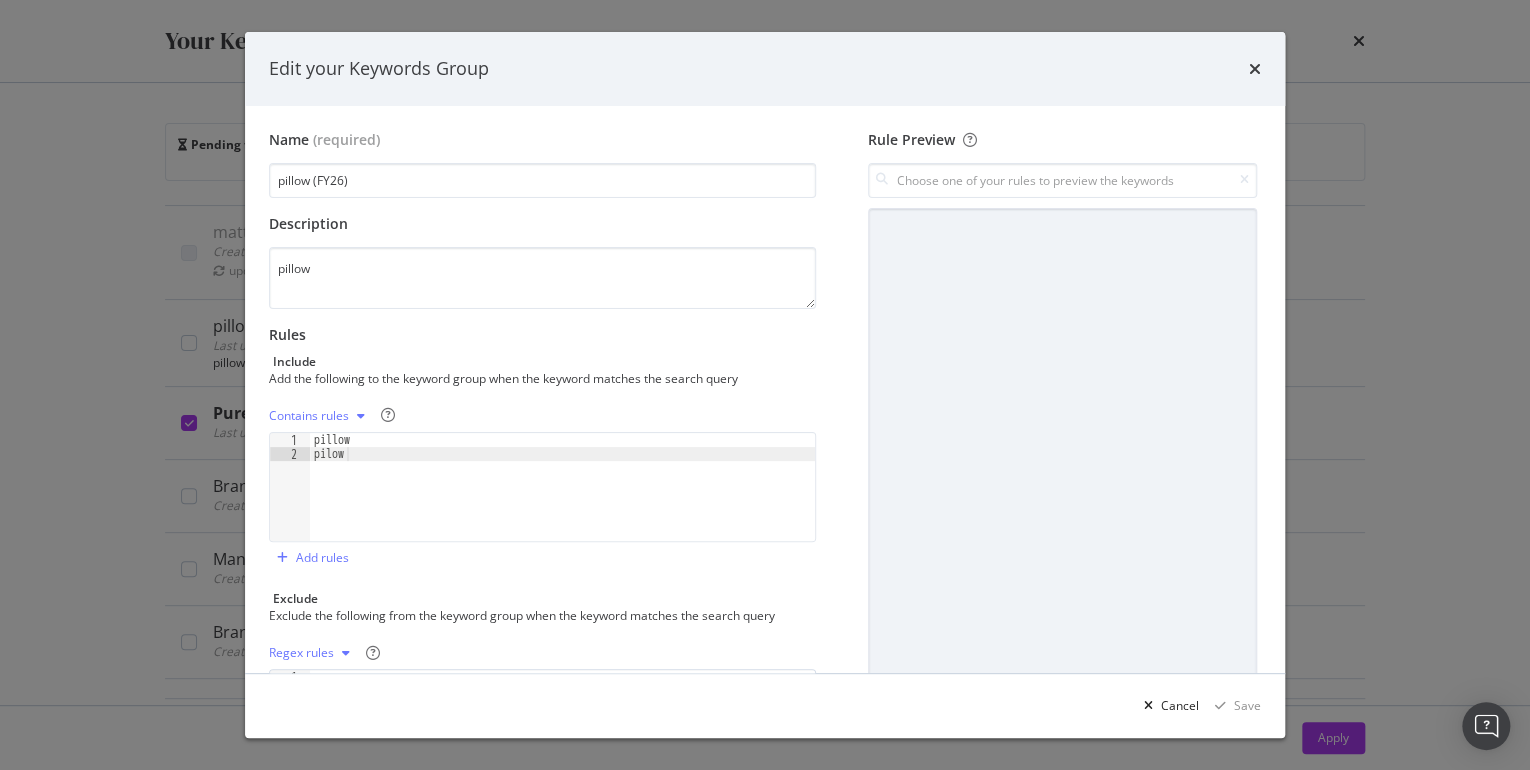 click on "Contains rules" at bounding box center [309, 416] 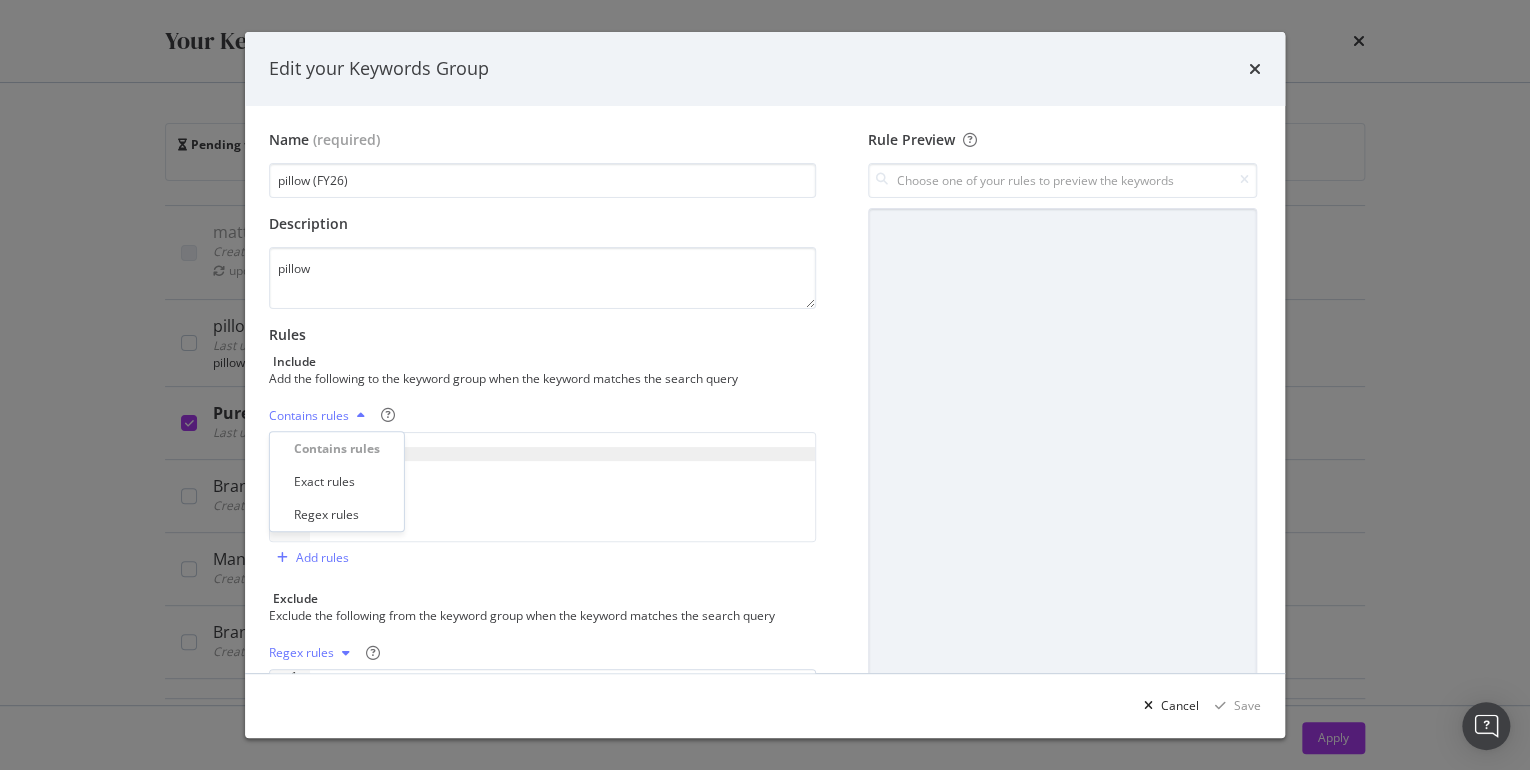 type 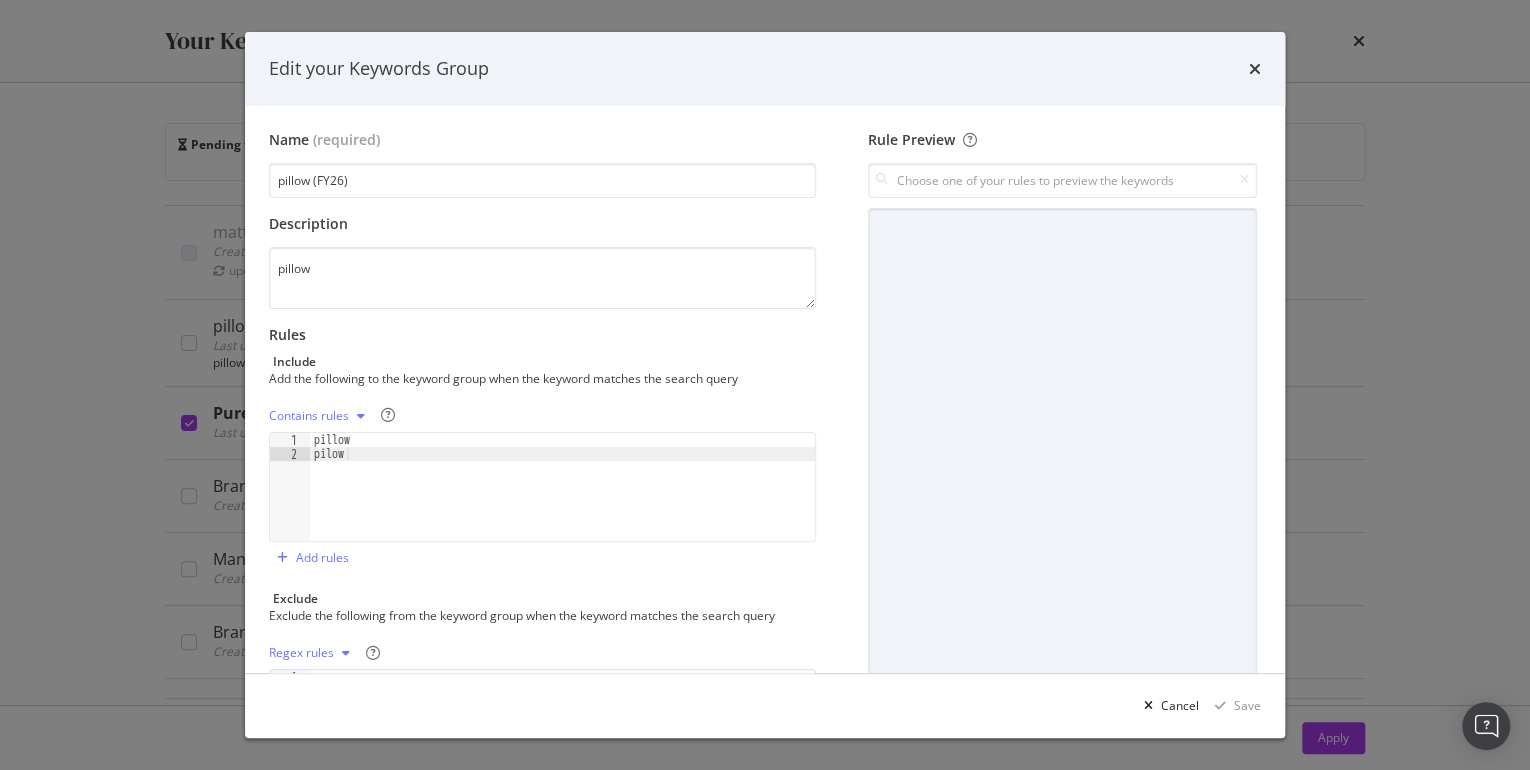 drag, startPoint x: 573, startPoint y: 415, endPoint x: 549, endPoint y: 421, distance: 24.738634 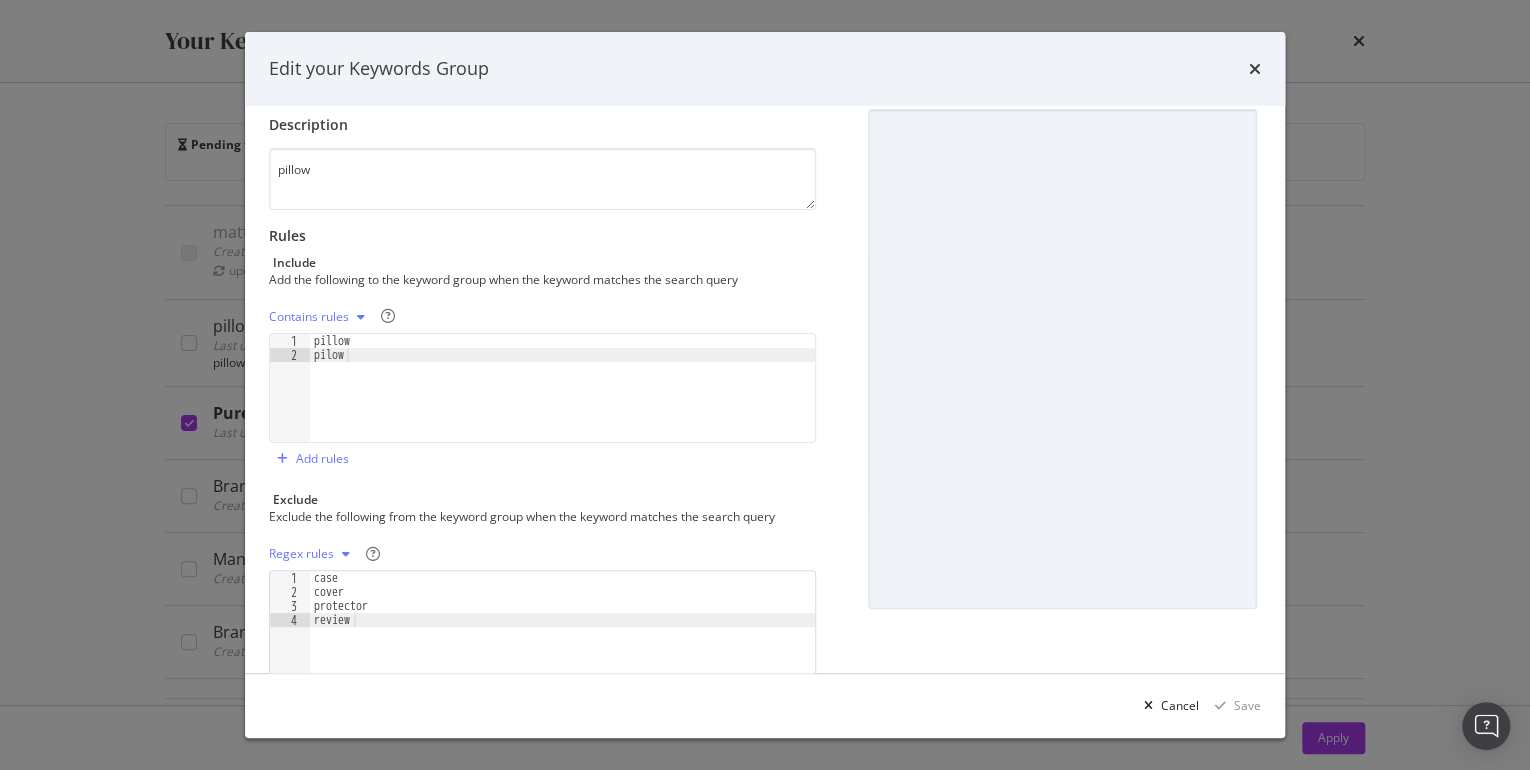 scroll, scrollTop: 161, scrollLeft: 0, axis: vertical 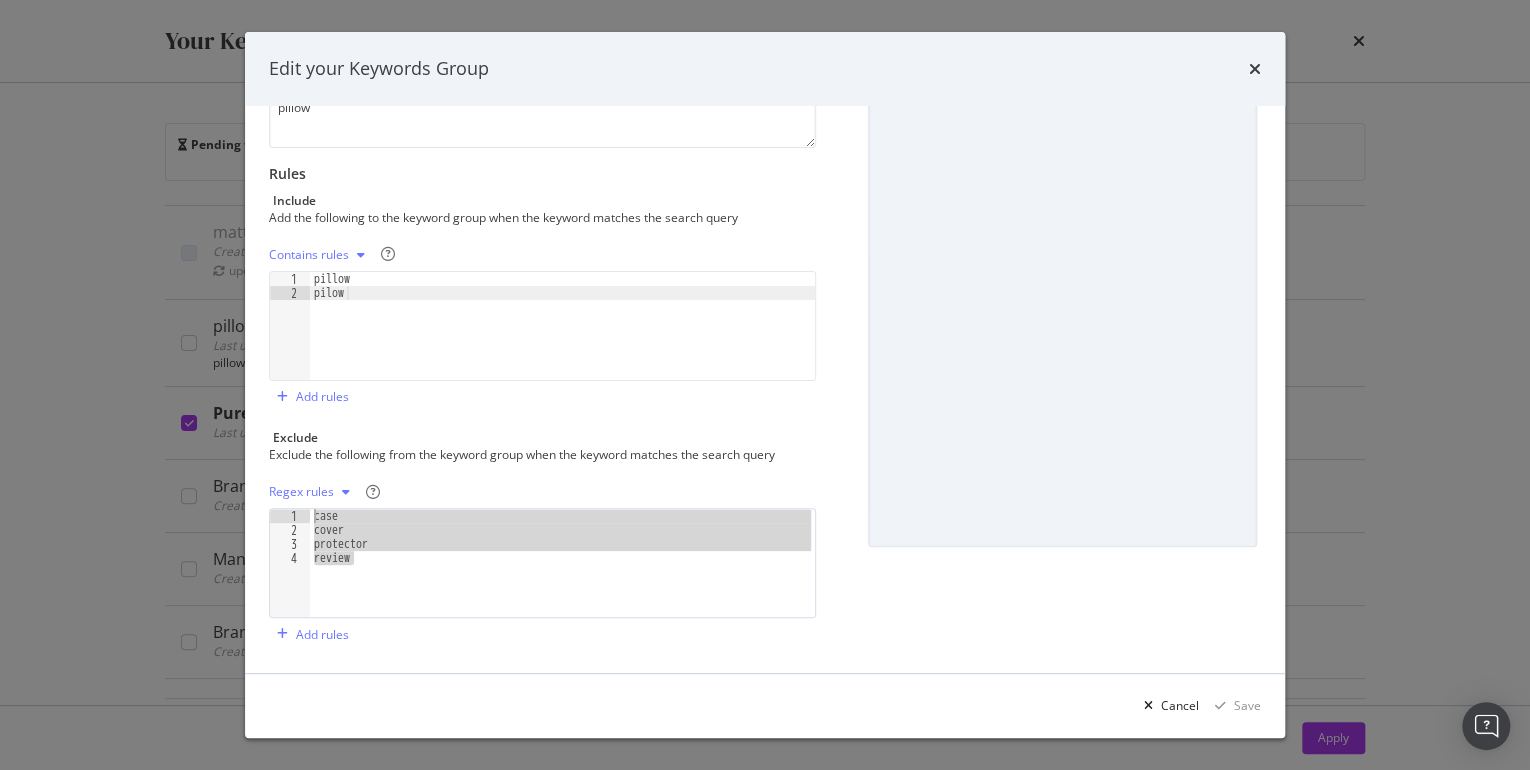 drag, startPoint x: 368, startPoint y: 542, endPoint x: 302, endPoint y: 511, distance: 72.91776 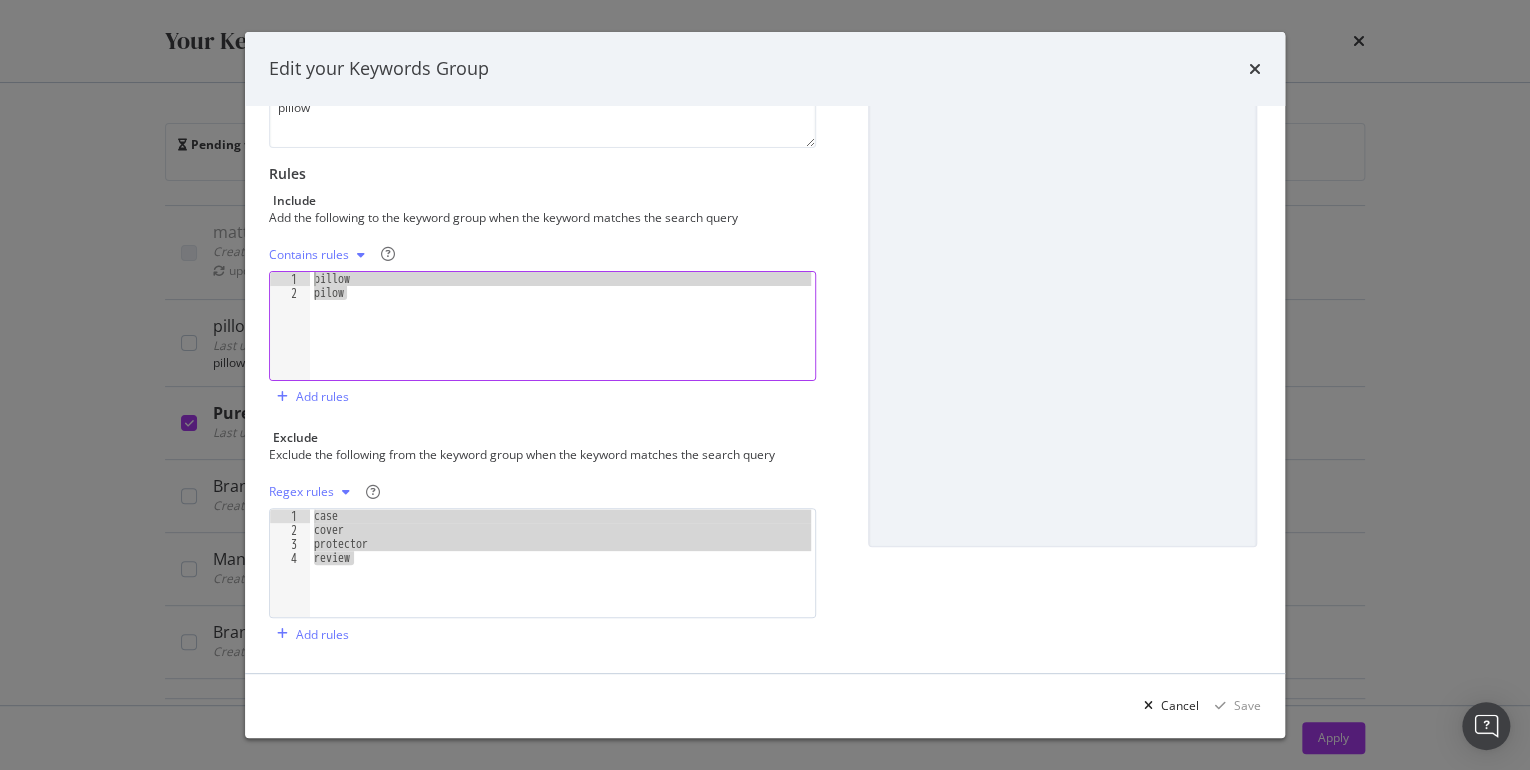 drag, startPoint x: 364, startPoint y: 293, endPoint x: 266, endPoint y: 247, distance: 108.25895 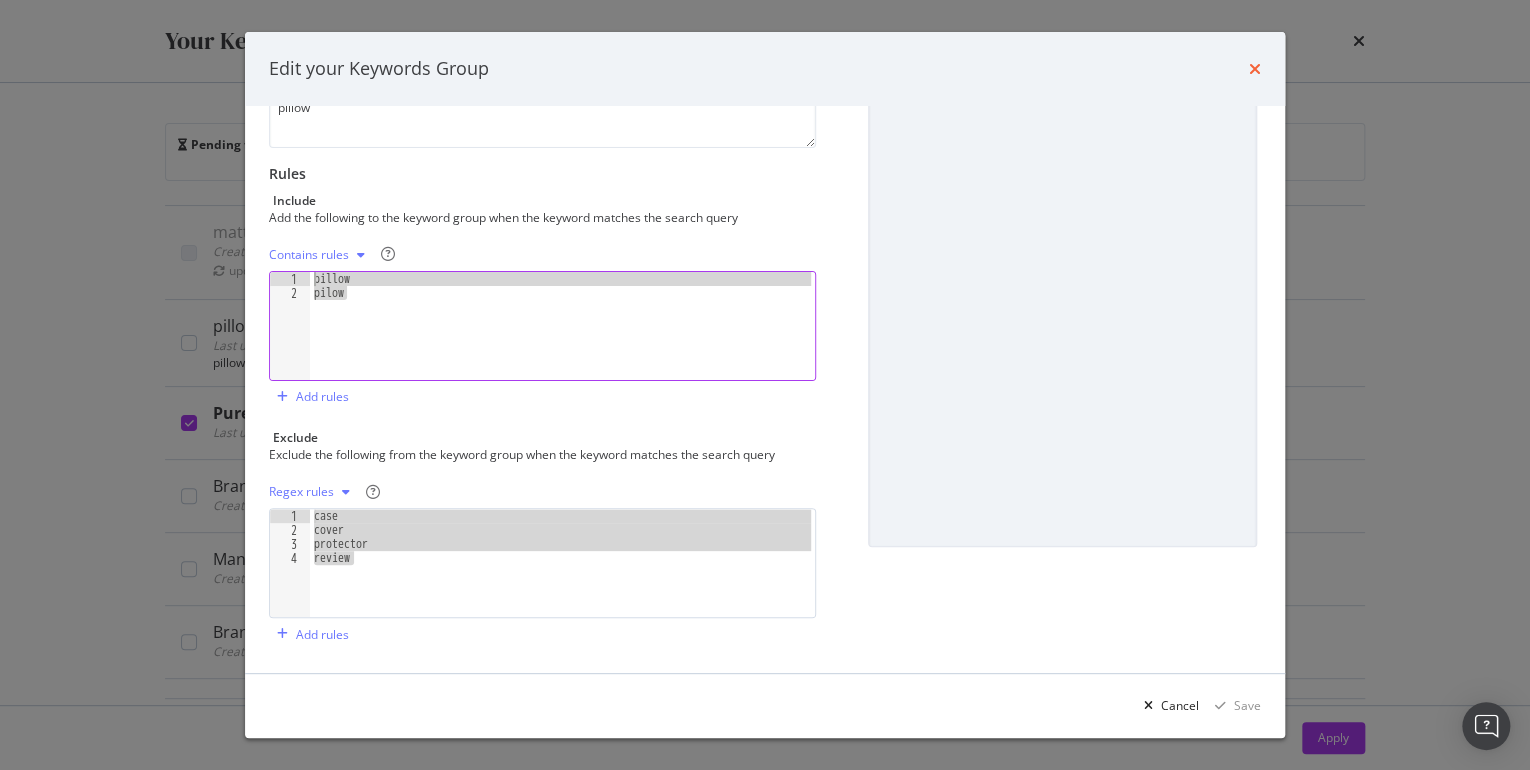 click at bounding box center [1255, 69] 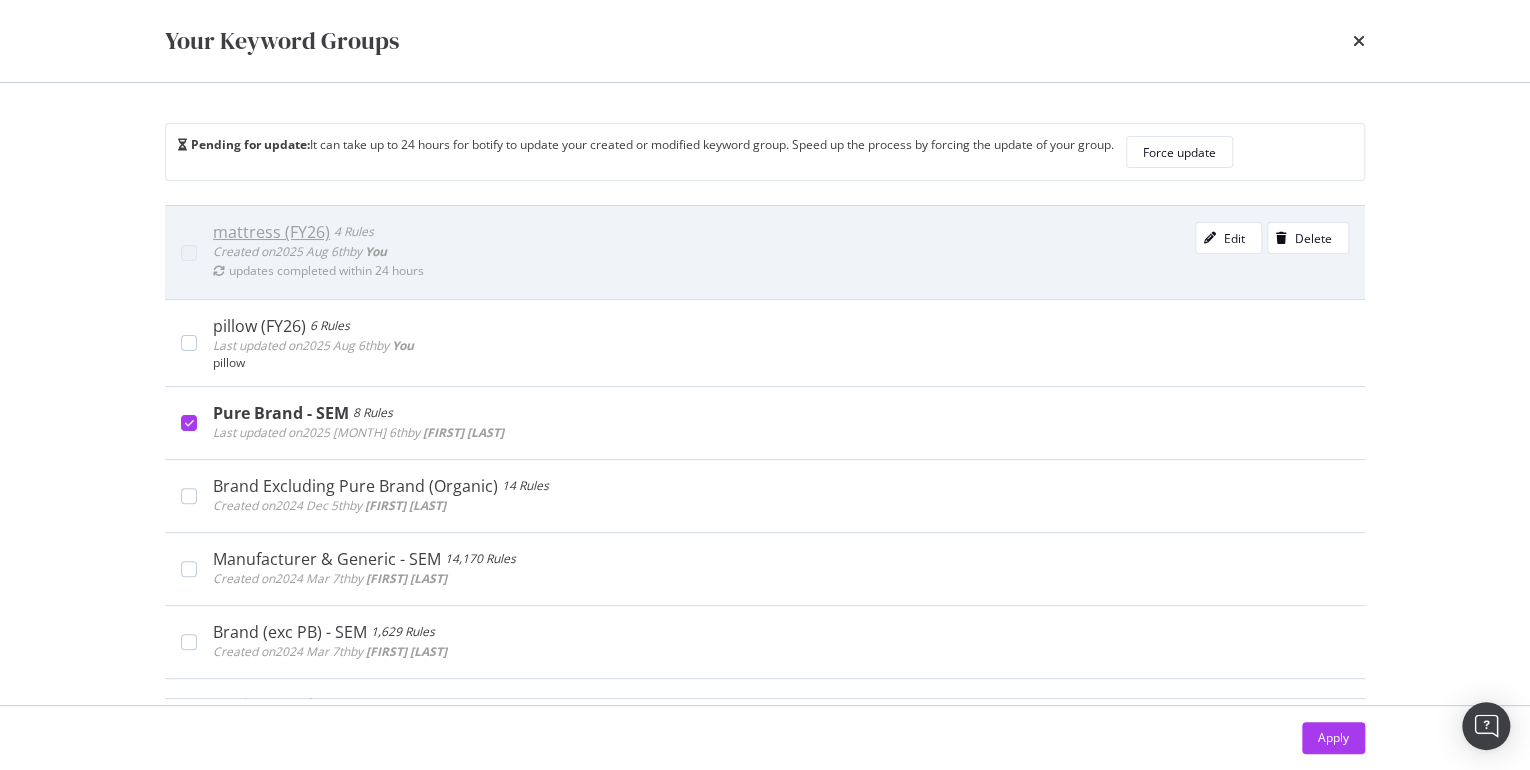 click on "mattress (FY26) 4 Rules Created on  2025 Aug 6th  by   You updates completed within 24 hours Edit Delete" at bounding box center (781, 252) 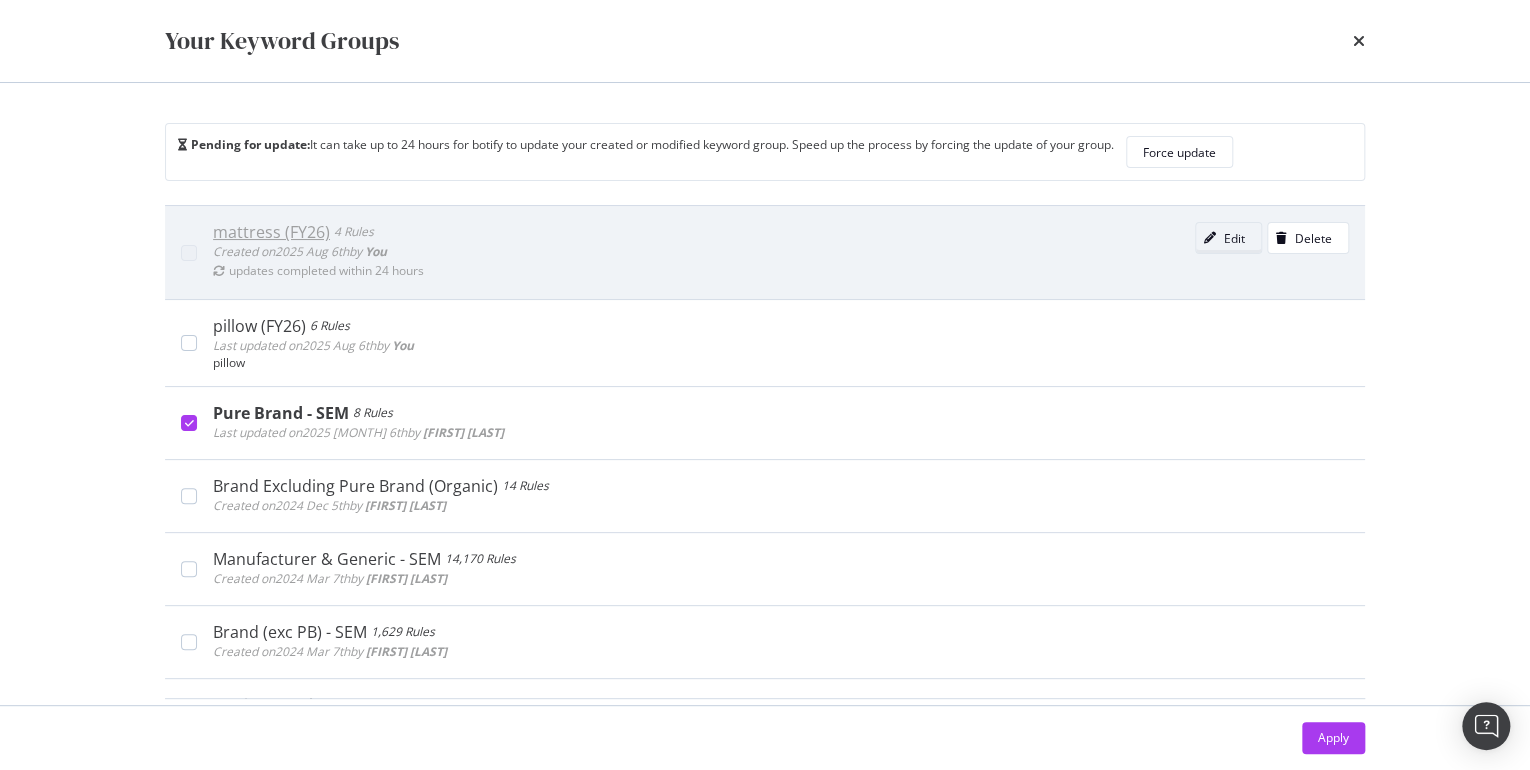 click on "Edit" at bounding box center (1220, 238) 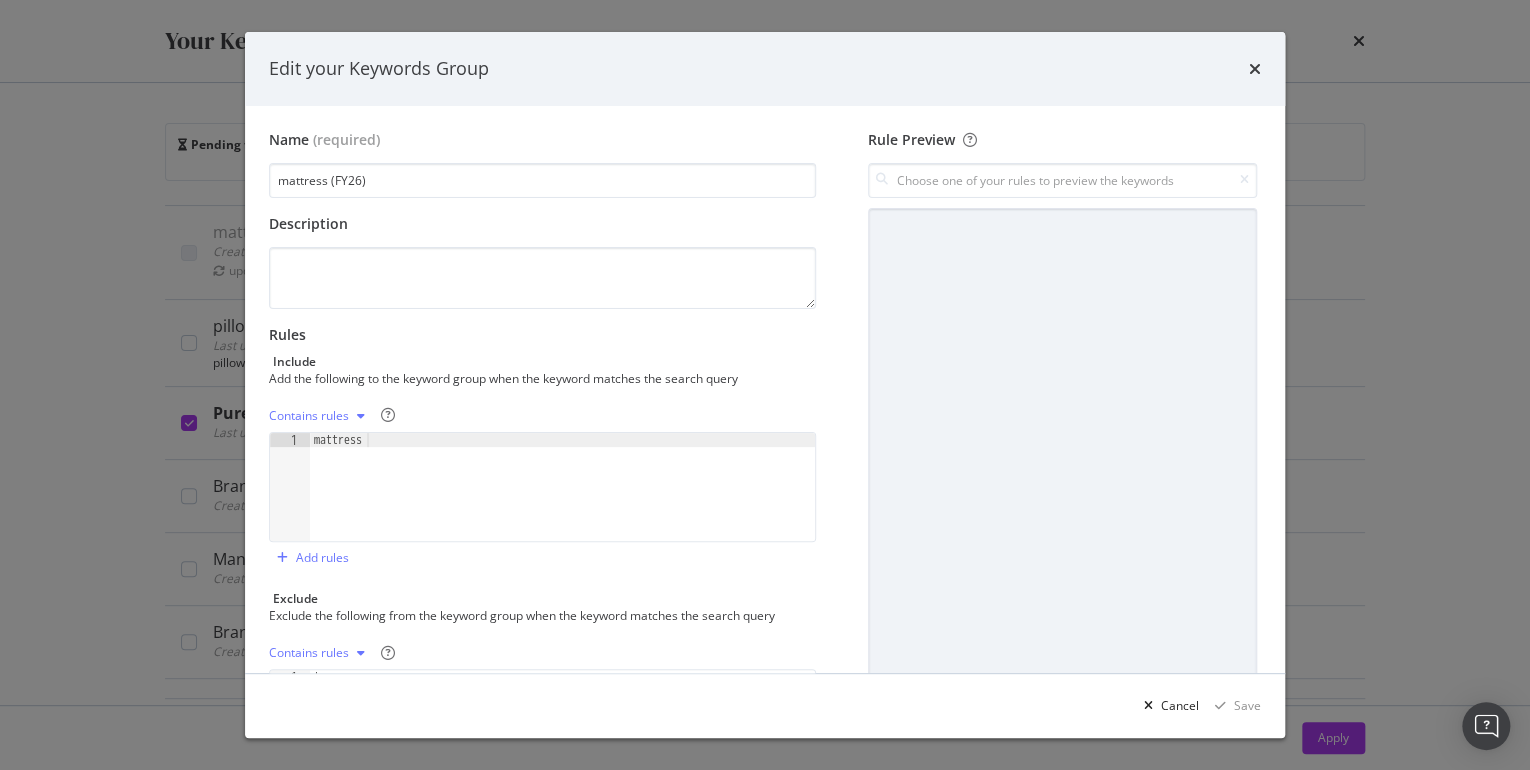 type on "mattress" 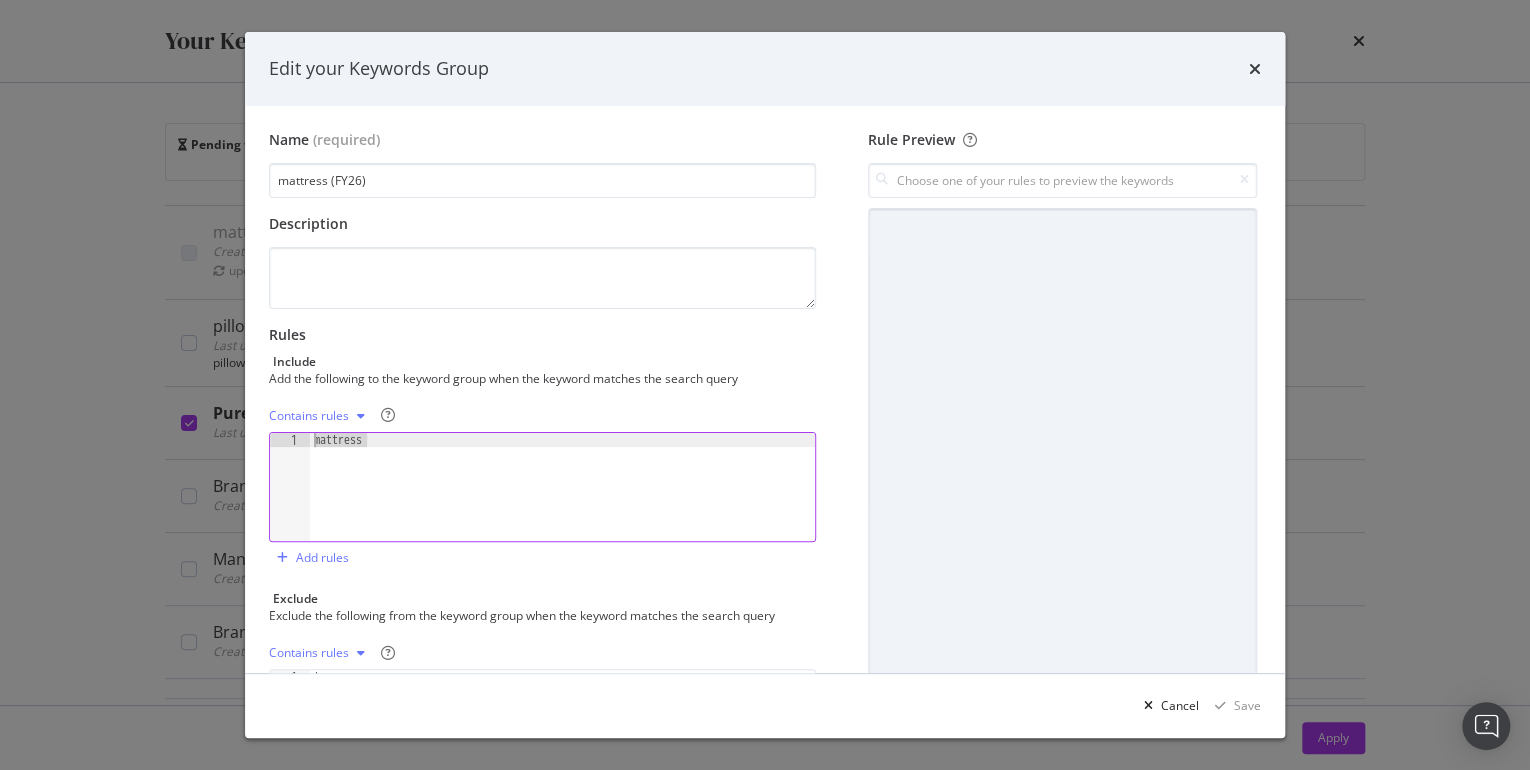 drag, startPoint x: 370, startPoint y: 440, endPoint x: 288, endPoint y: 436, distance: 82.0975 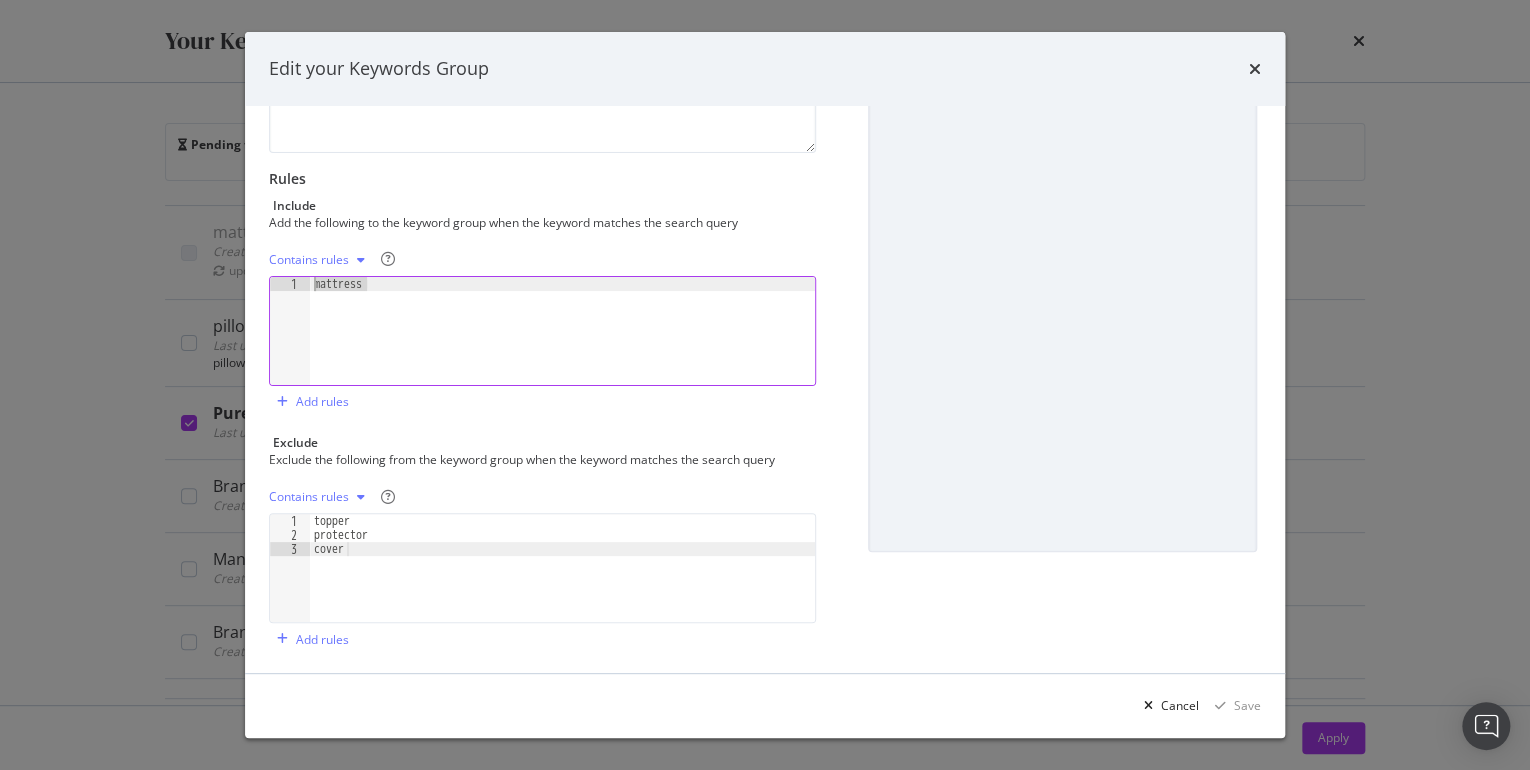 scroll, scrollTop: 161, scrollLeft: 0, axis: vertical 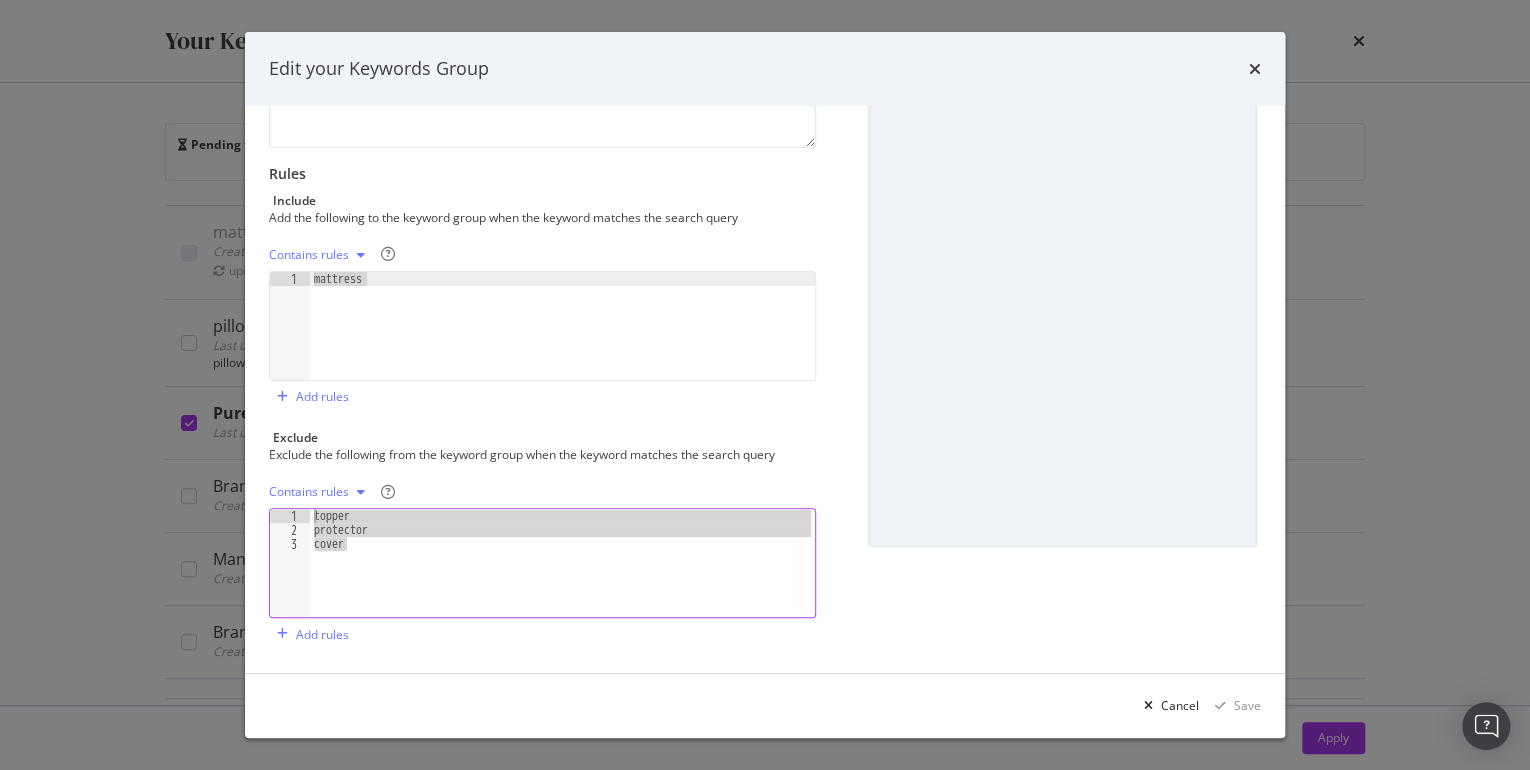 drag, startPoint x: 416, startPoint y: 564, endPoint x: 309, endPoint y: 504, distance: 122.67436 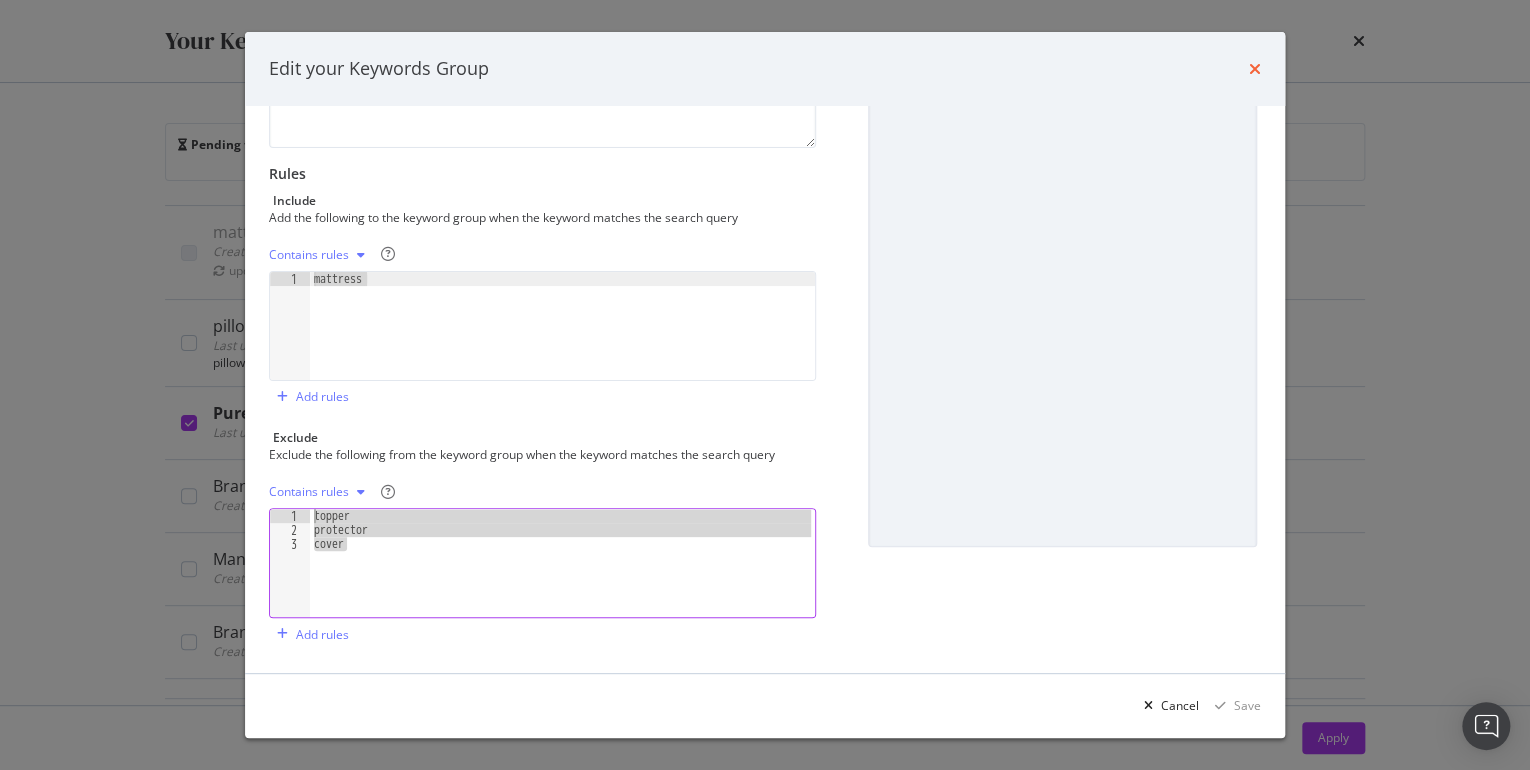 click at bounding box center [1255, 69] 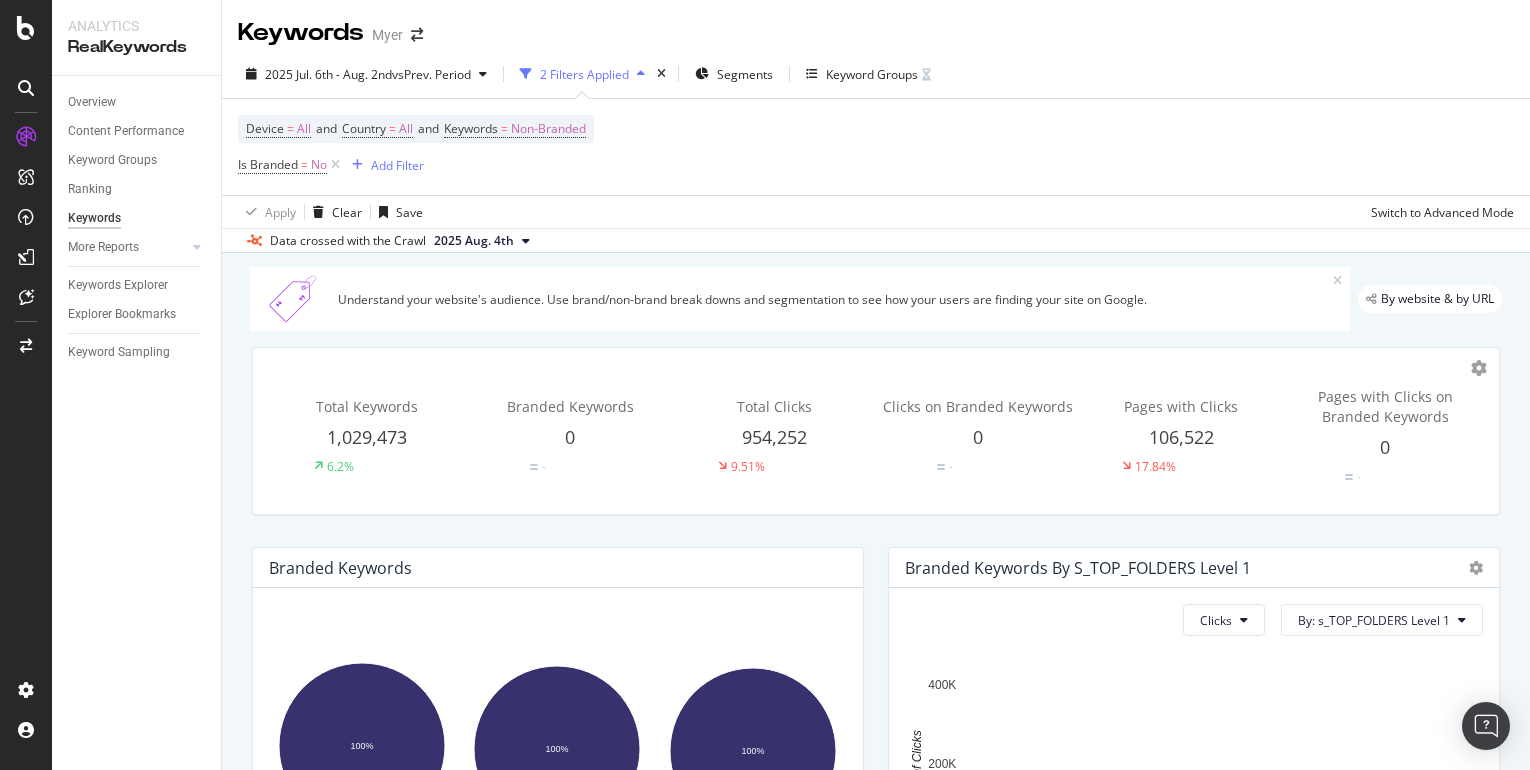 scroll, scrollTop: 0, scrollLeft: 0, axis: both 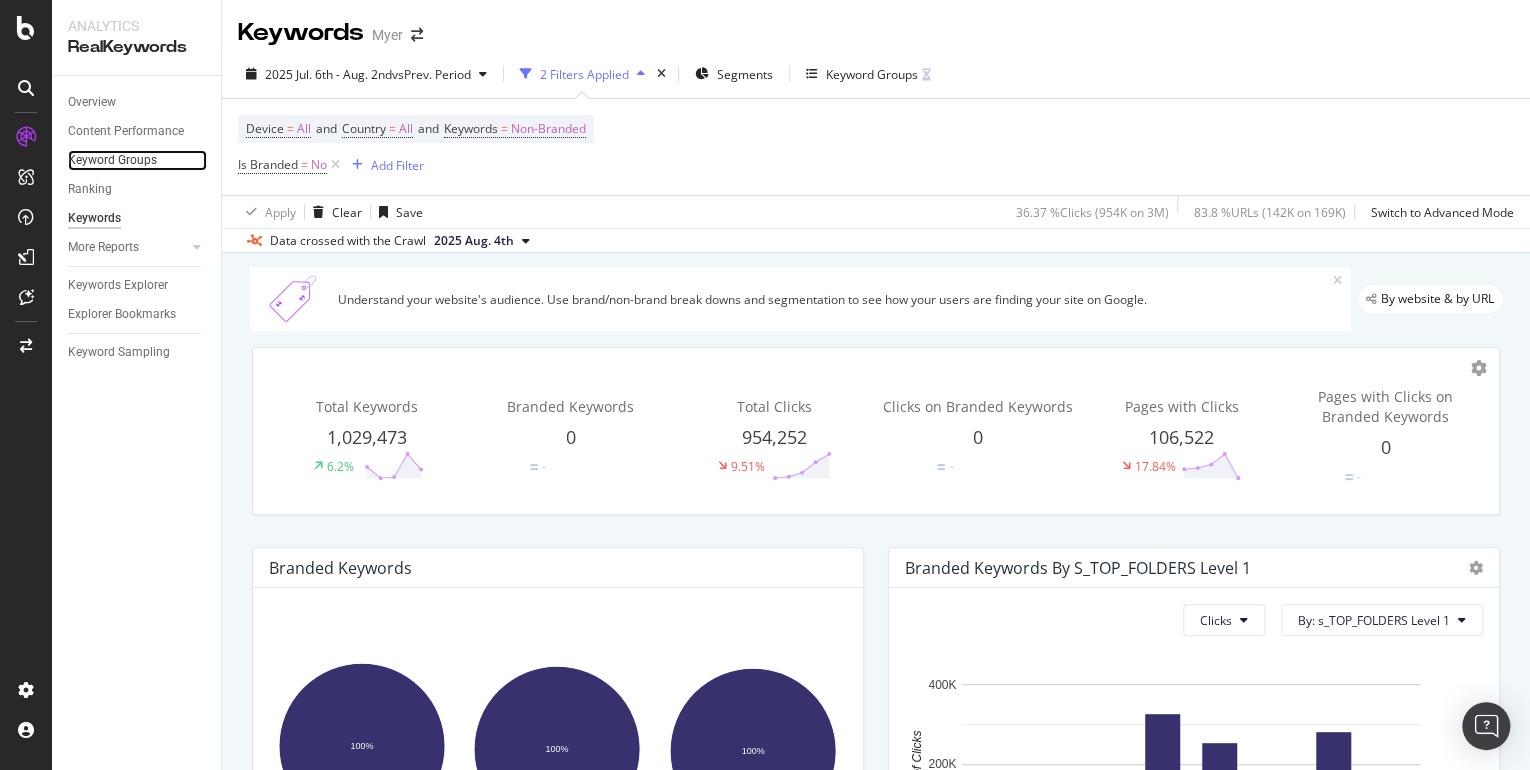 drag, startPoint x: 143, startPoint y: 157, endPoint x: 175, endPoint y: 154, distance: 32.140316 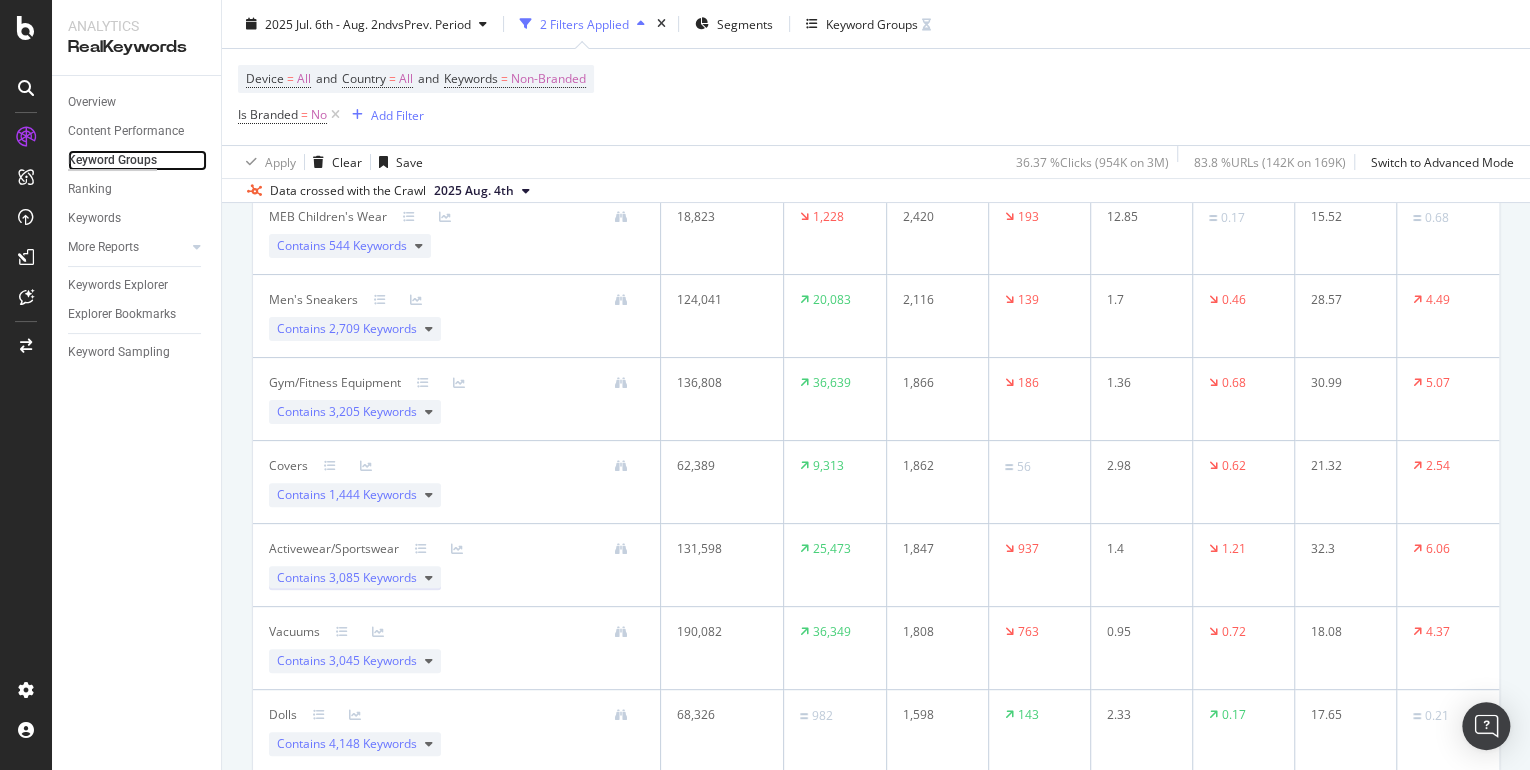 scroll, scrollTop: 3808, scrollLeft: 0, axis: vertical 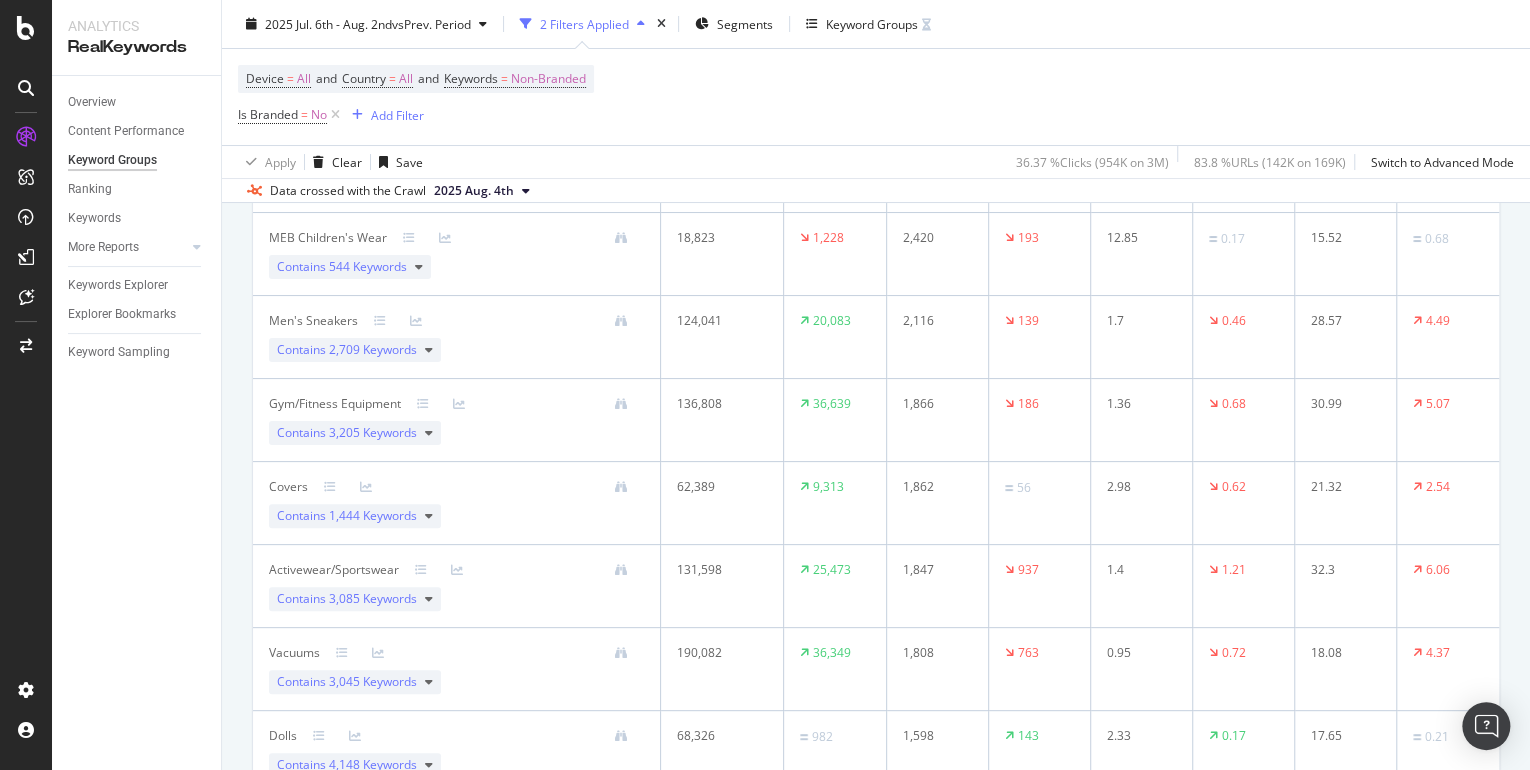click on "4,148 Keywords" at bounding box center [373, 764] 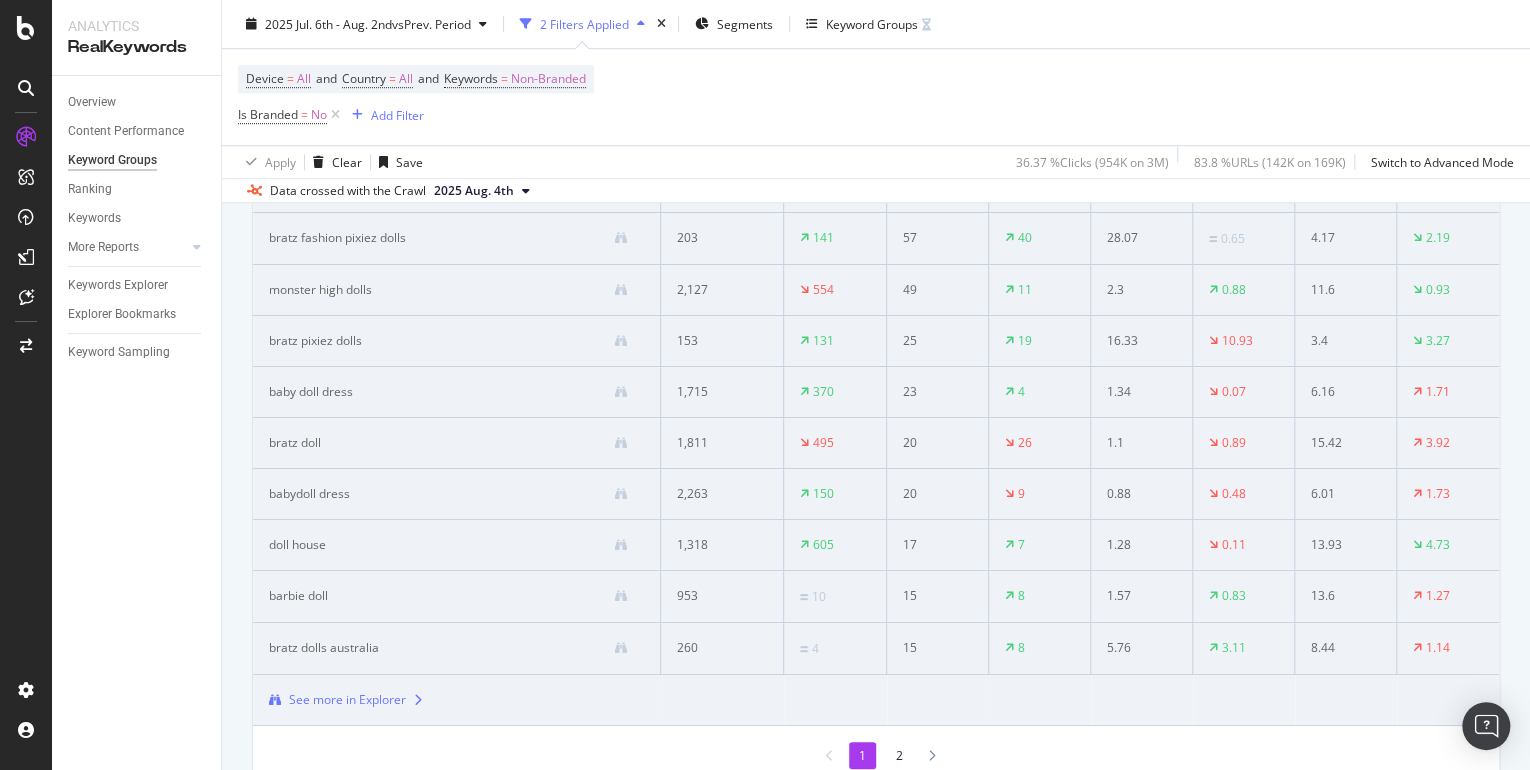 scroll, scrollTop: 4468, scrollLeft: 0, axis: vertical 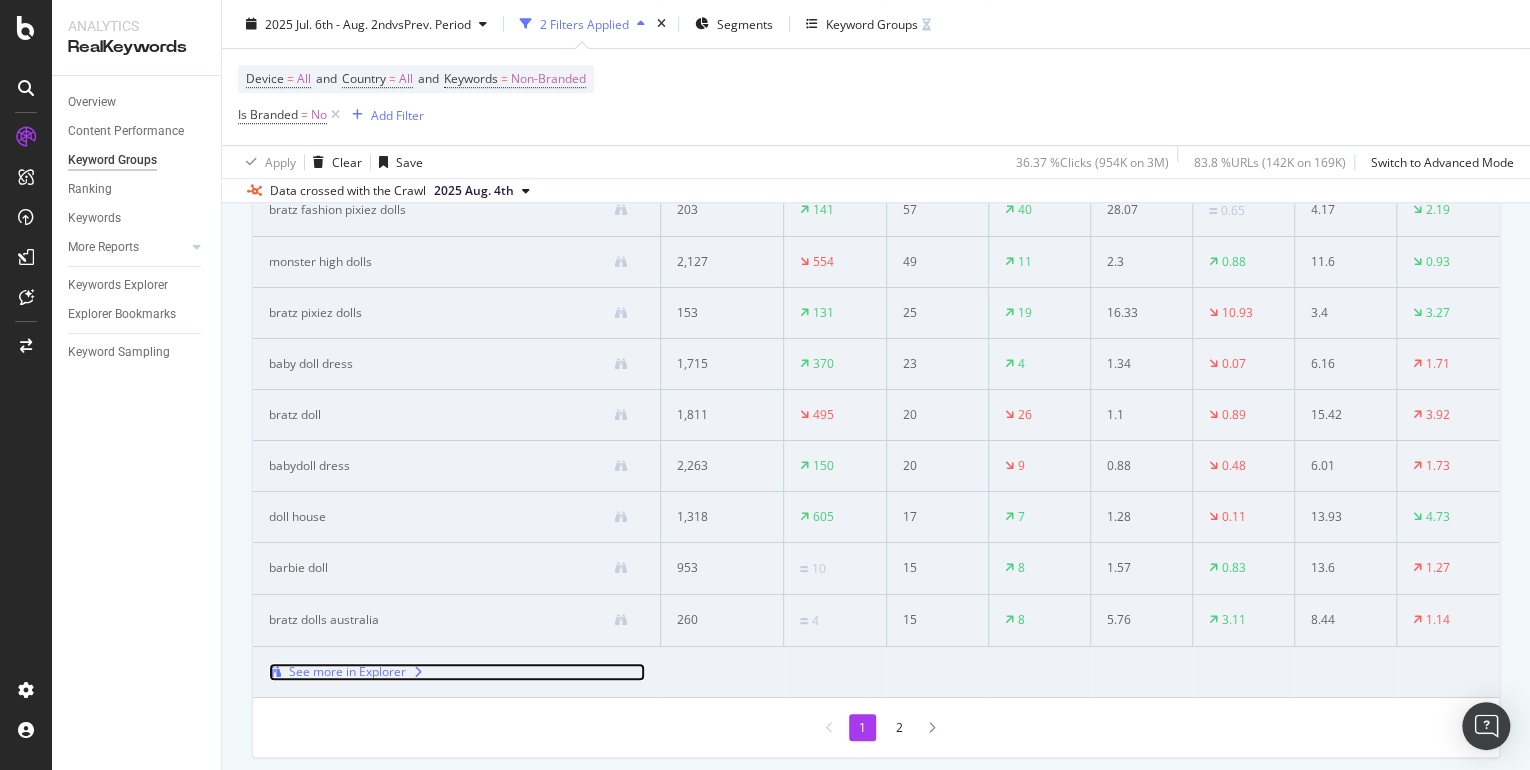 click on "See more in Explorer" at bounding box center (347, 672) 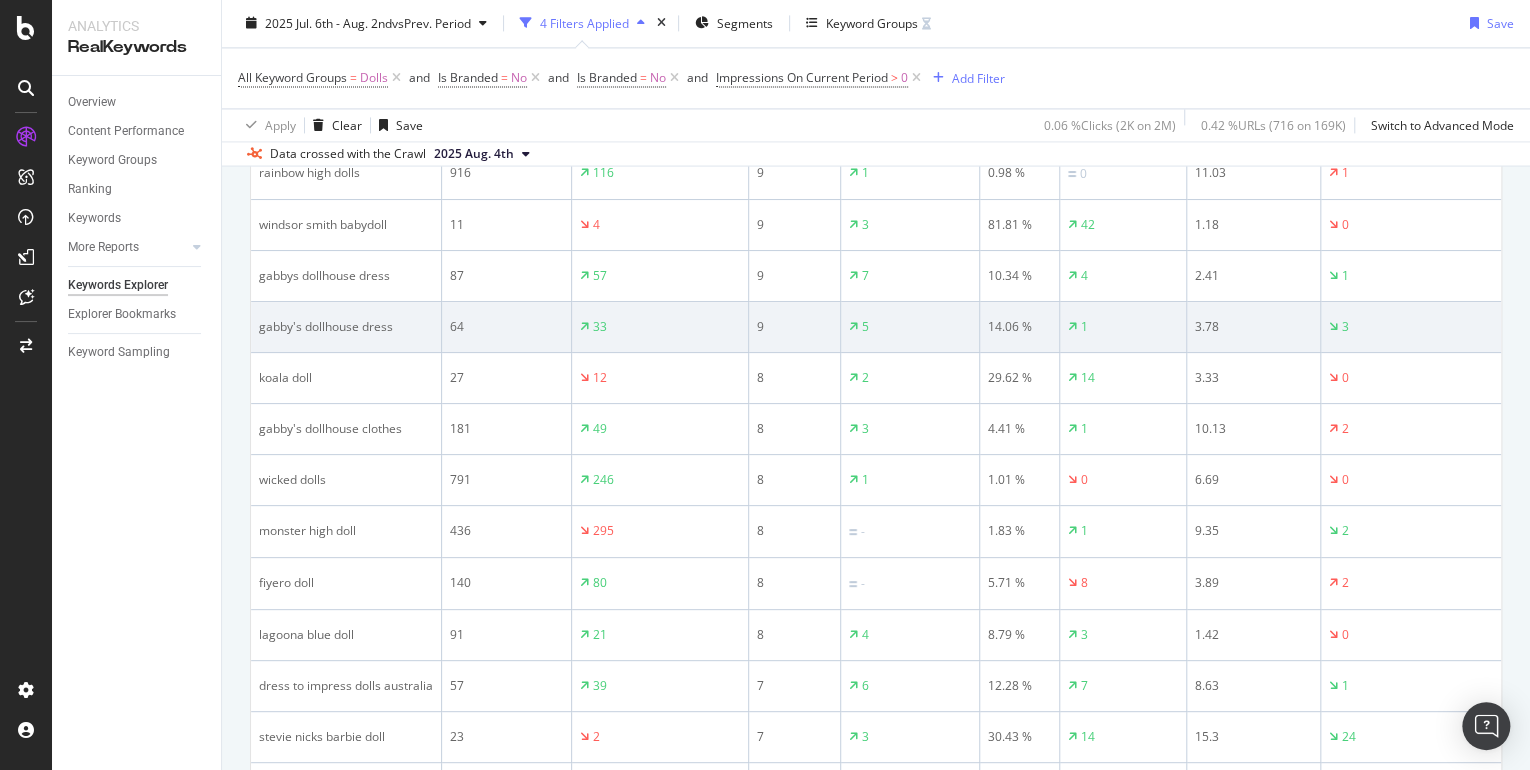 scroll, scrollTop: 1520, scrollLeft: 0, axis: vertical 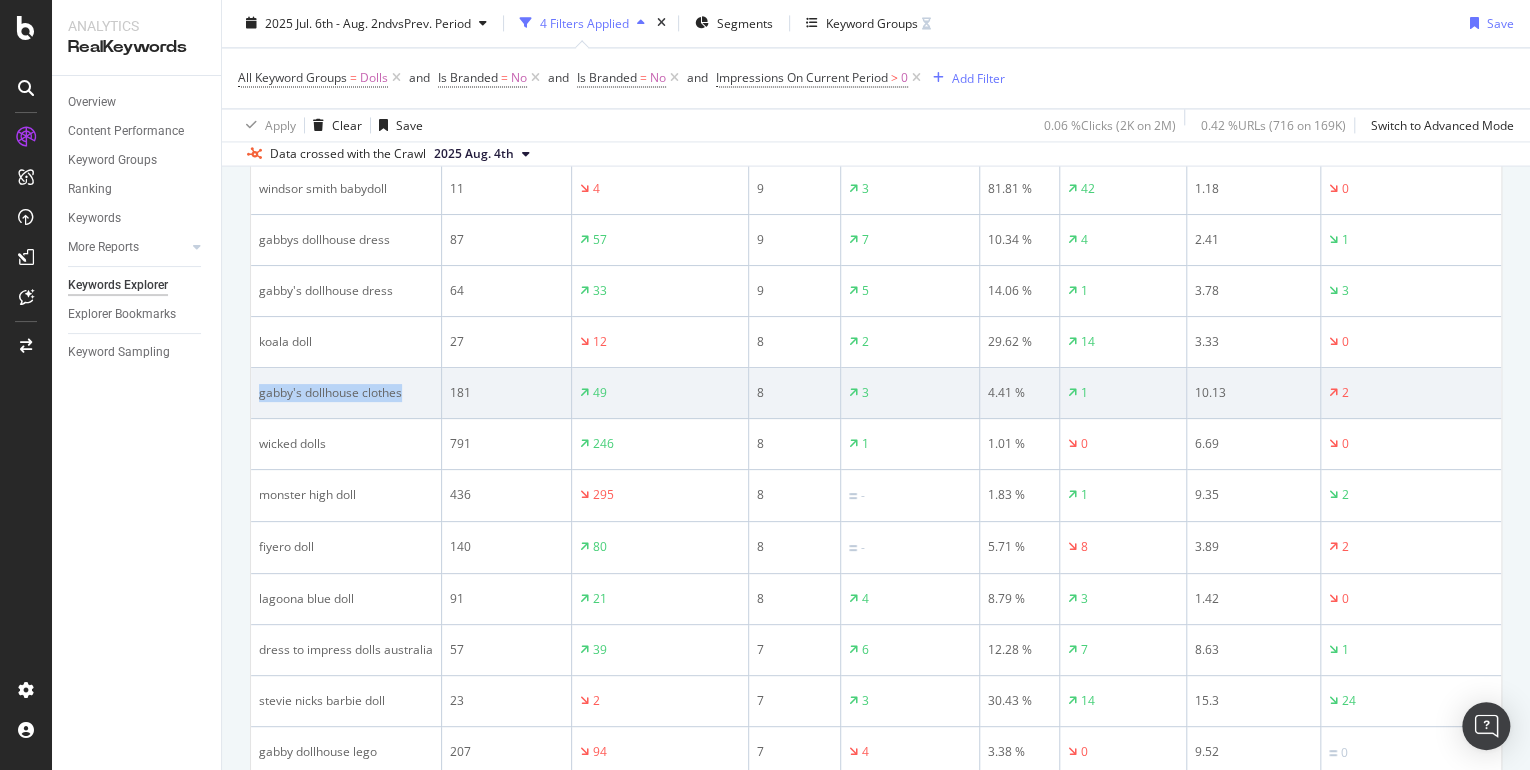 drag, startPoint x: 260, startPoint y: 393, endPoint x: 422, endPoint y: 396, distance: 162.02777 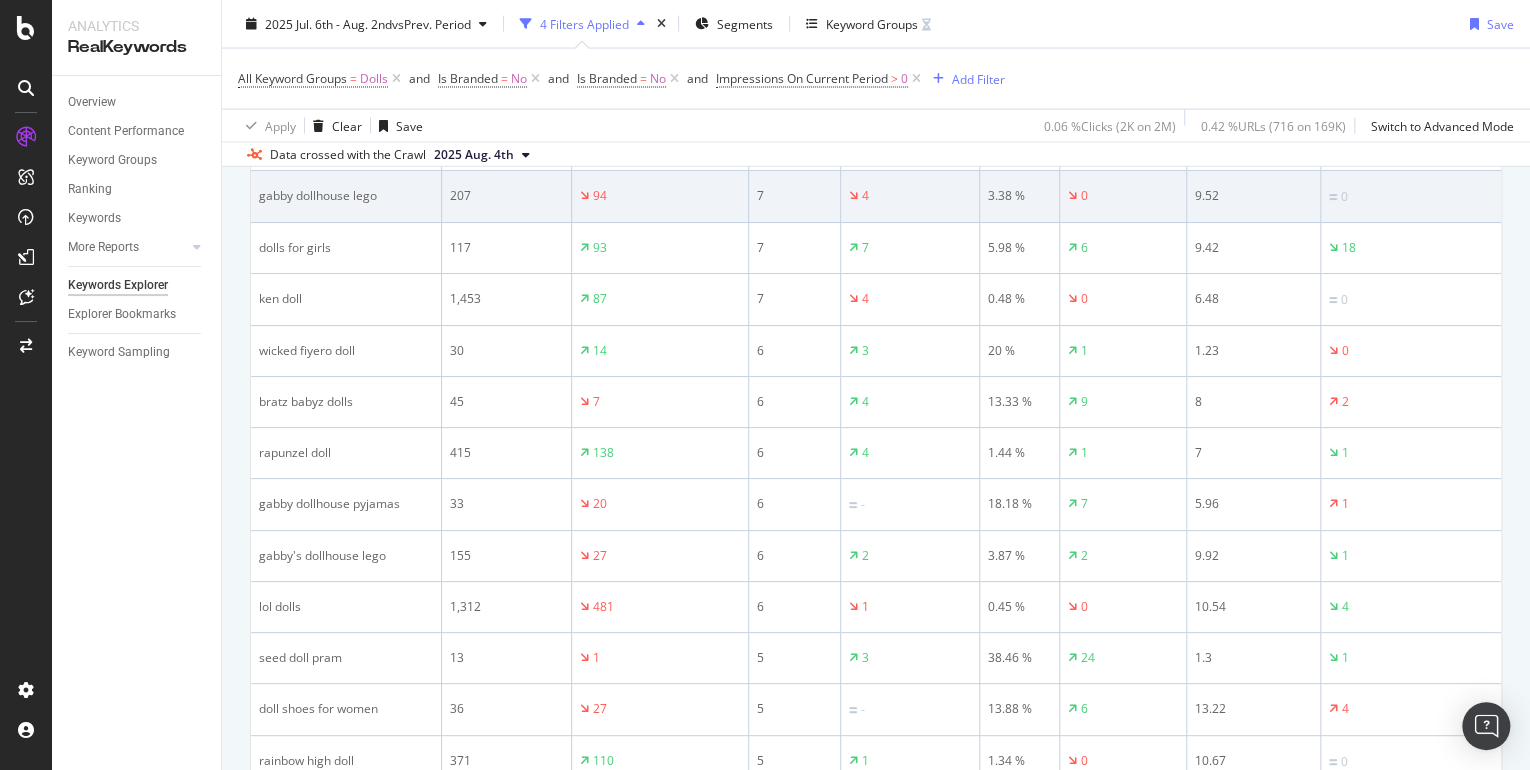 scroll, scrollTop: 2080, scrollLeft: 0, axis: vertical 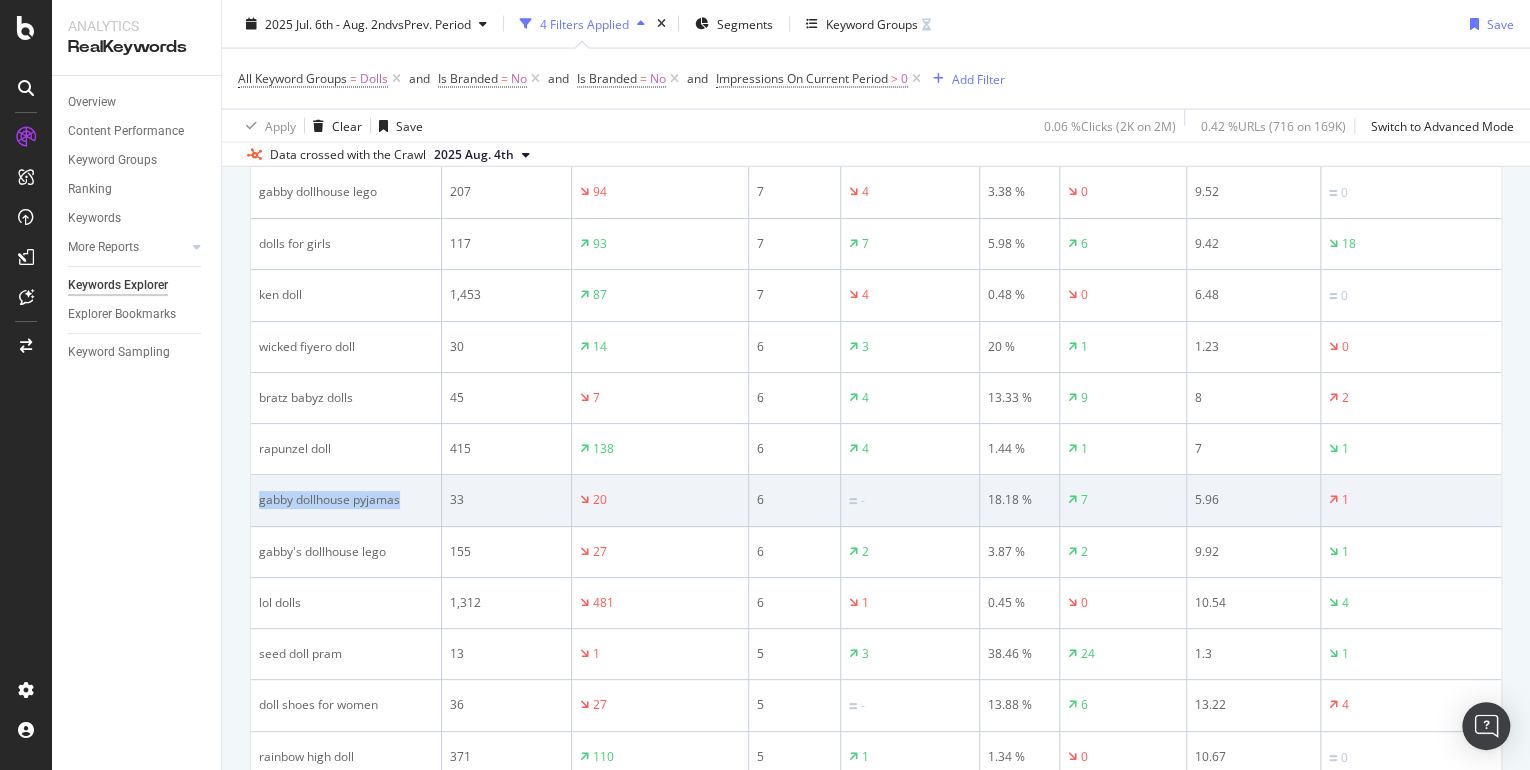 drag, startPoint x: 261, startPoint y: 500, endPoint x: 416, endPoint y: 496, distance: 155.0516 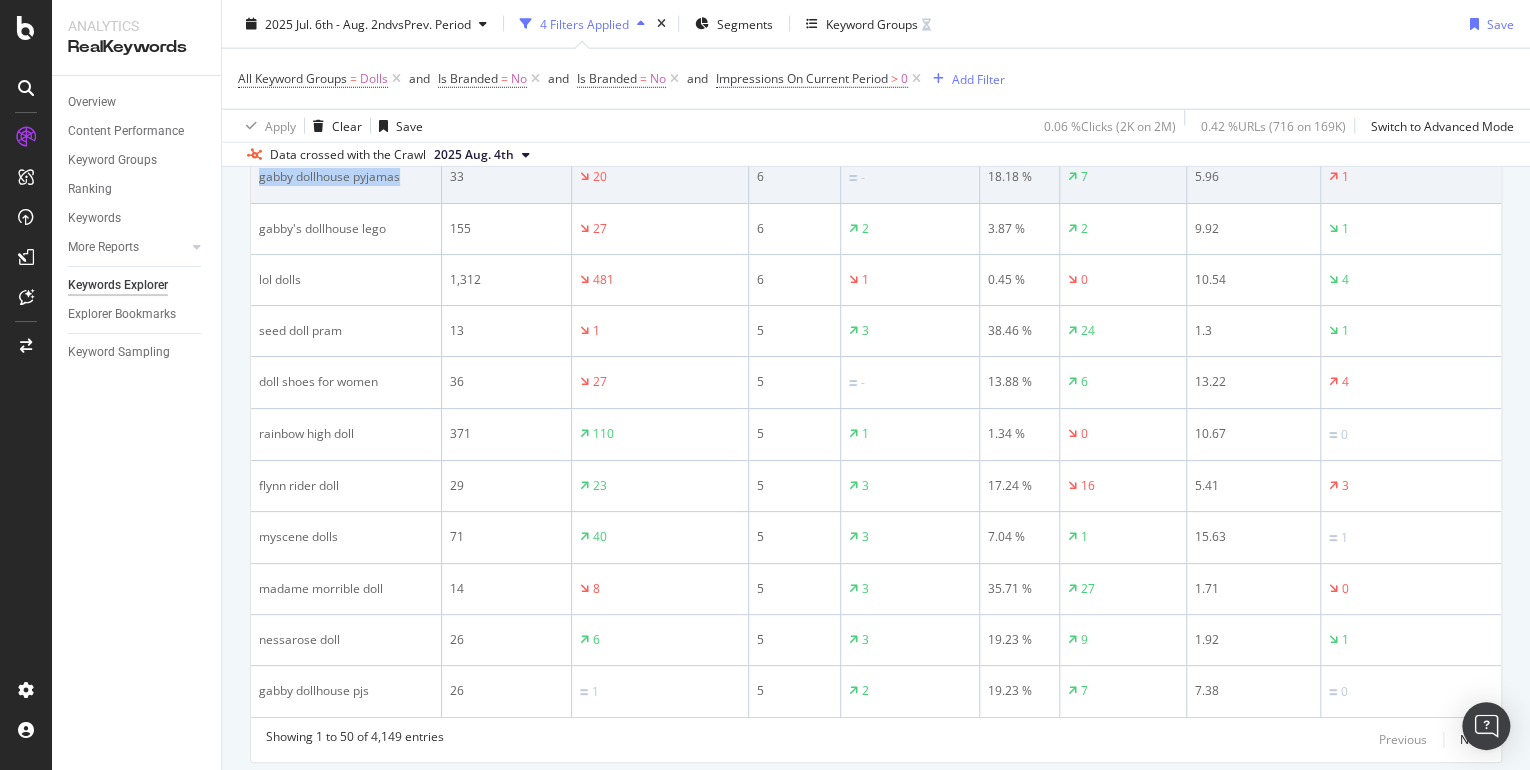 scroll, scrollTop: 2483, scrollLeft: 0, axis: vertical 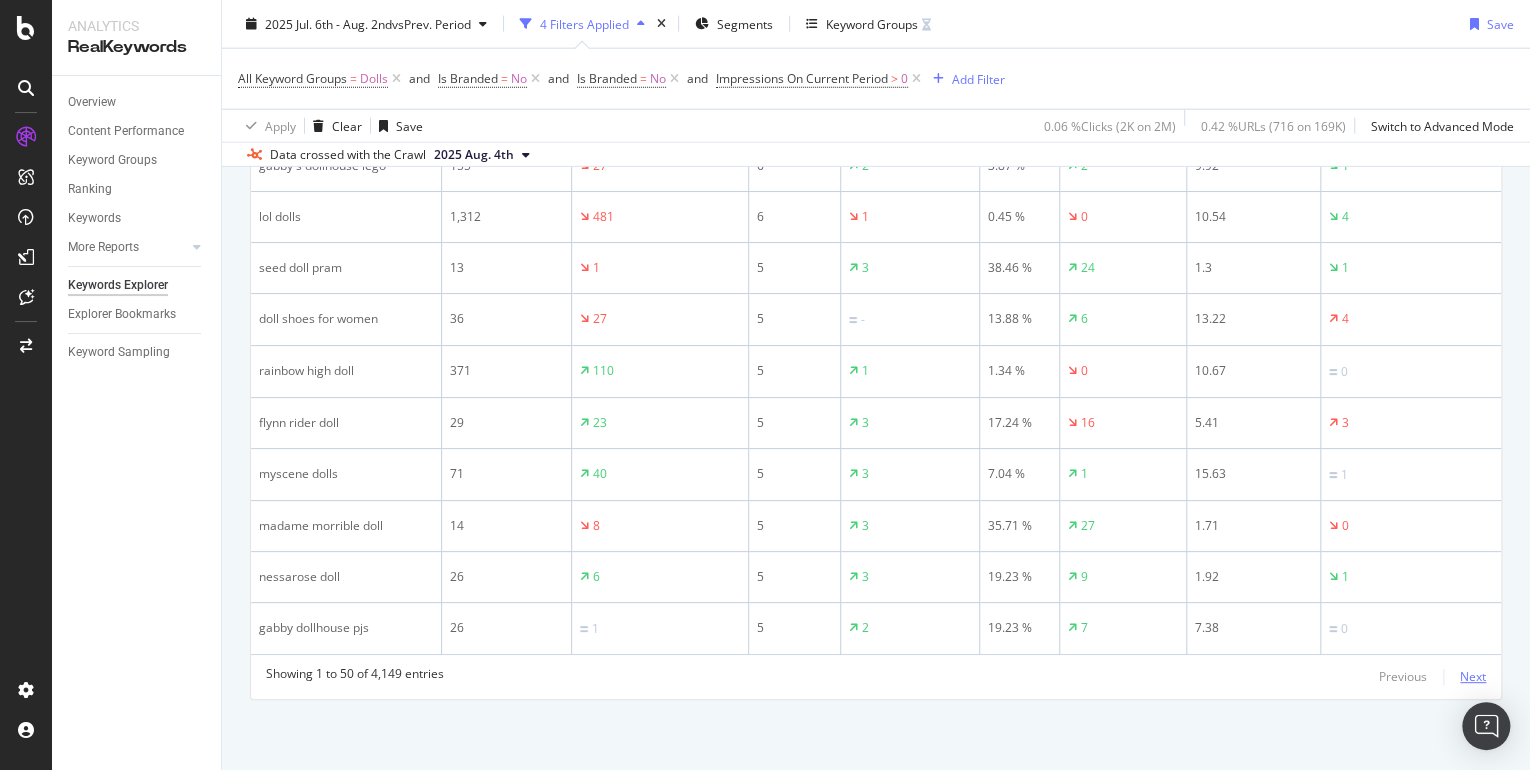 click on "Next" at bounding box center (1473, 676) 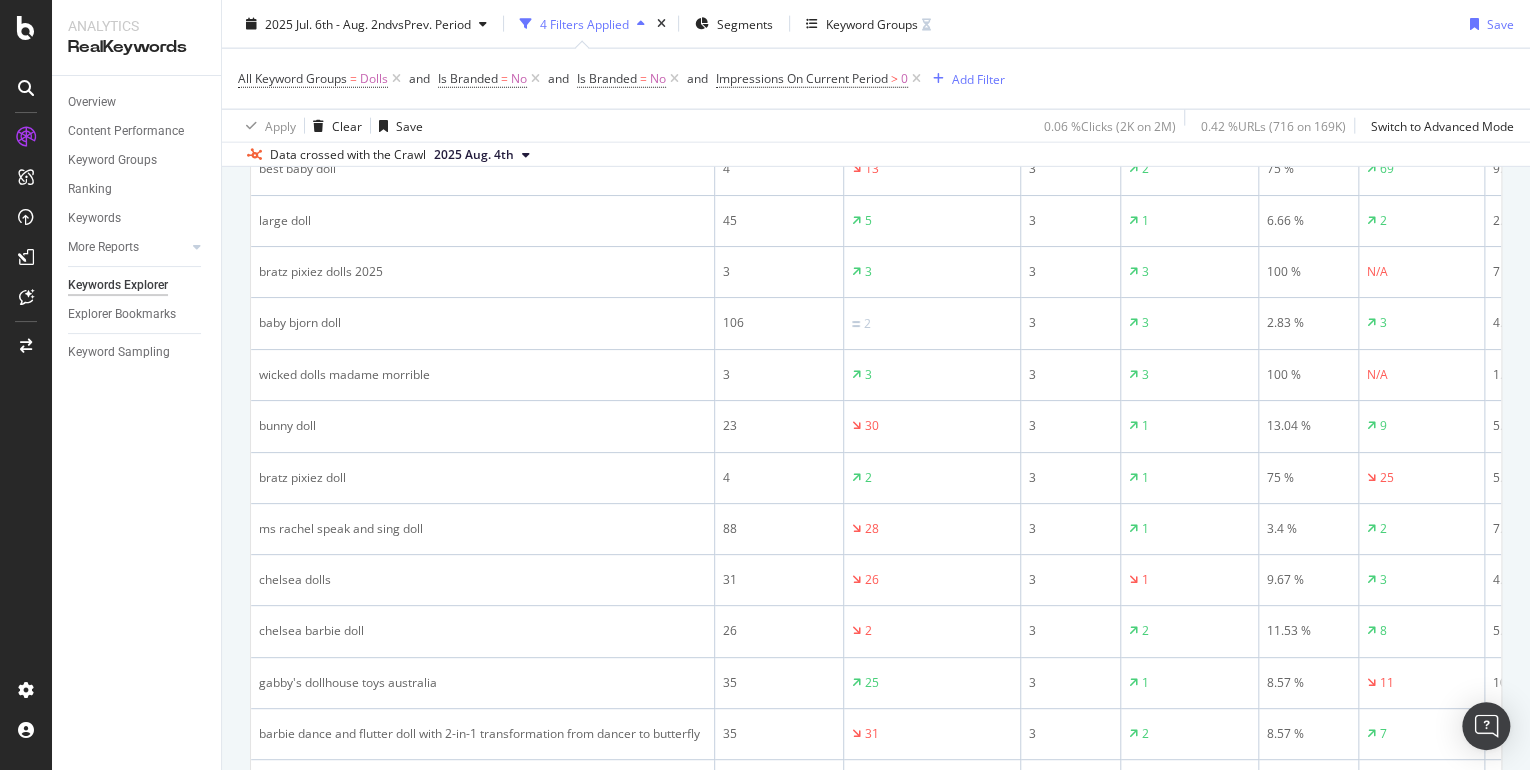 scroll, scrollTop: 2496, scrollLeft: 0, axis: vertical 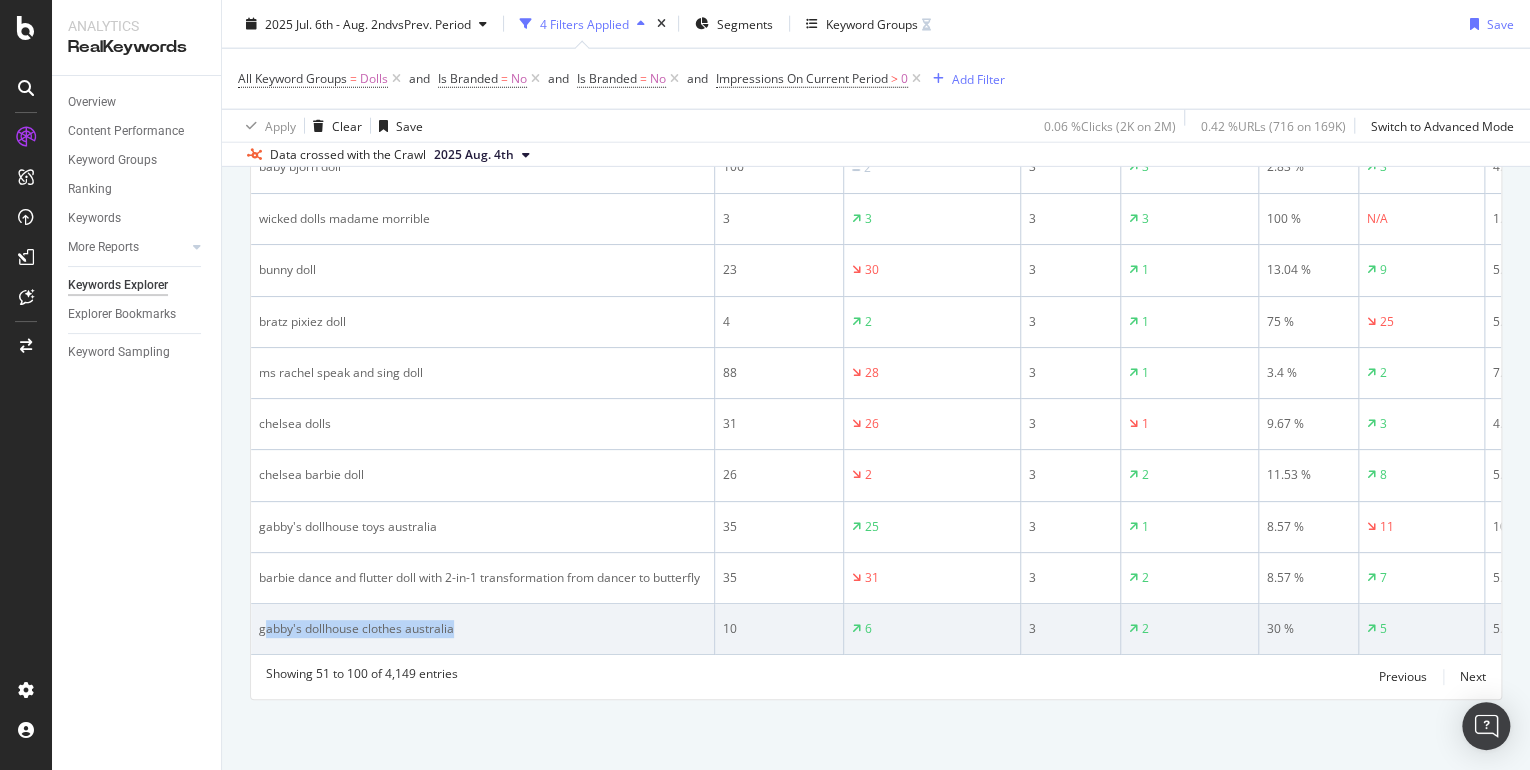 drag, startPoint x: 263, startPoint y: 616, endPoint x: 475, endPoint y: 615, distance: 212.00237 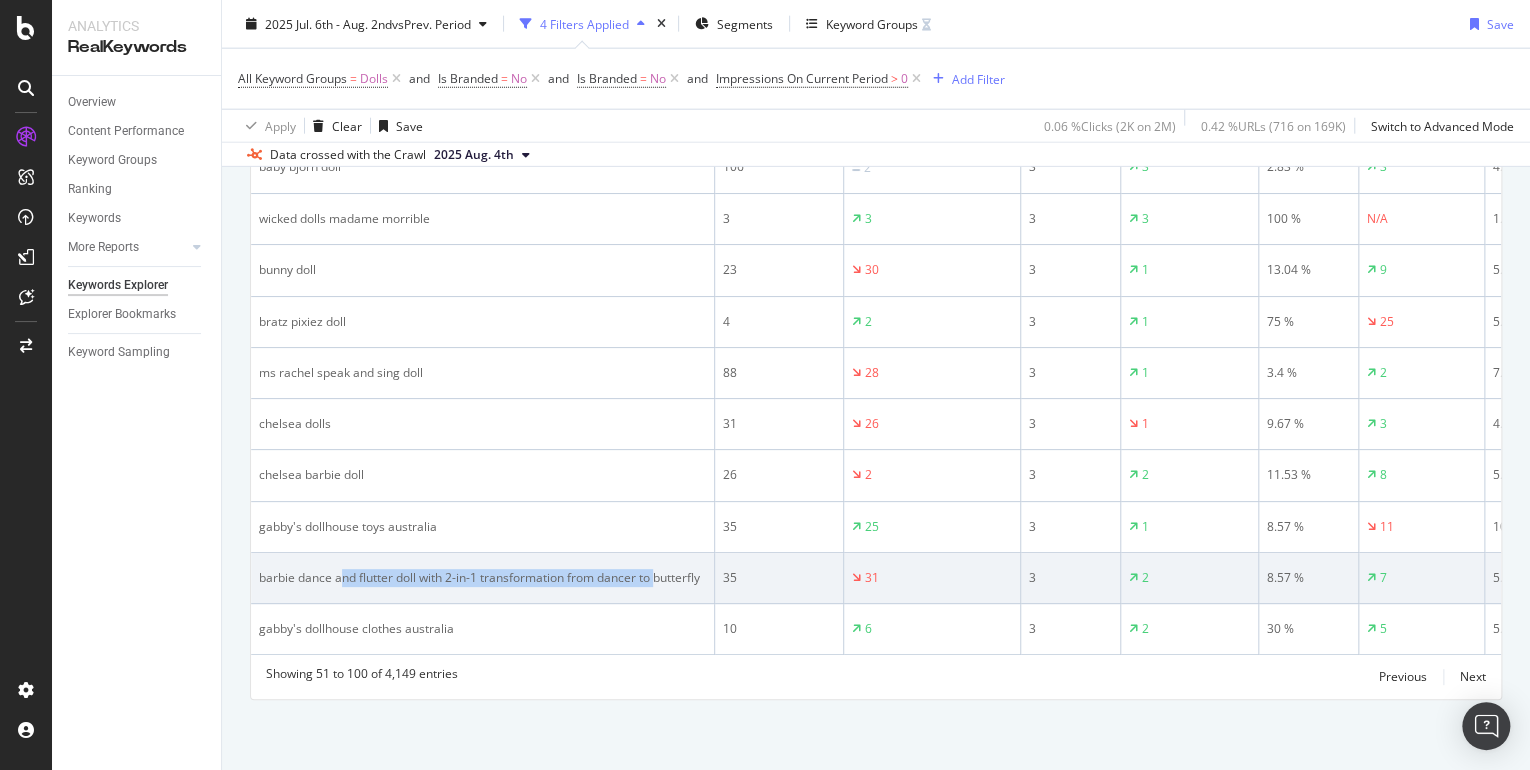 drag, startPoint x: 342, startPoint y: 573, endPoint x: 660, endPoint y: 567, distance: 318.0566 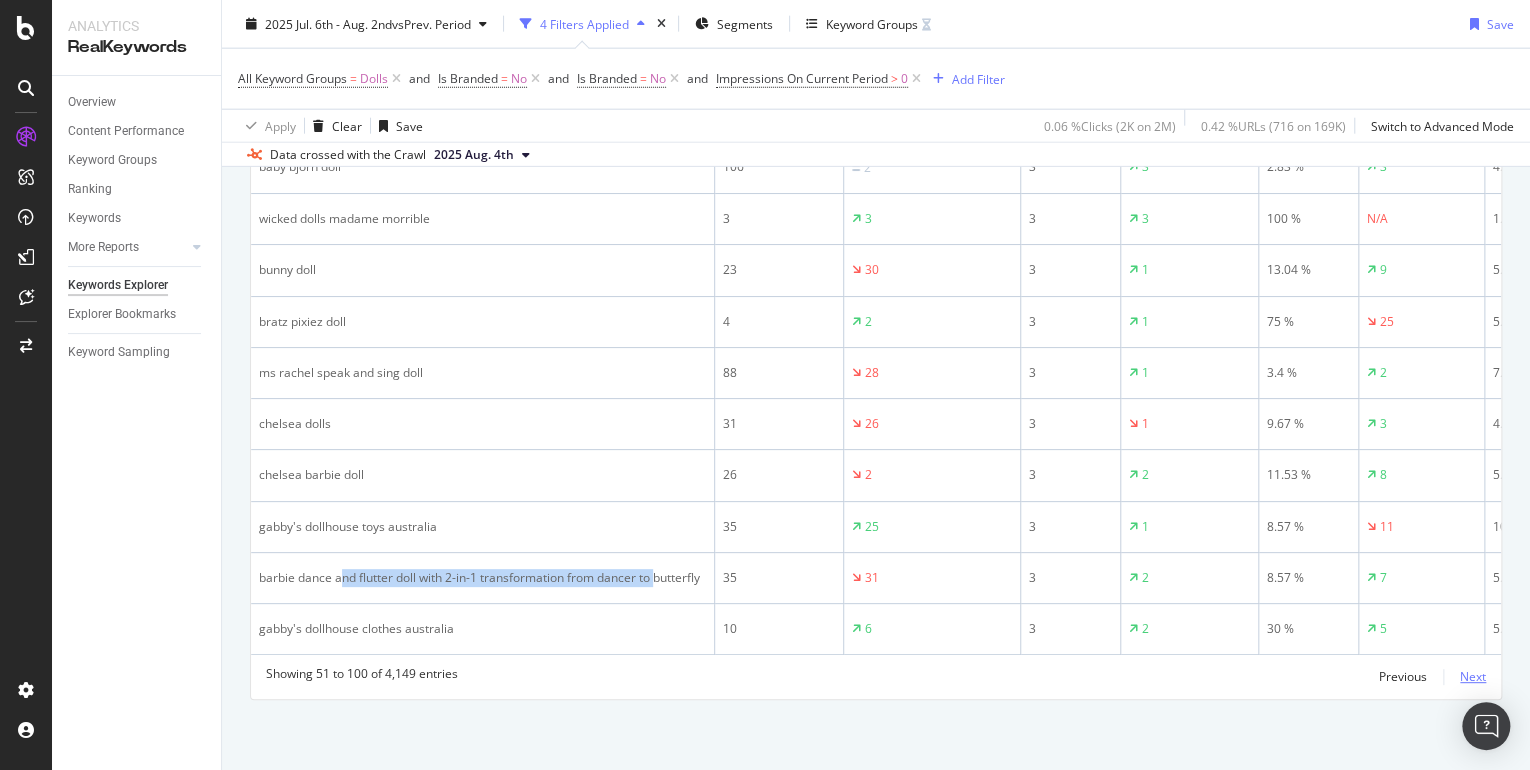 click on "Next" at bounding box center [1473, 676] 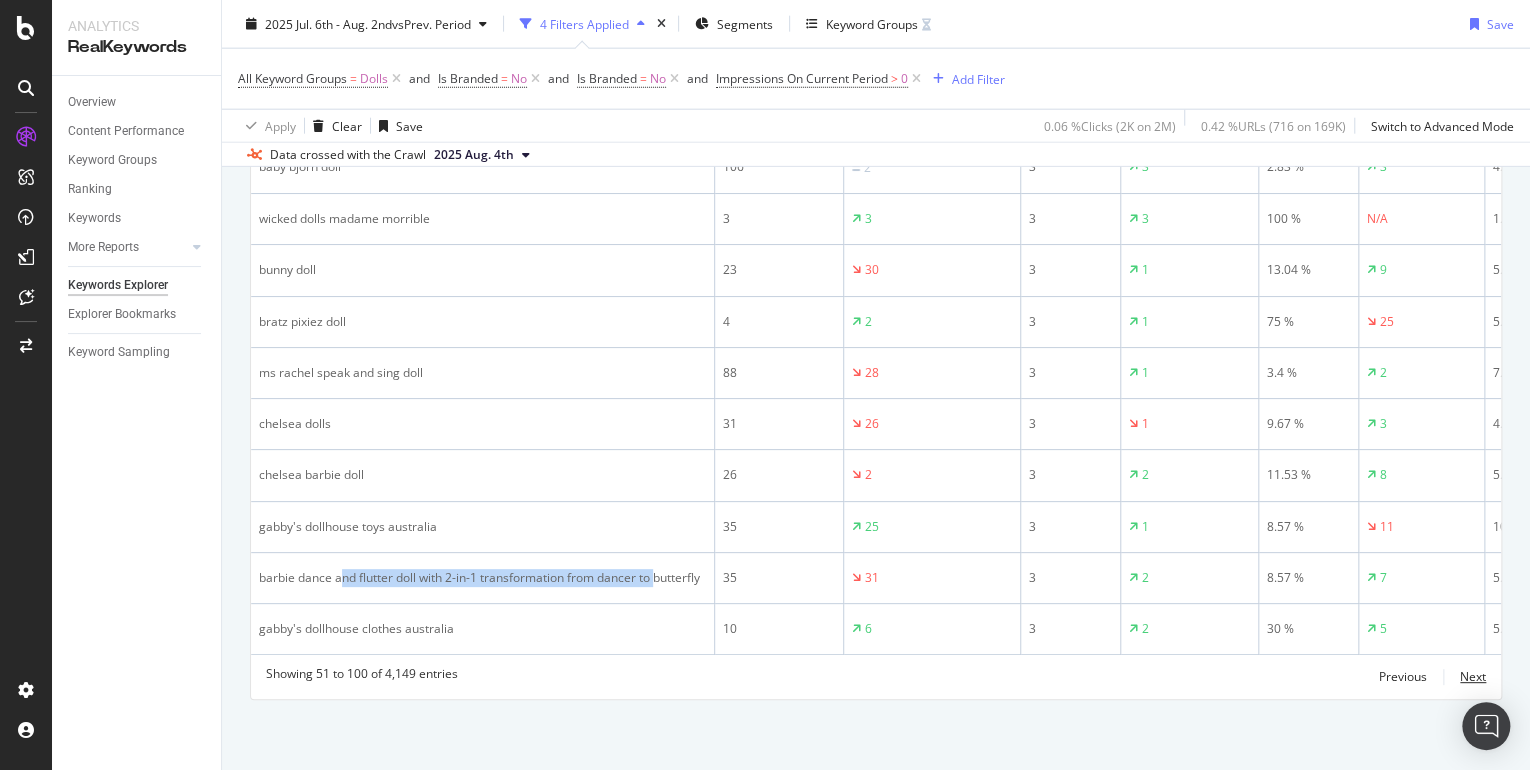 scroll, scrollTop: 0, scrollLeft: 0, axis: both 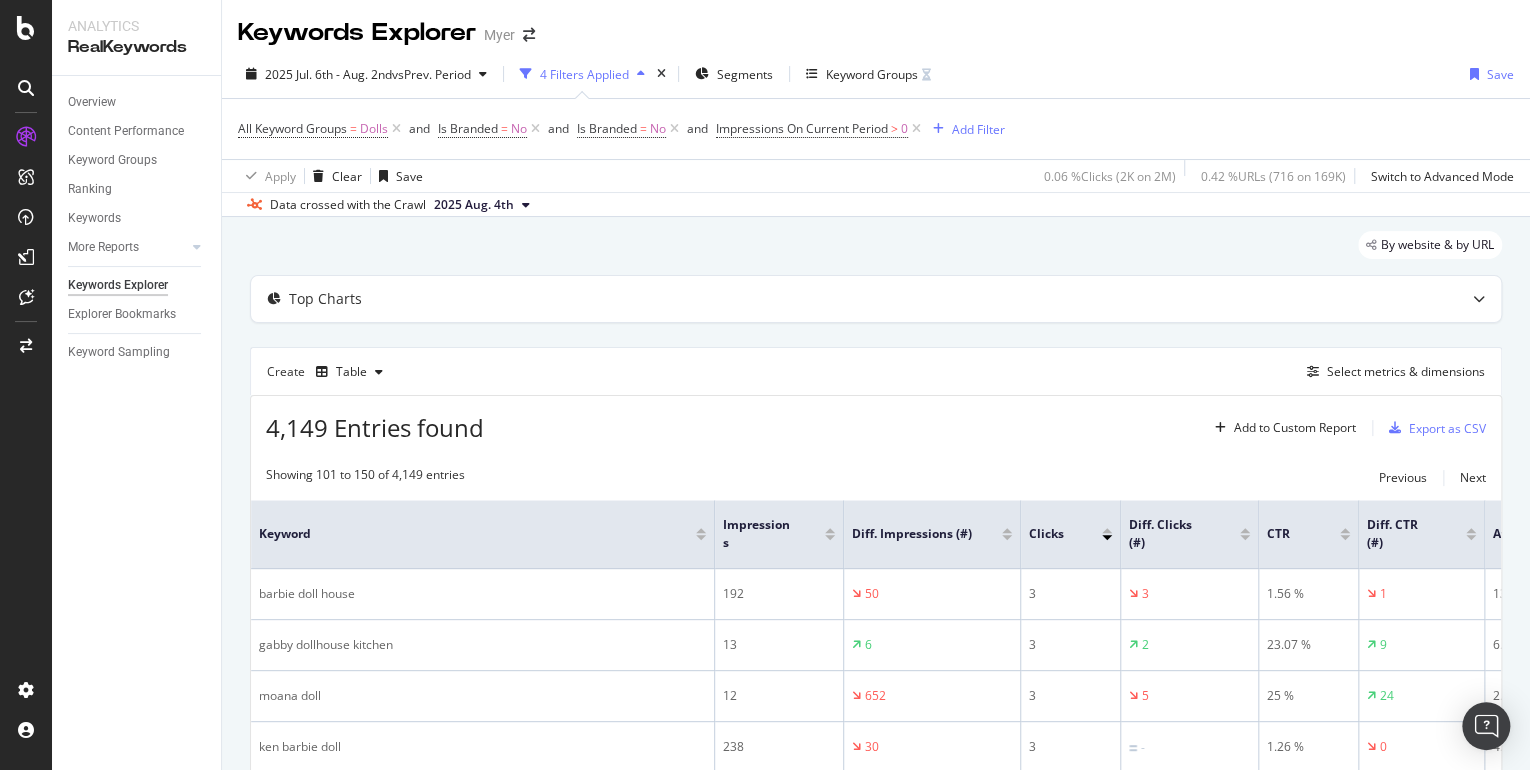 type 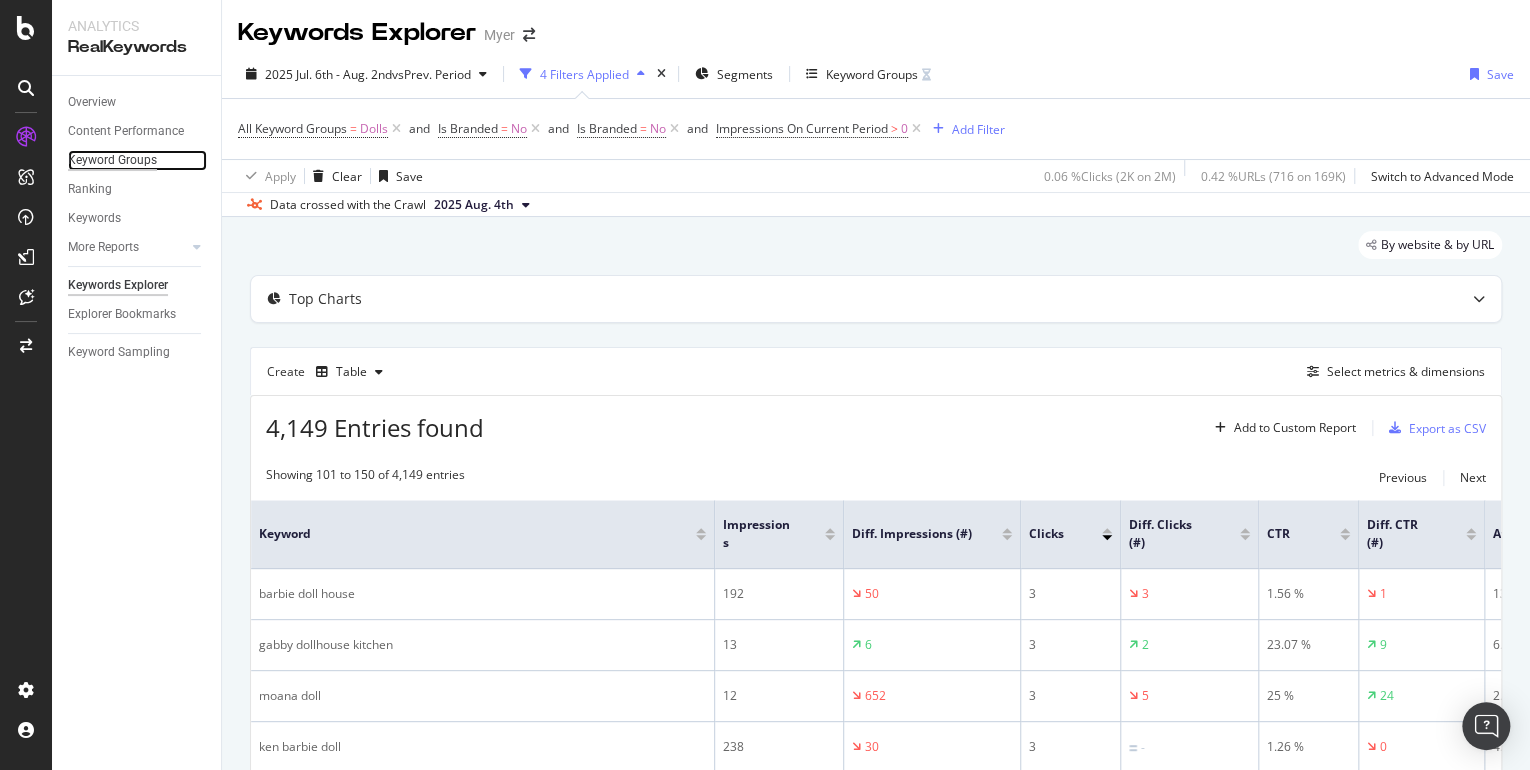 click on "Keyword Groups" at bounding box center [112, 160] 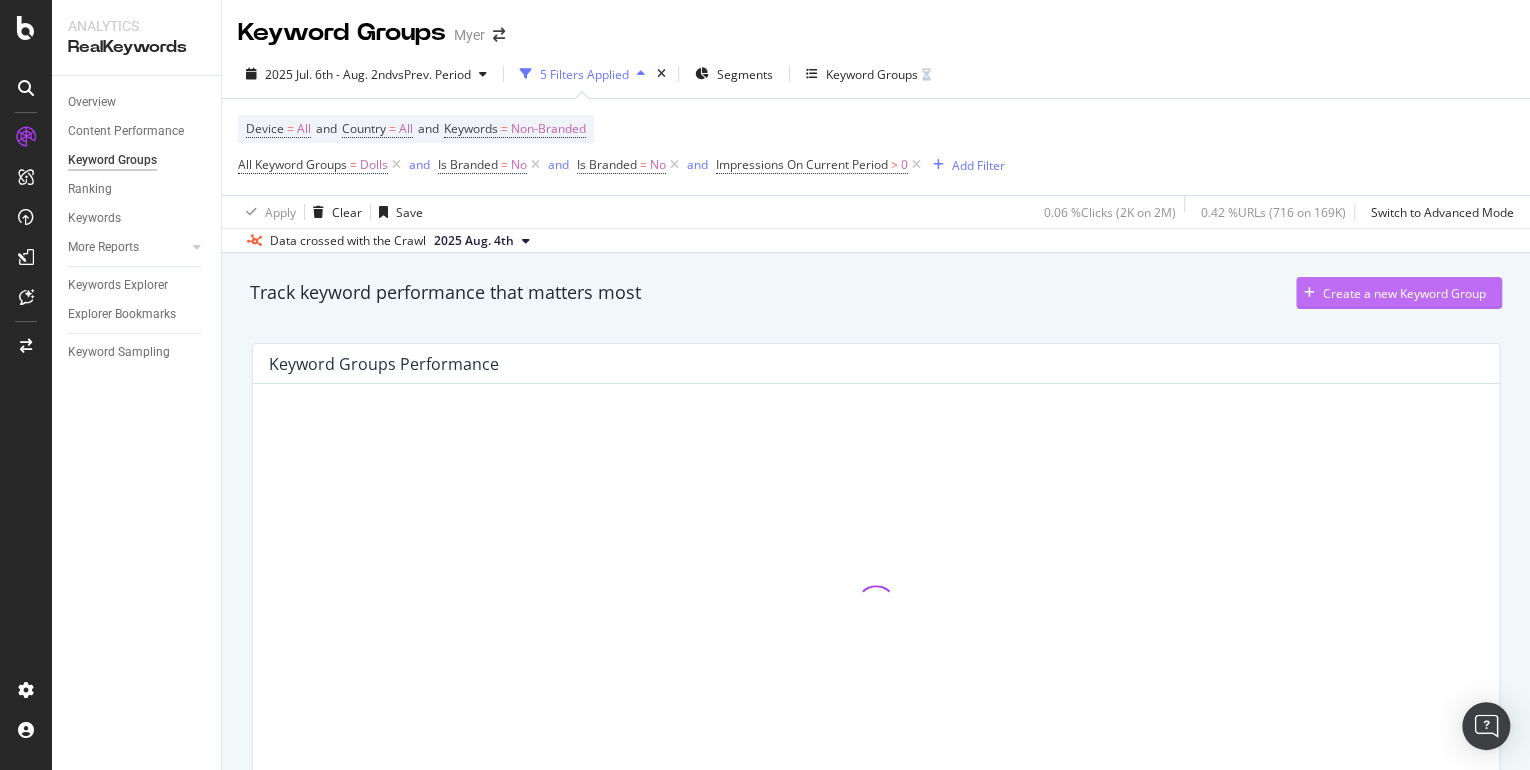 click on "Create a new Keyword Group" at bounding box center (1404, 293) 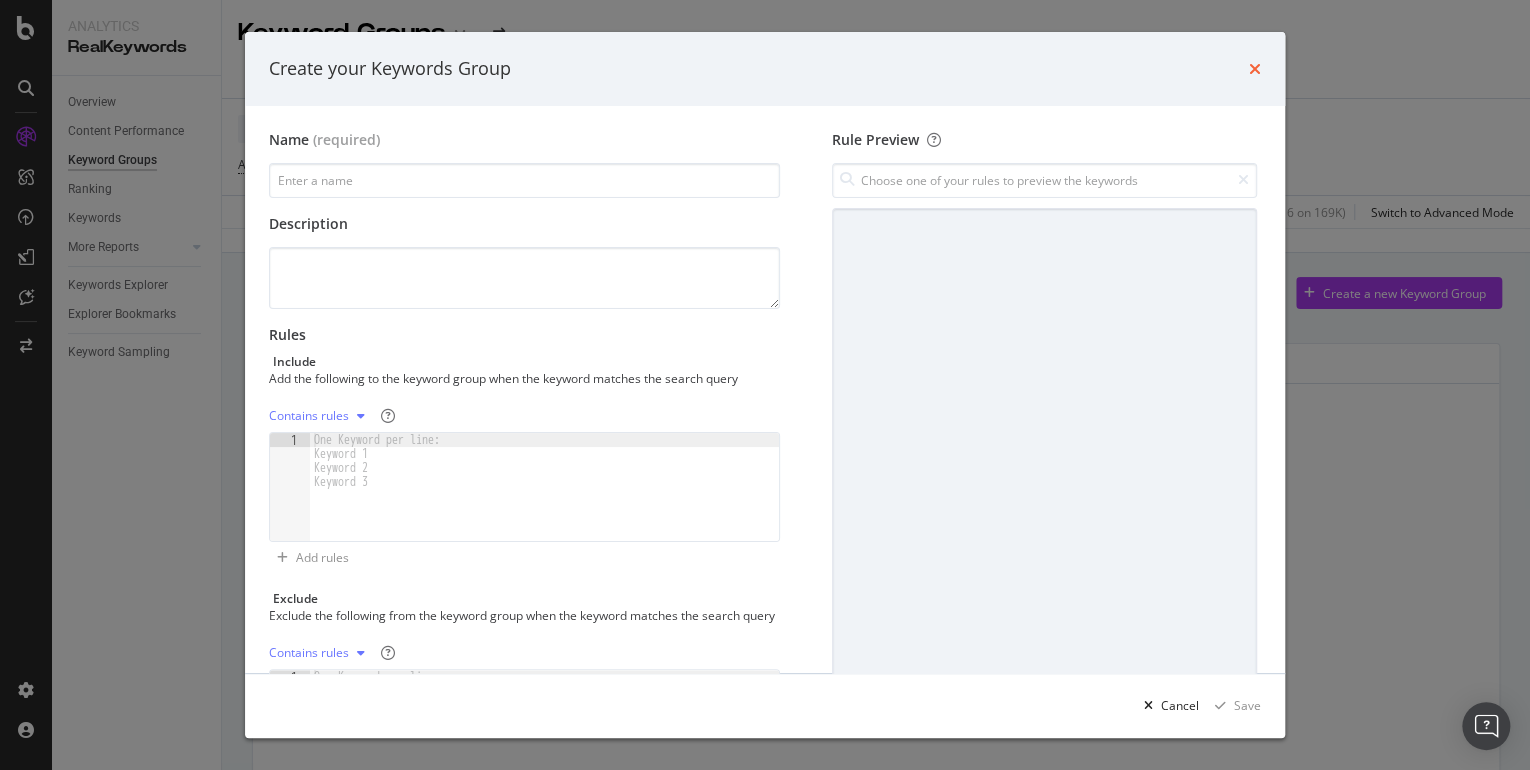click at bounding box center [1255, 69] 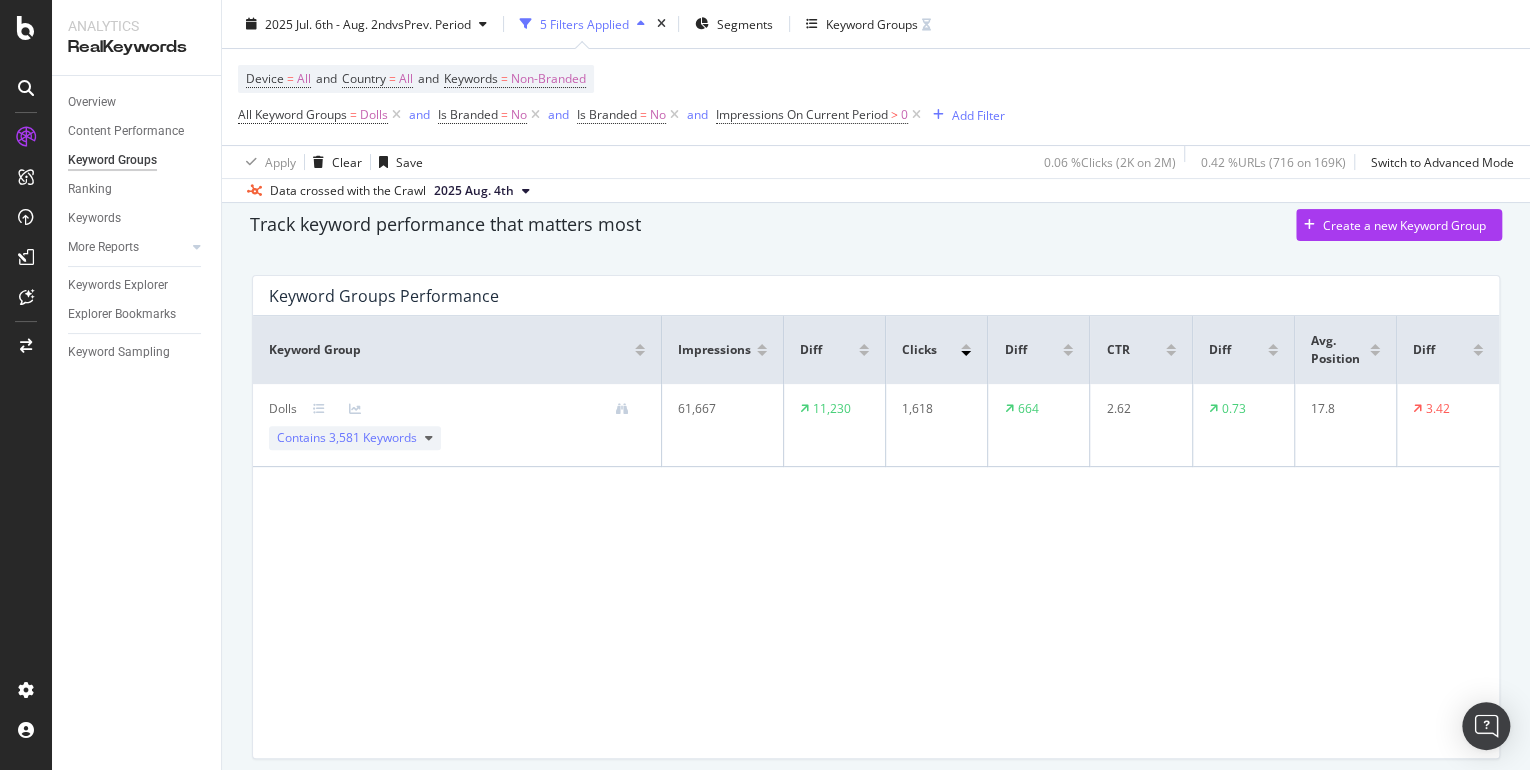 scroll, scrollTop: 143, scrollLeft: 0, axis: vertical 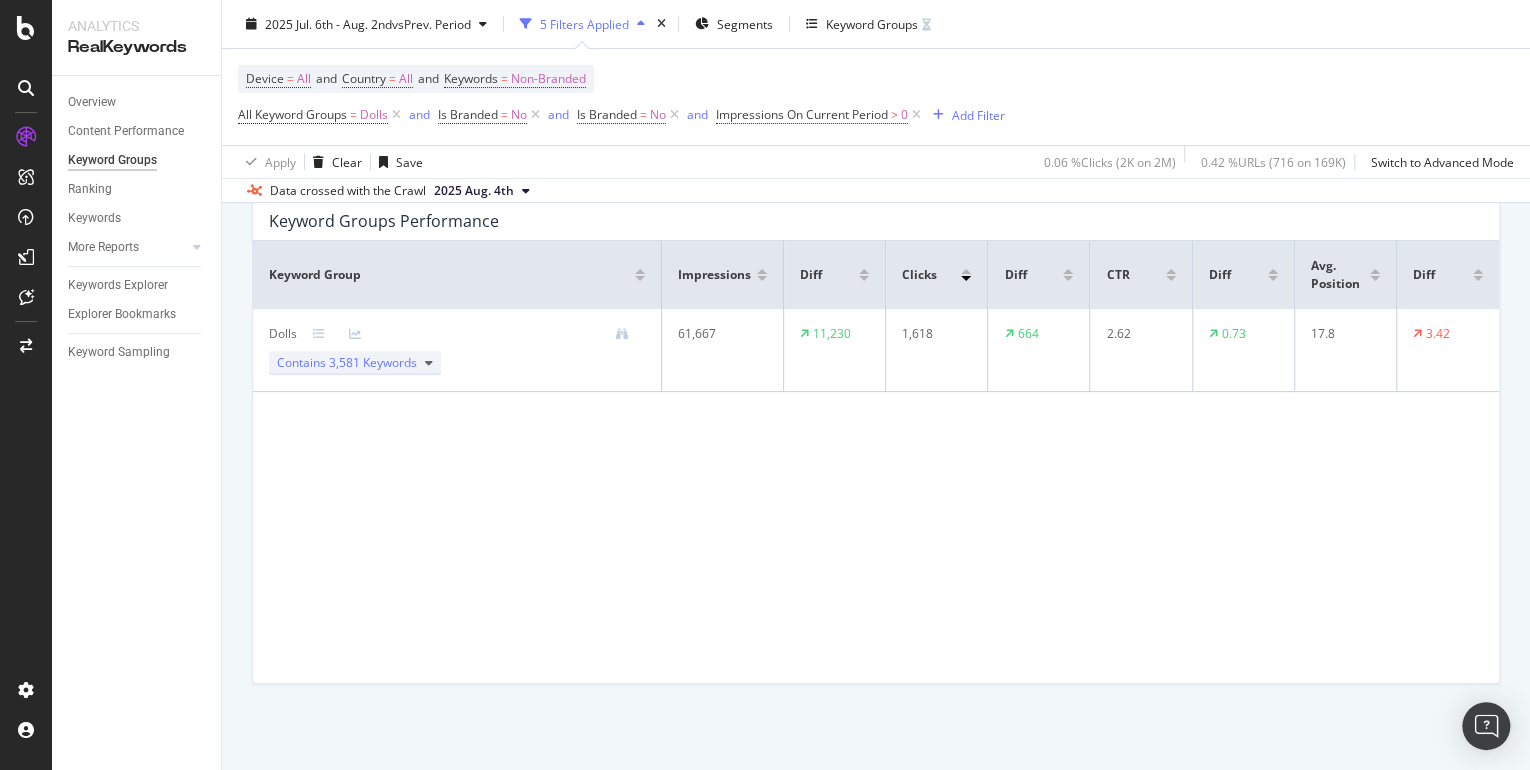 click on "Contains   3,581 Keywords" at bounding box center (355, 363) 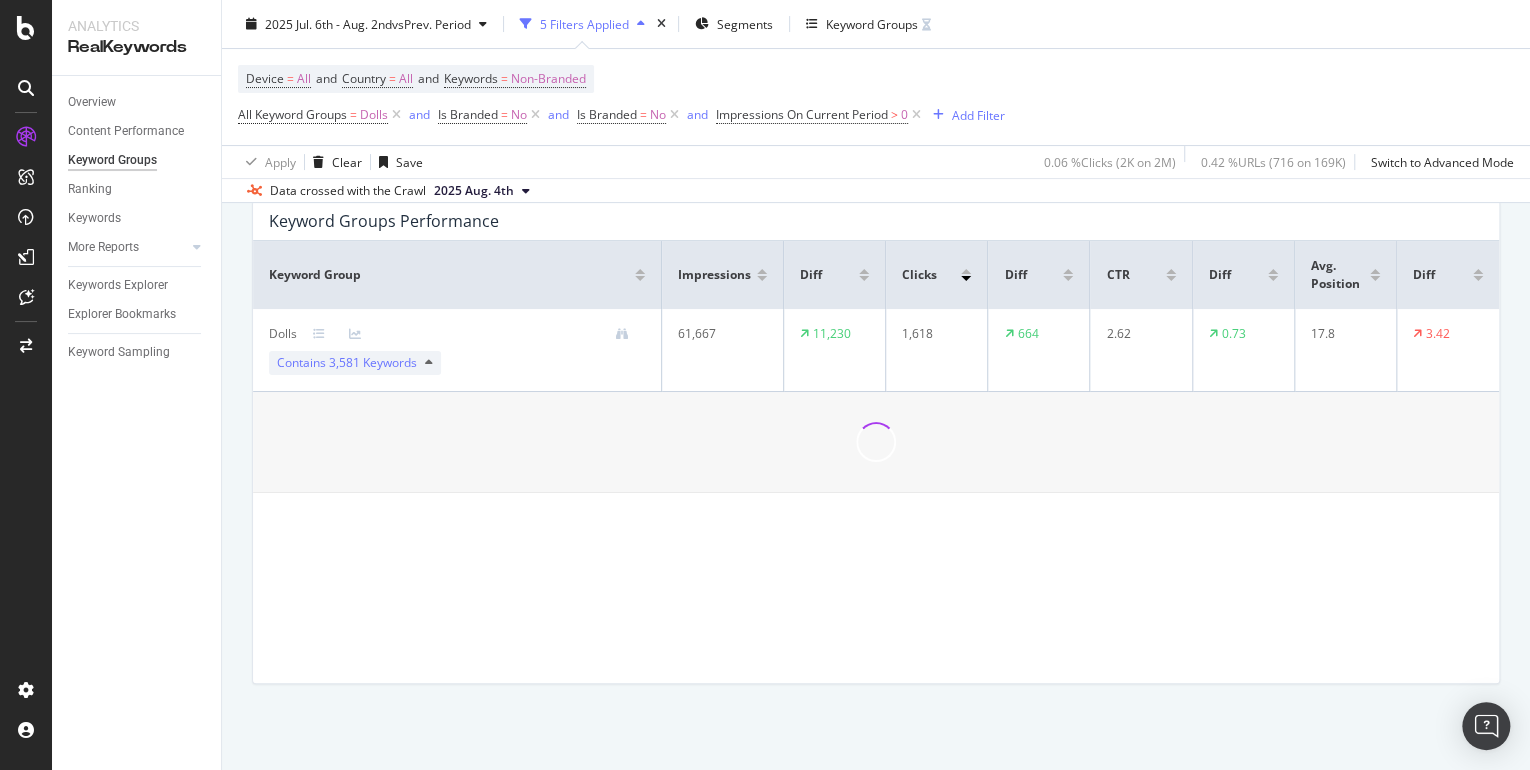 scroll, scrollTop: 0, scrollLeft: 0, axis: both 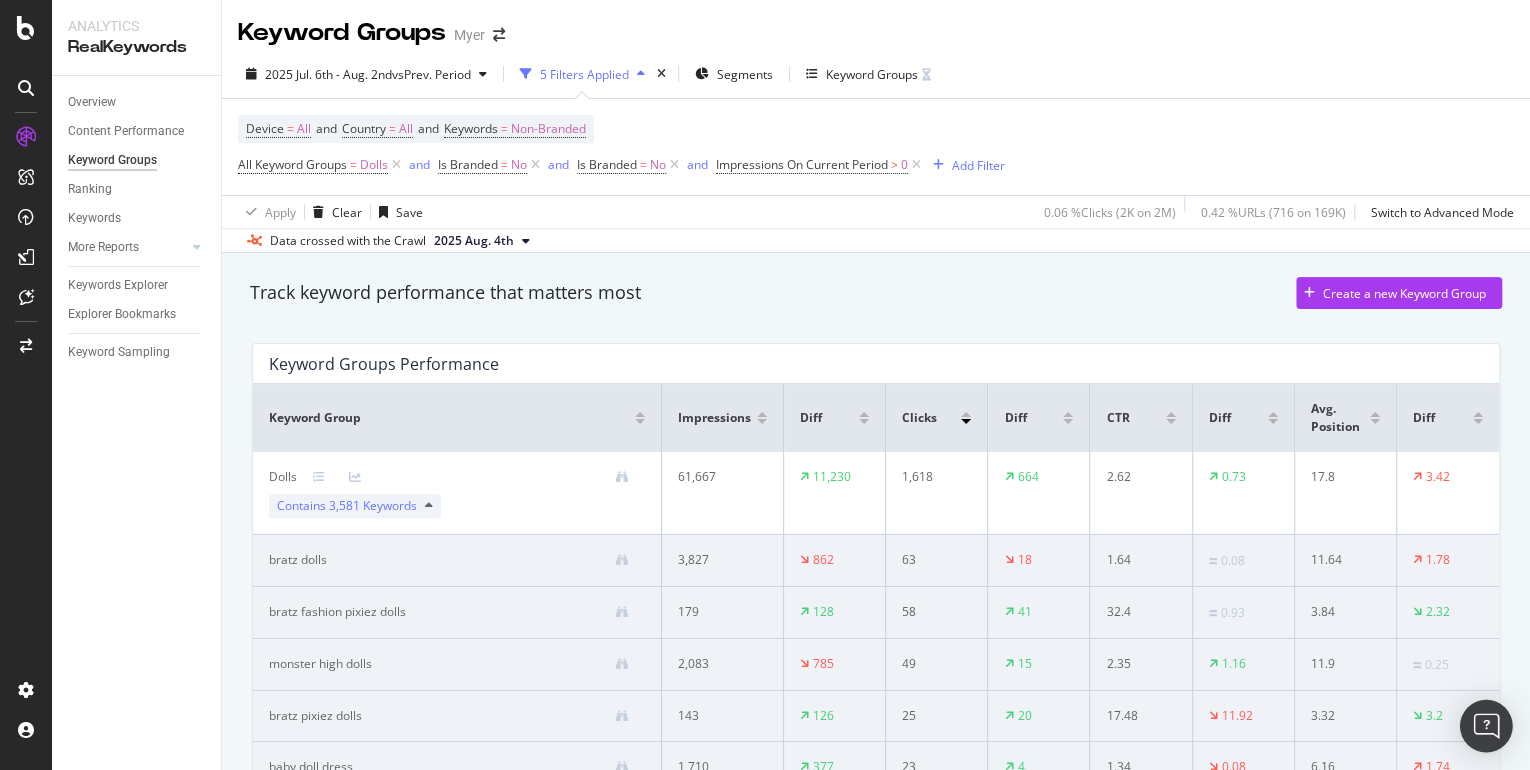 click at bounding box center [1486, 726] 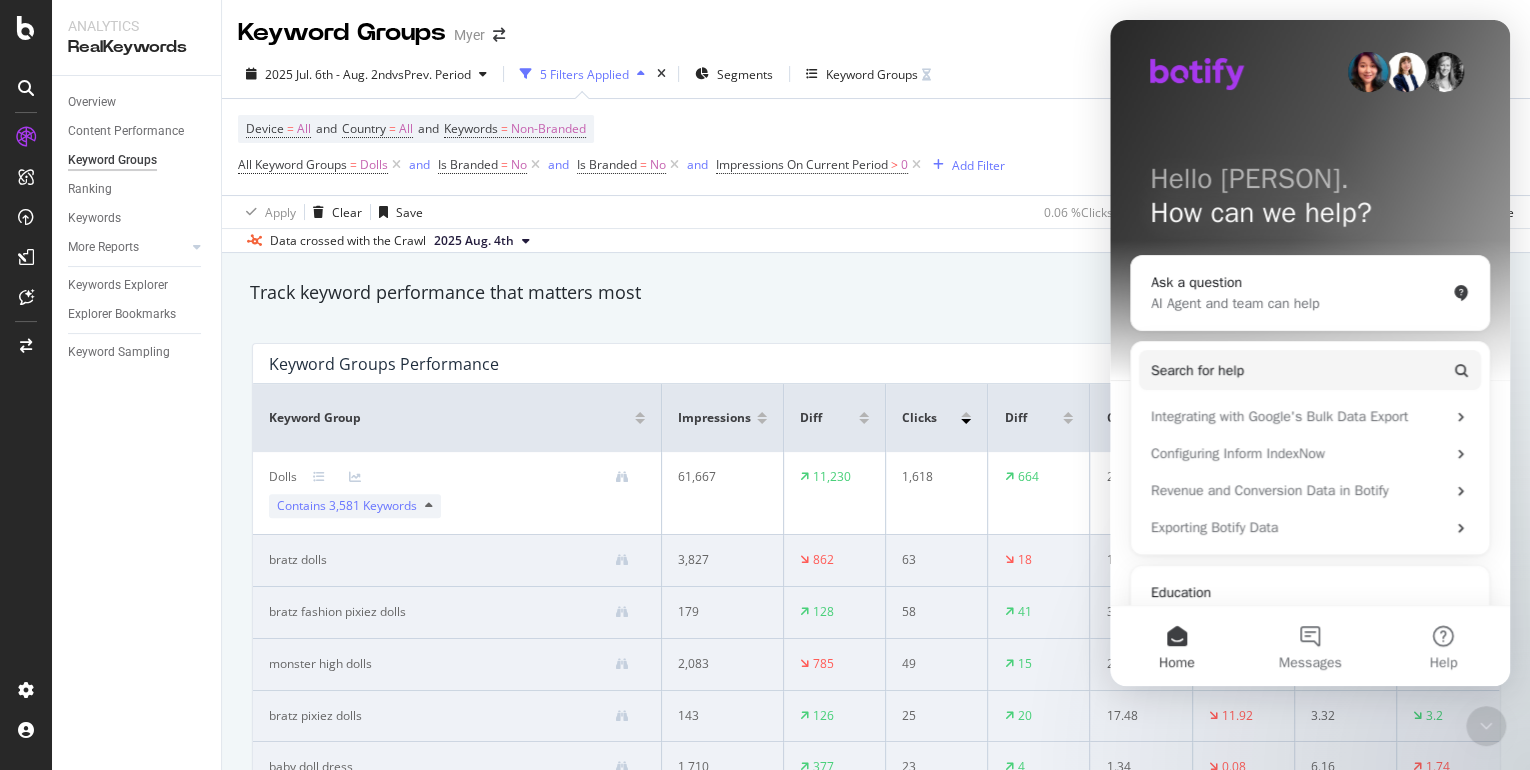 scroll, scrollTop: 0, scrollLeft: 0, axis: both 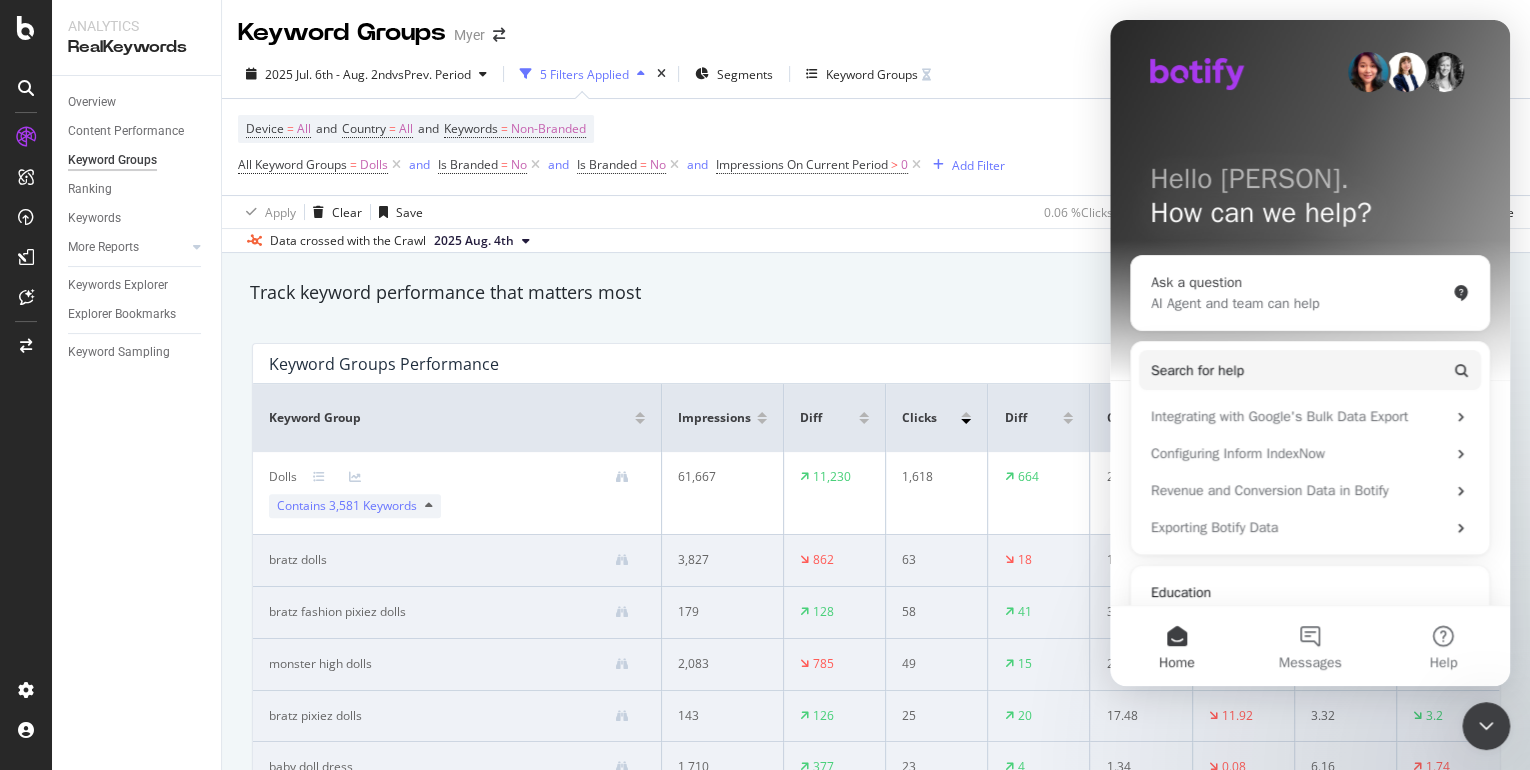 click on "AI Agent and team can help" at bounding box center [1298, 303] 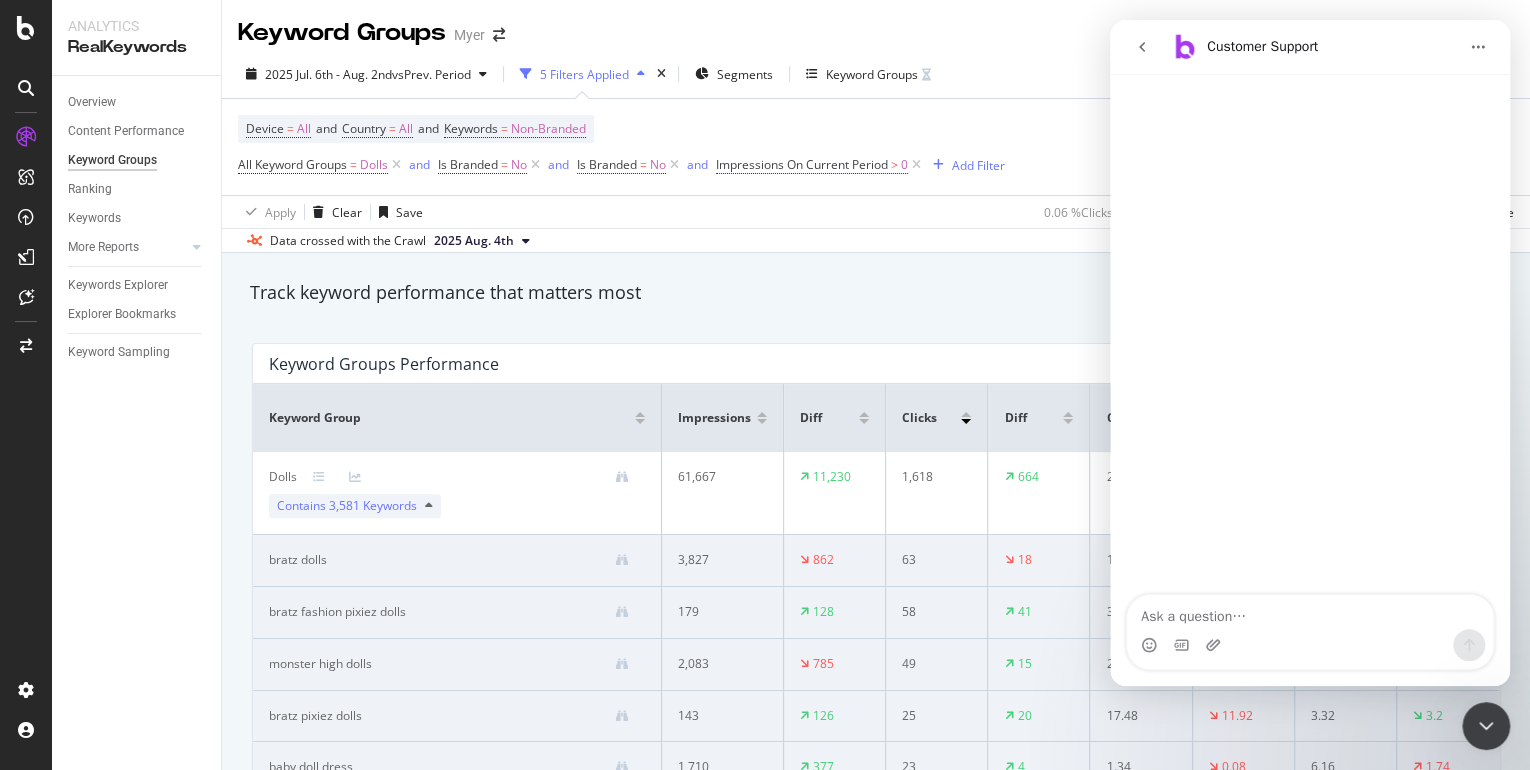 click at bounding box center [1310, 612] 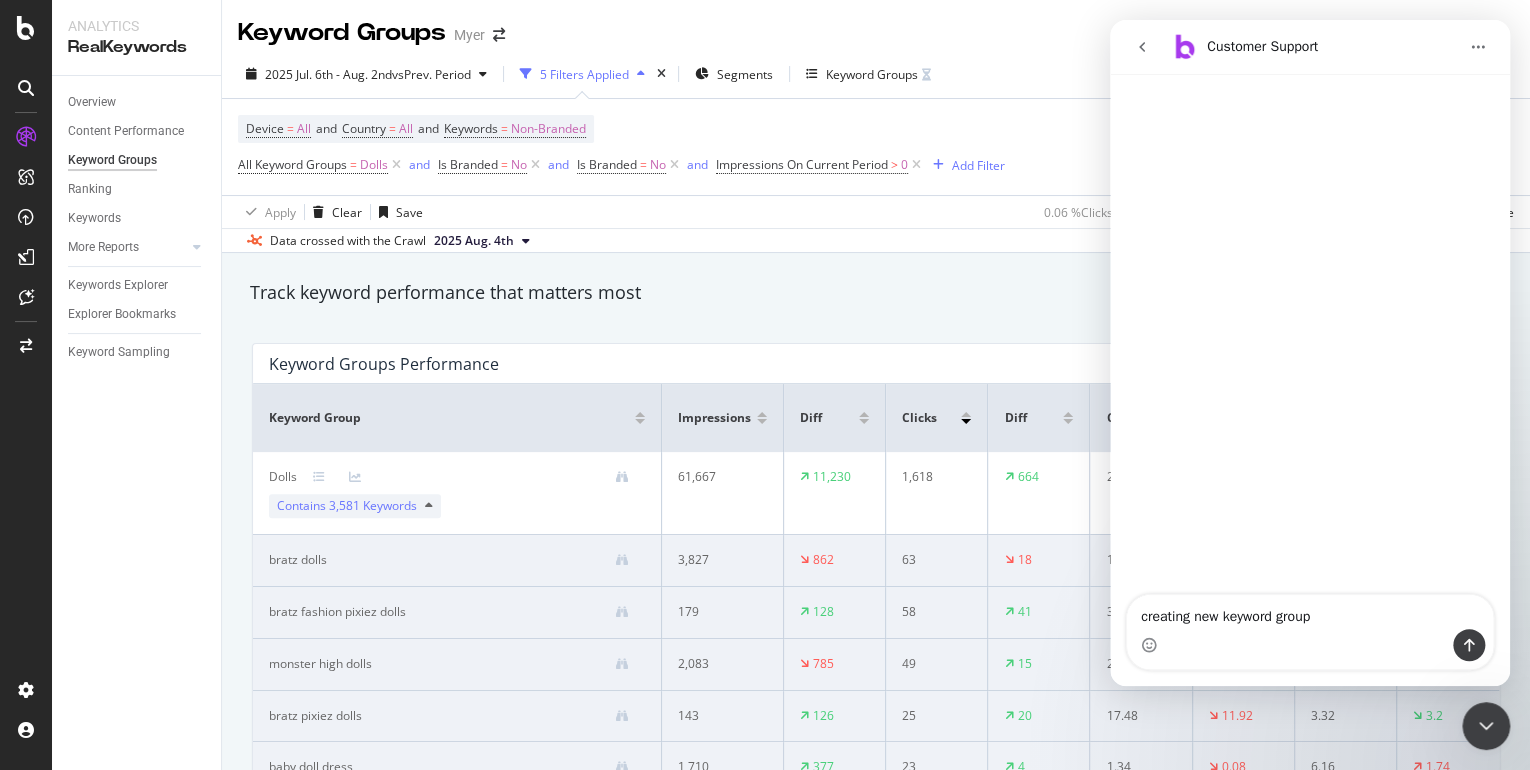 type on "creating new keyword groups" 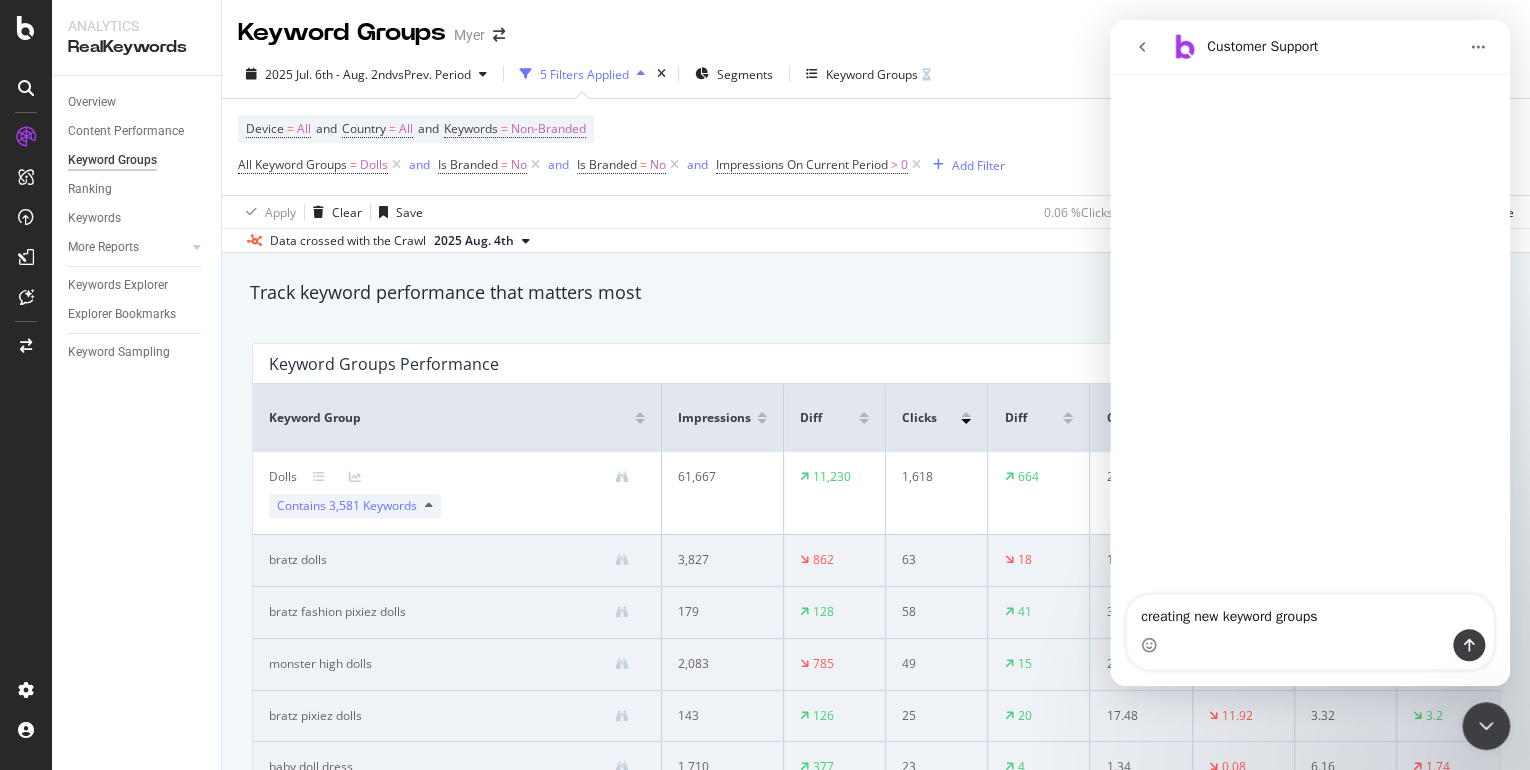 type 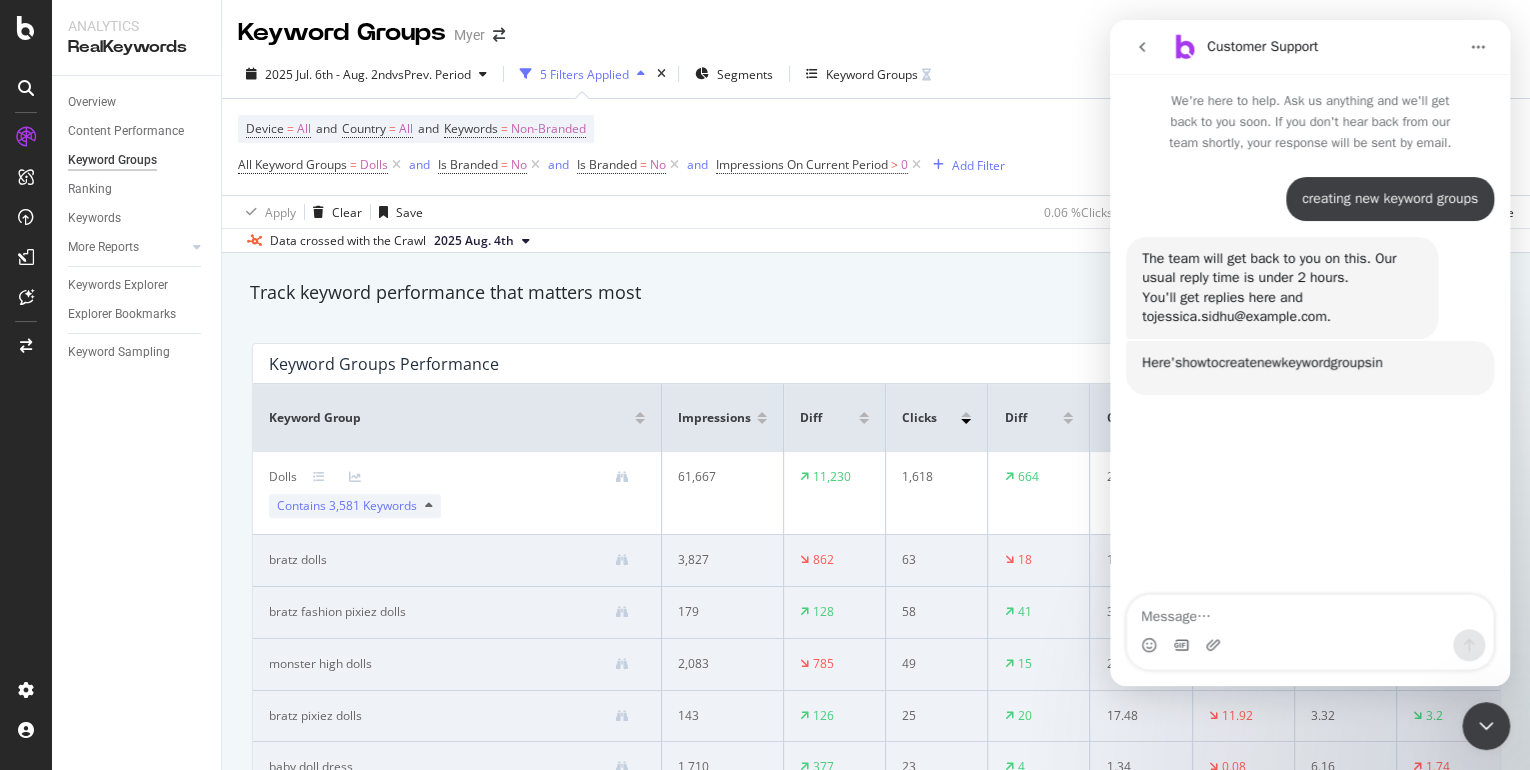 scroll, scrollTop: 3, scrollLeft: 0, axis: vertical 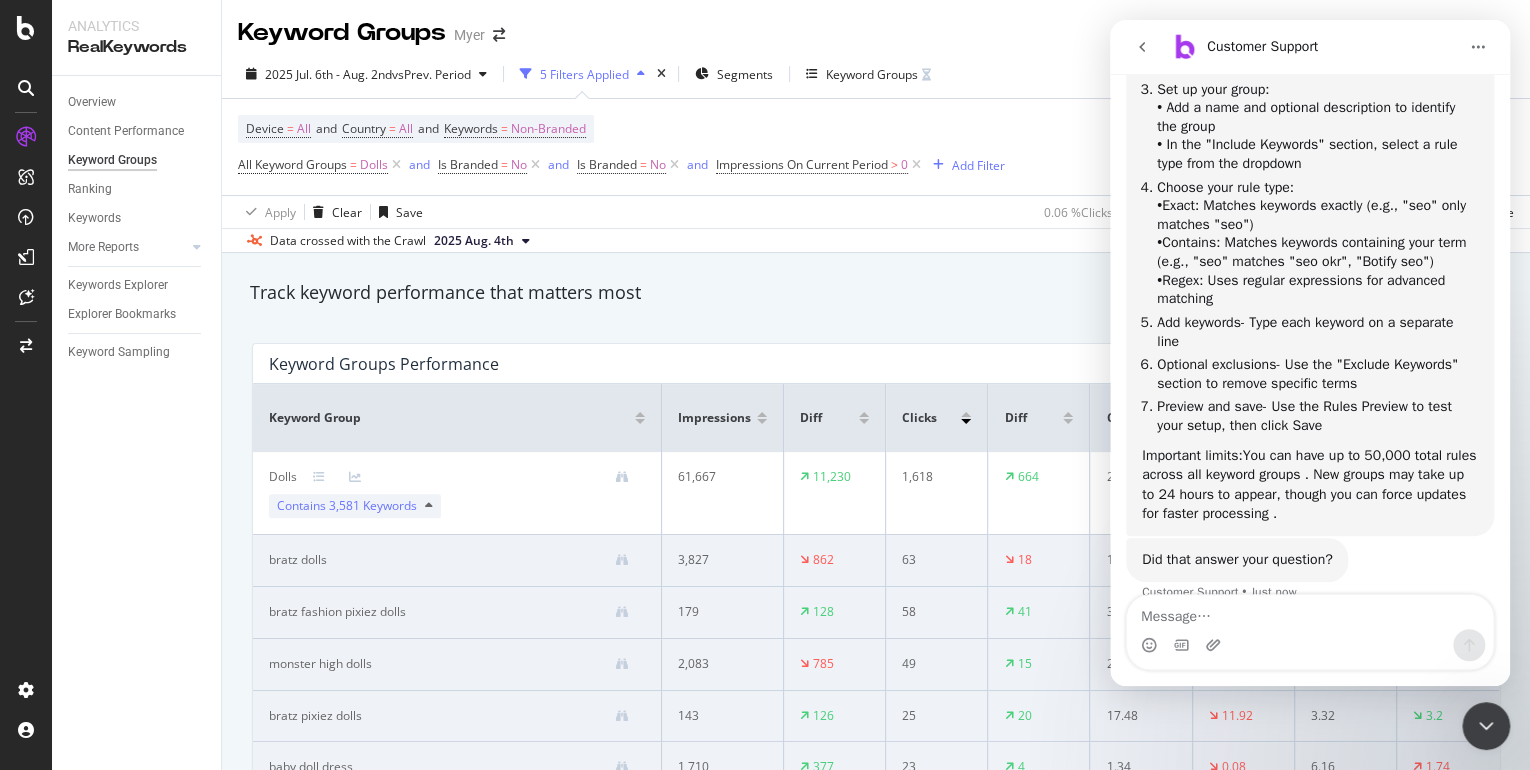 click at bounding box center (1310, 612) 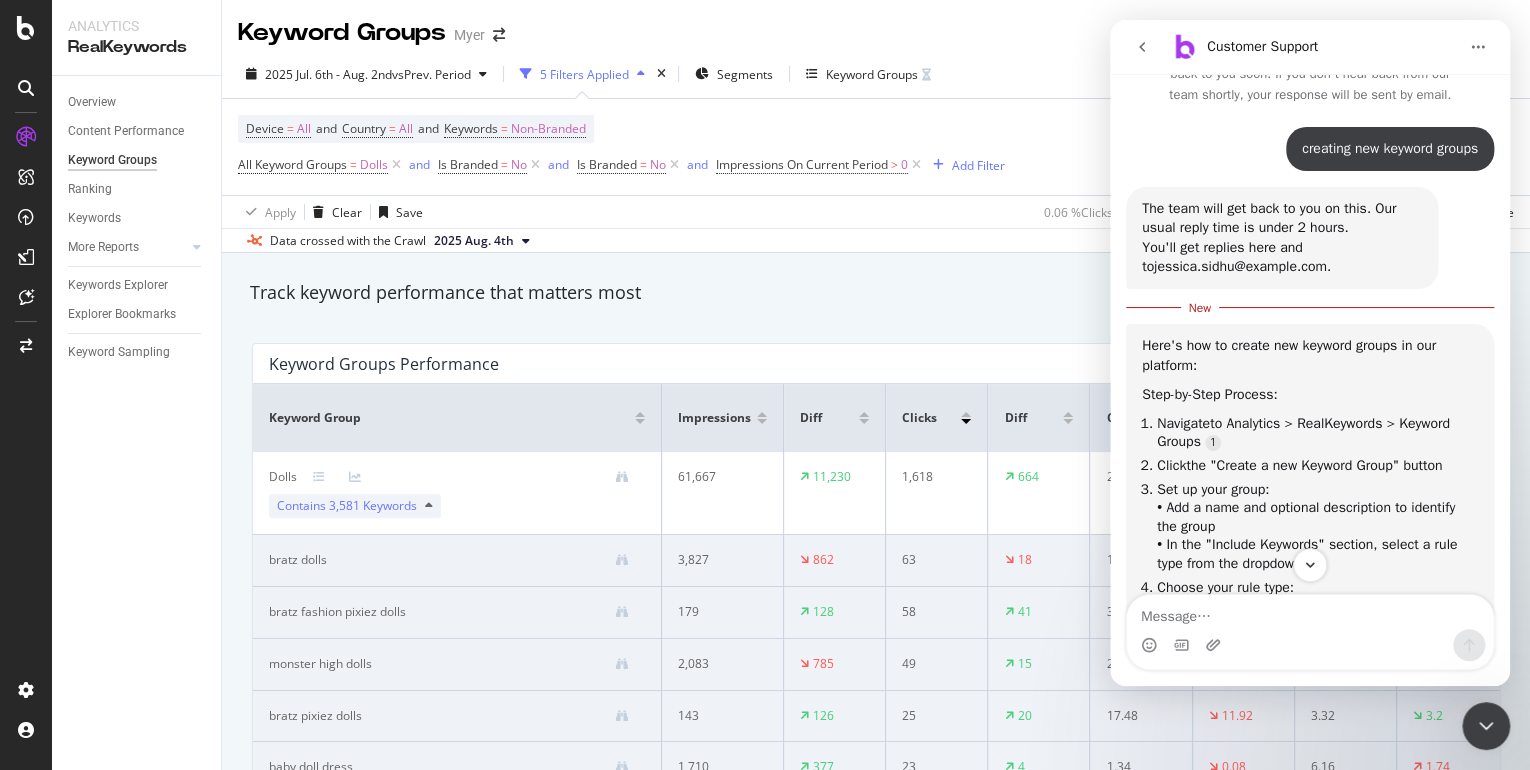 scroll, scrollTop: 48, scrollLeft: 0, axis: vertical 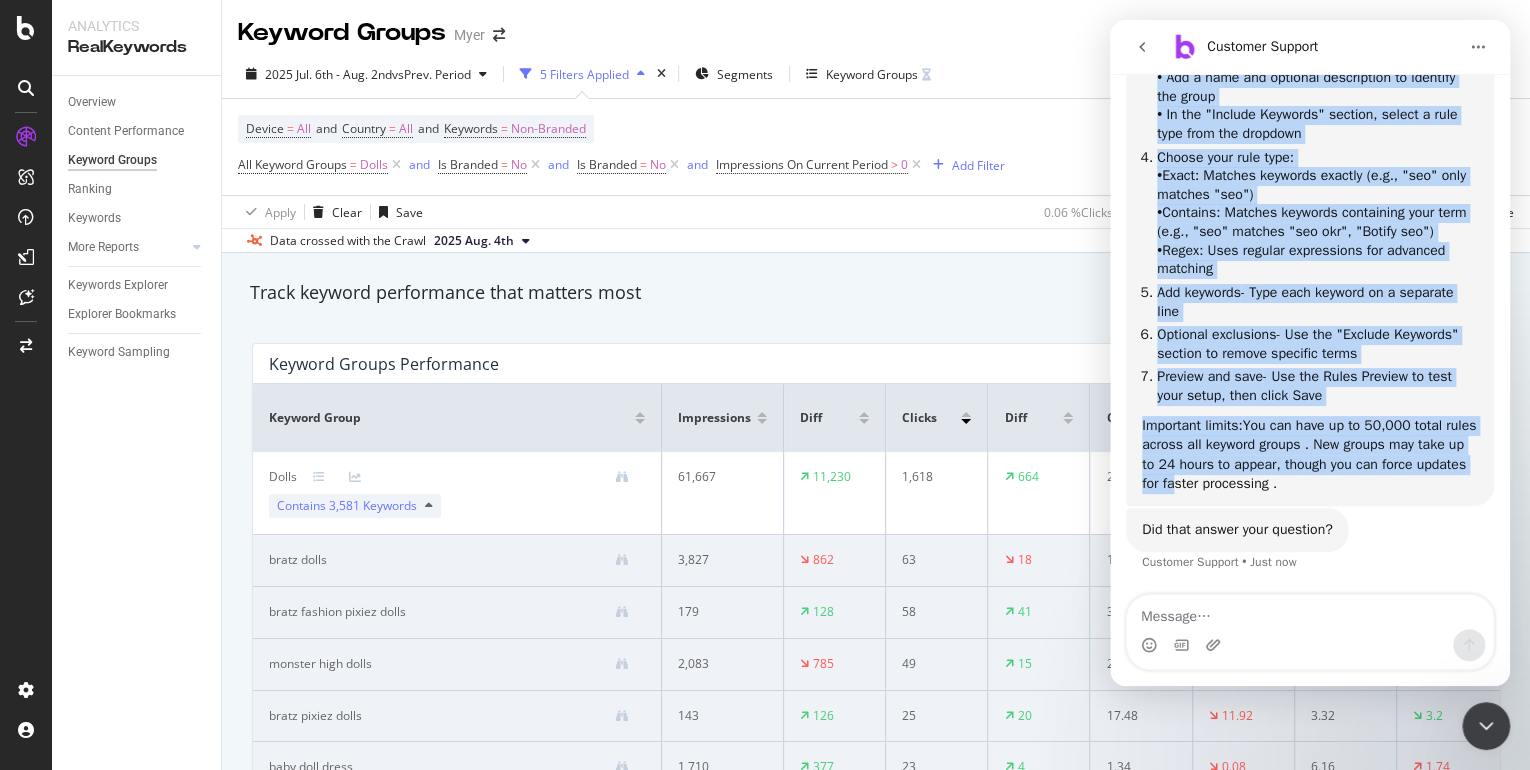 drag, startPoint x: 1142, startPoint y: 340, endPoint x: 1338, endPoint y: 492, distance: 248.03226 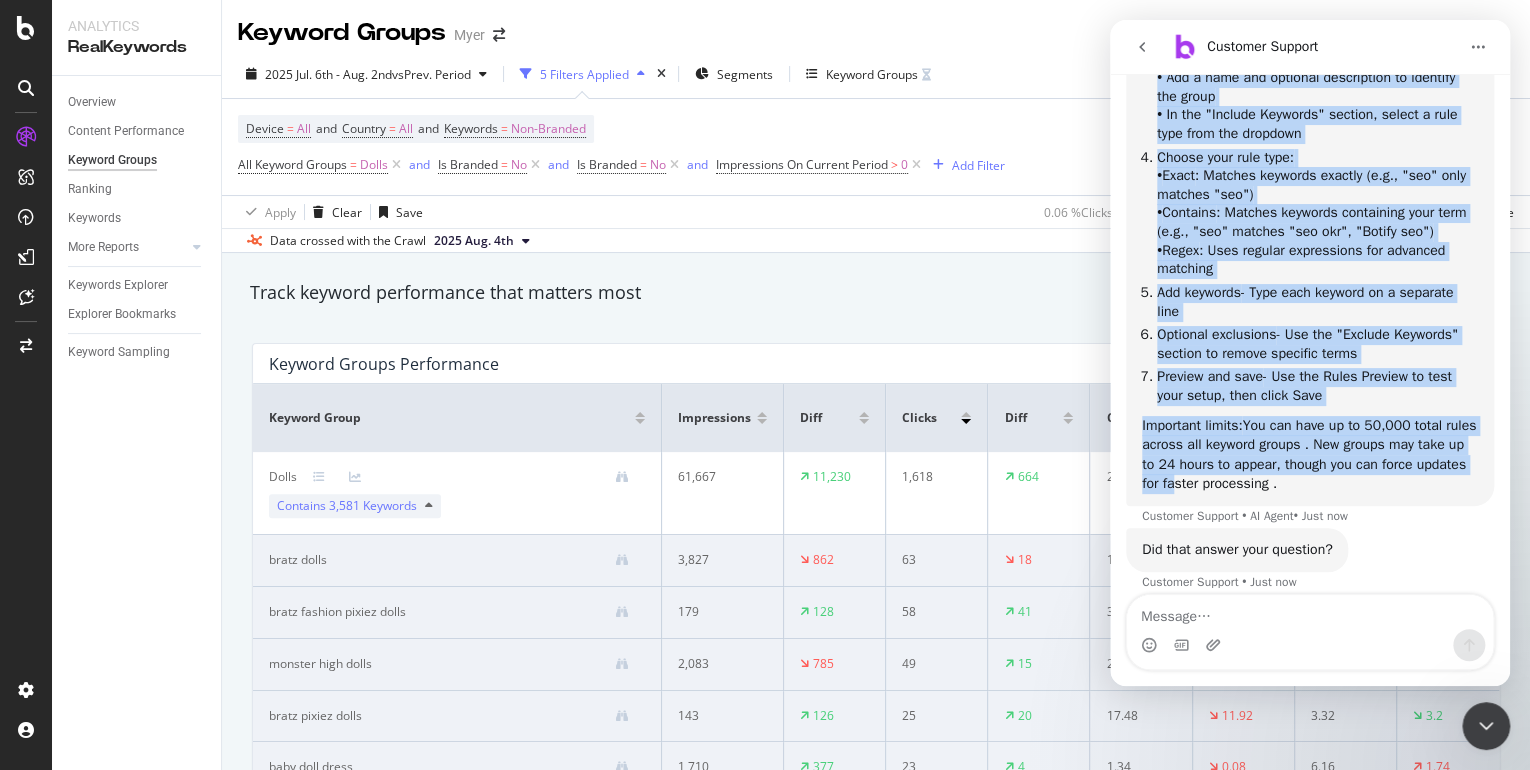scroll, scrollTop: 498, scrollLeft: 0, axis: vertical 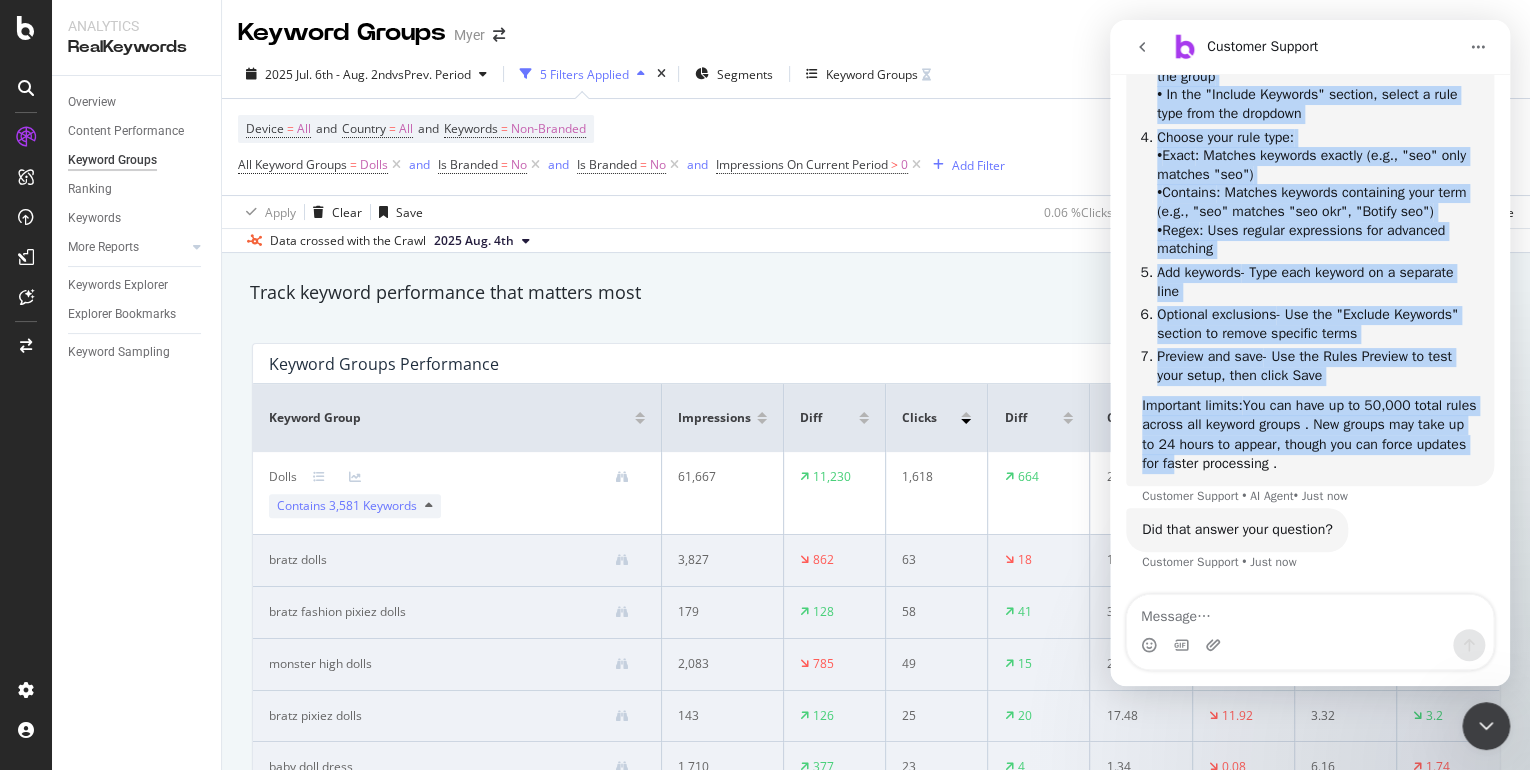 copy on "Here's how to create new keyword groups in our platform: Step-by-Step Process: Navigate  to Analytics > RealKeywords > Keyword Groups Click  the "Create a new Keyword Group" button Set up your group: • Add a name and optional description to identify the group • In the "Include Keywords" section, select a rule type from the dropdown Choose your rule type: •  Exact : Matches keywords exactly (e.g., "seo" only matches "seo") •  Contains : Matches keywords containing your term (e.g., "seo" matches "seo okr", "Botify seo") •  Regex : Uses regular expressions for advanced matching Add keywords  - Type each keyword on a separate line Optional exclusions  - Use the "Exclude Keywords" section to remove specific terms Preview and save  - Use the Rules Preview to test your setup, then click Save Important limits:  You can have up to 50,000 total rules across all keyword groups . New groups may take up to 24 hours to appear, though you can force updates for faster processing ." 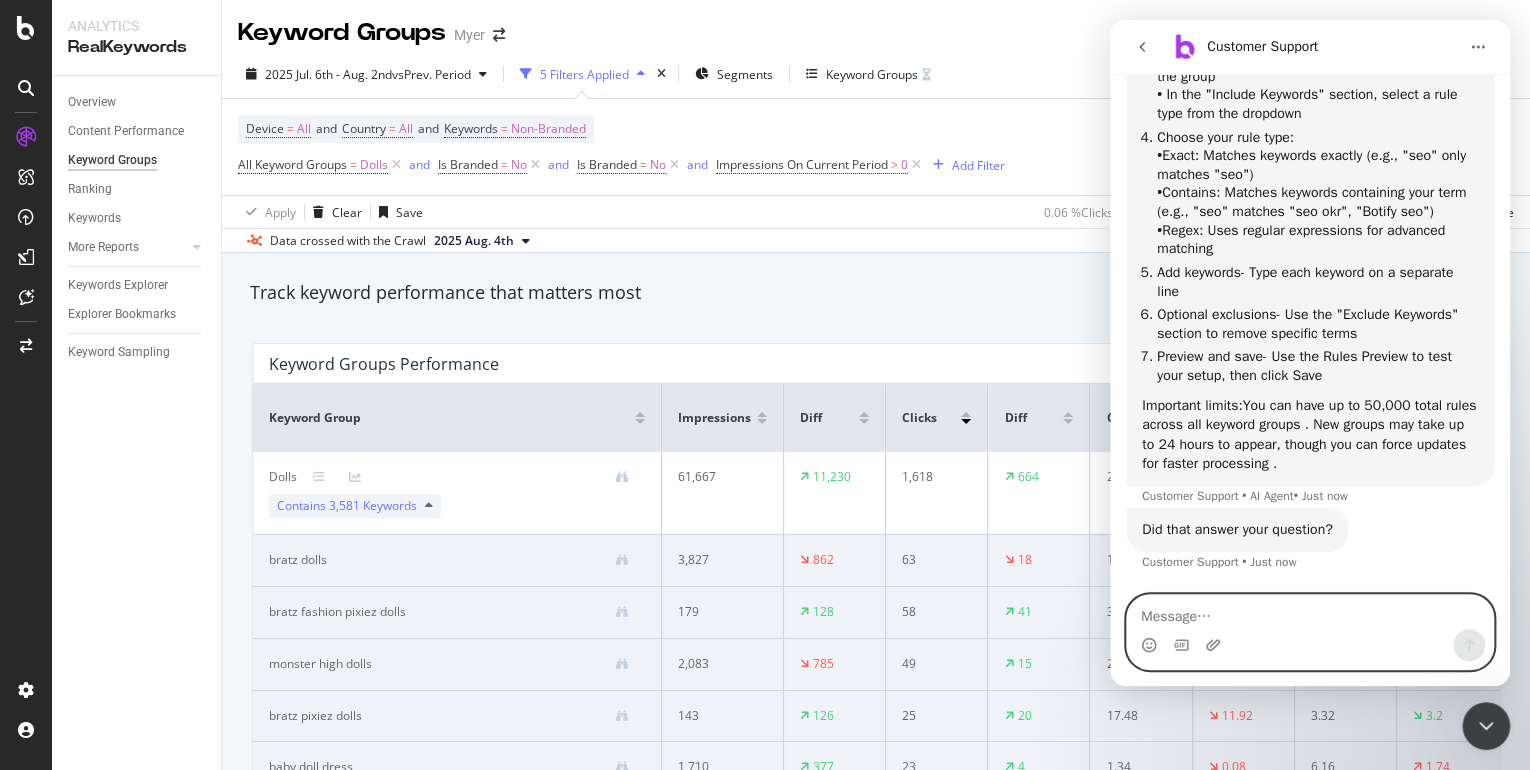 click at bounding box center (1310, 612) 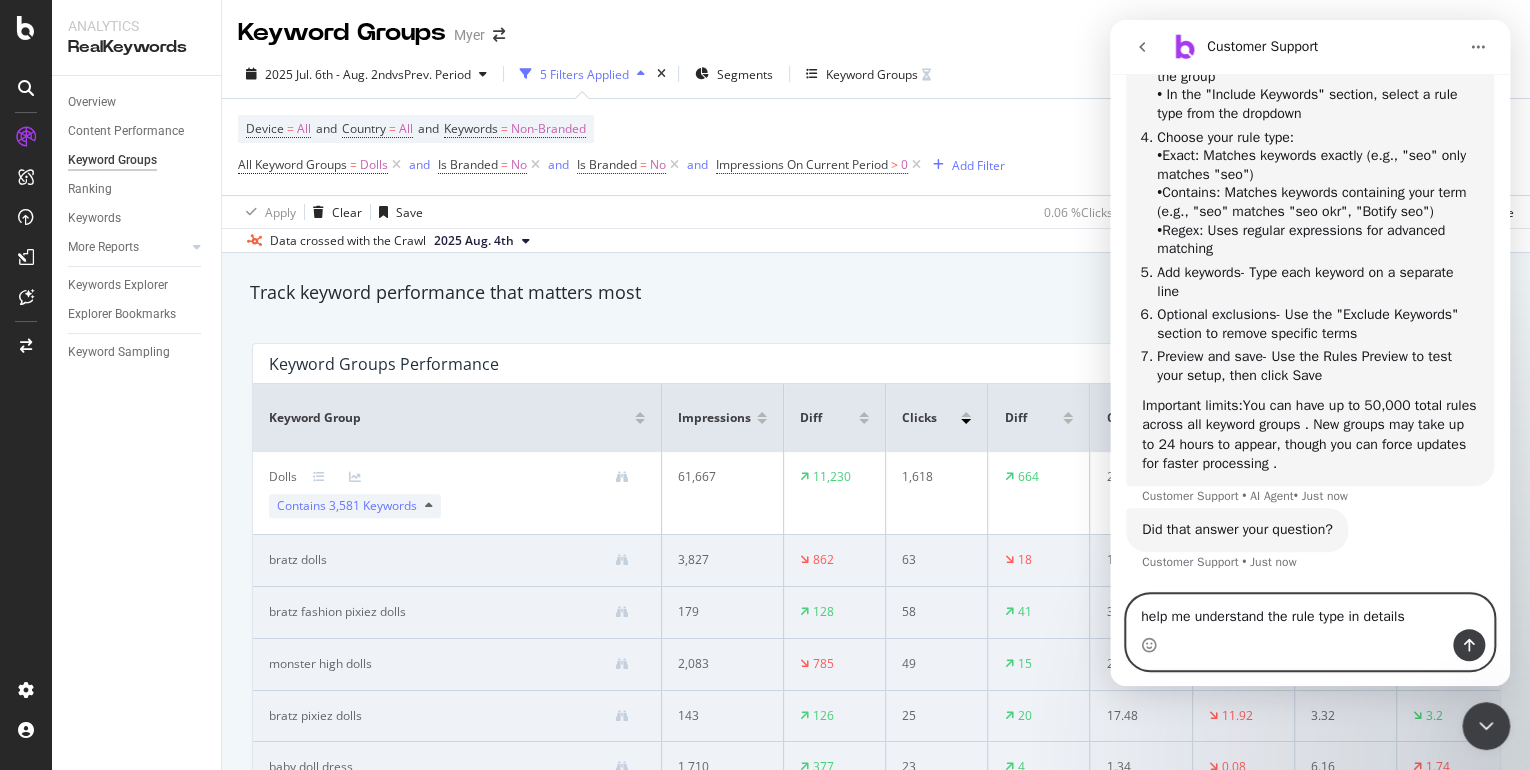 type on "help me understand the rule type in details!" 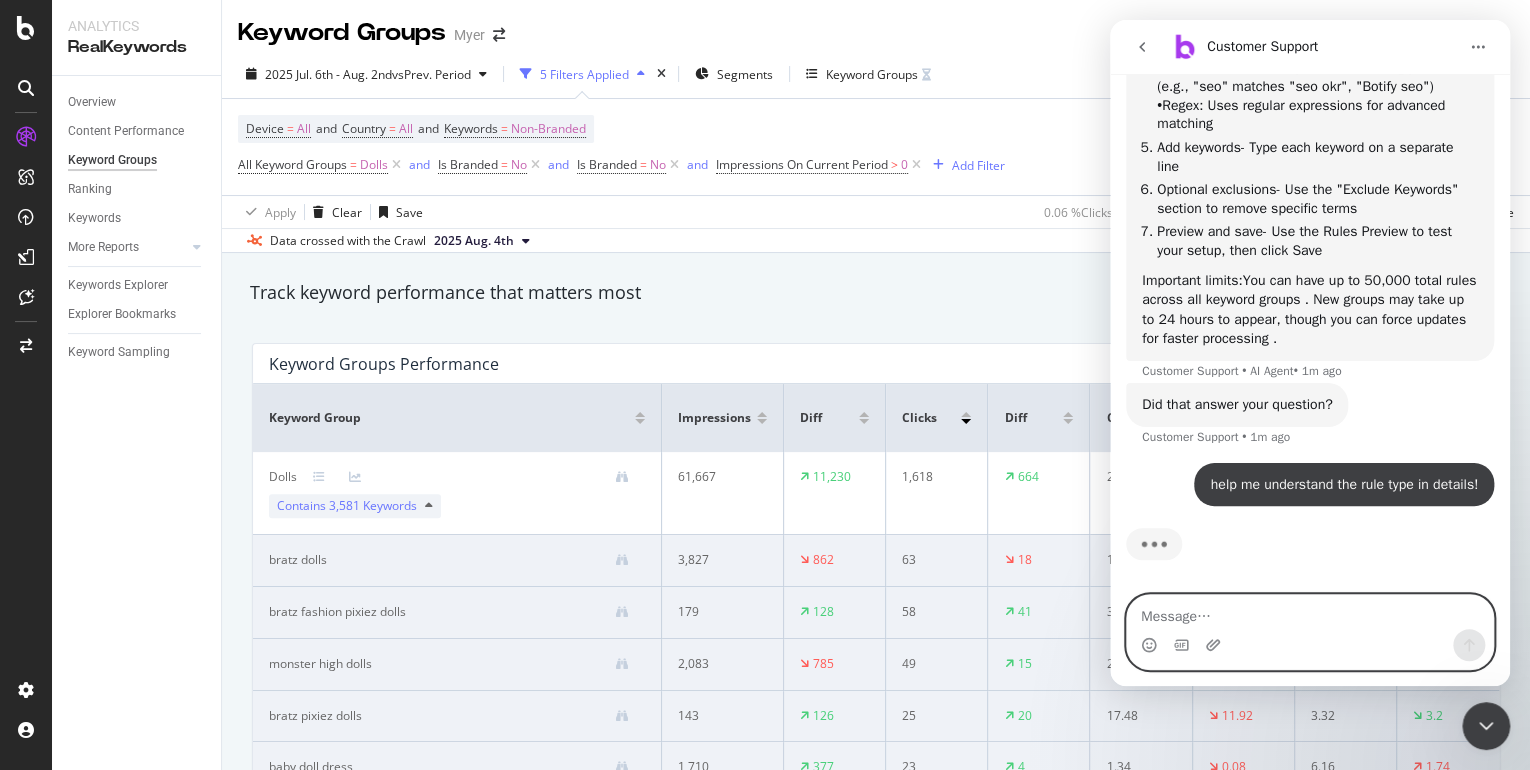 scroll, scrollTop: 589, scrollLeft: 0, axis: vertical 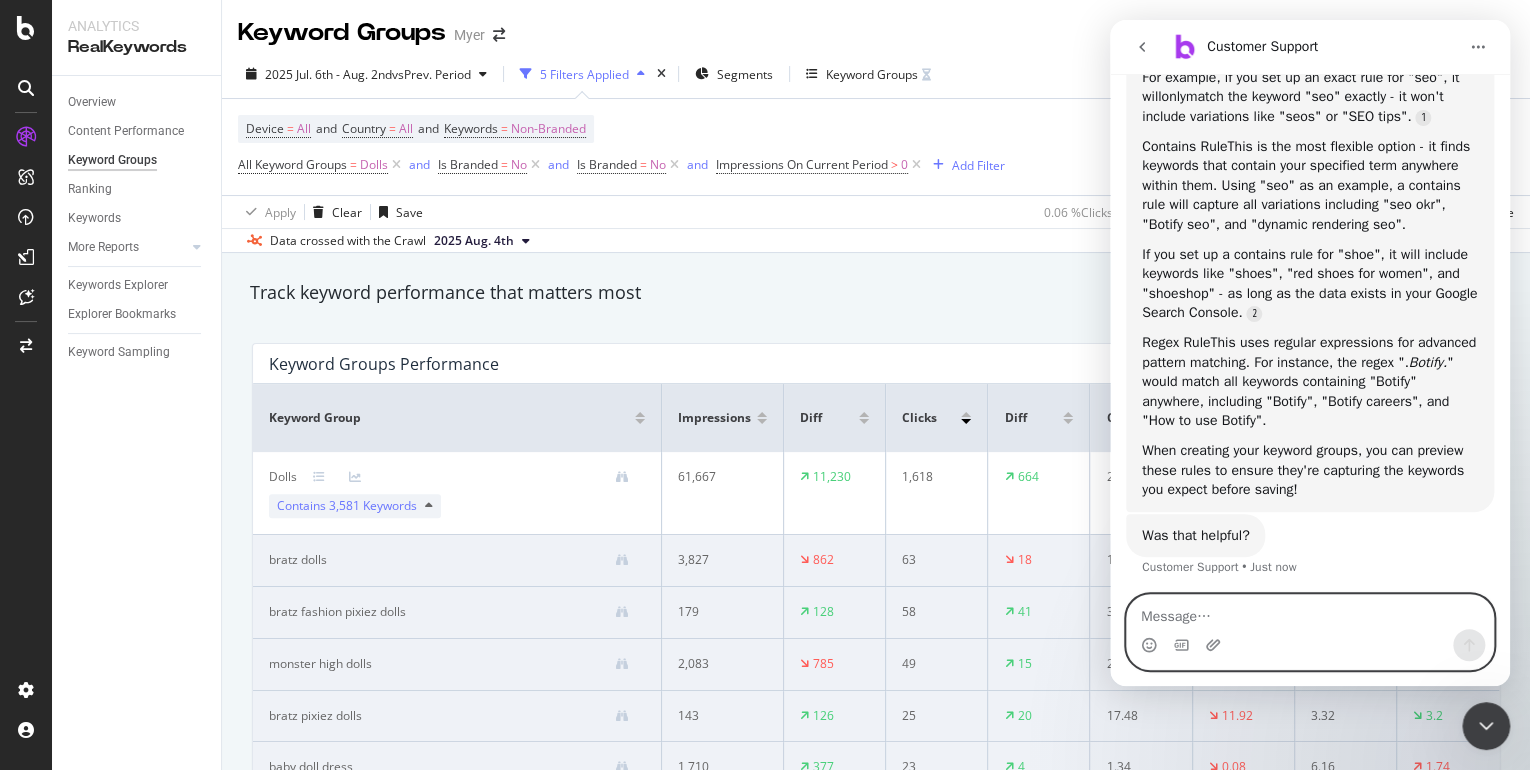 click at bounding box center (1310, 612) 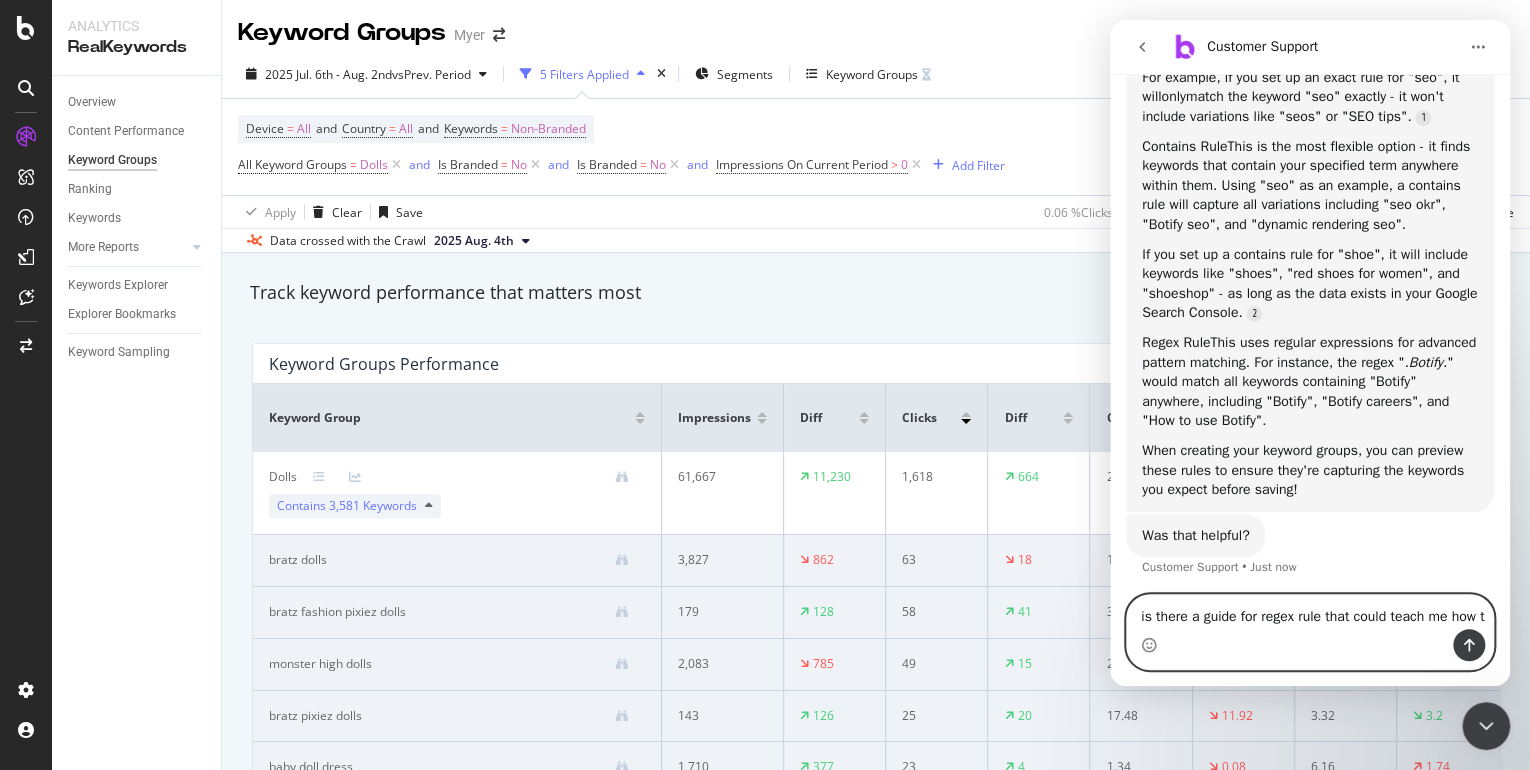 scroll, scrollTop: 1176, scrollLeft: 0, axis: vertical 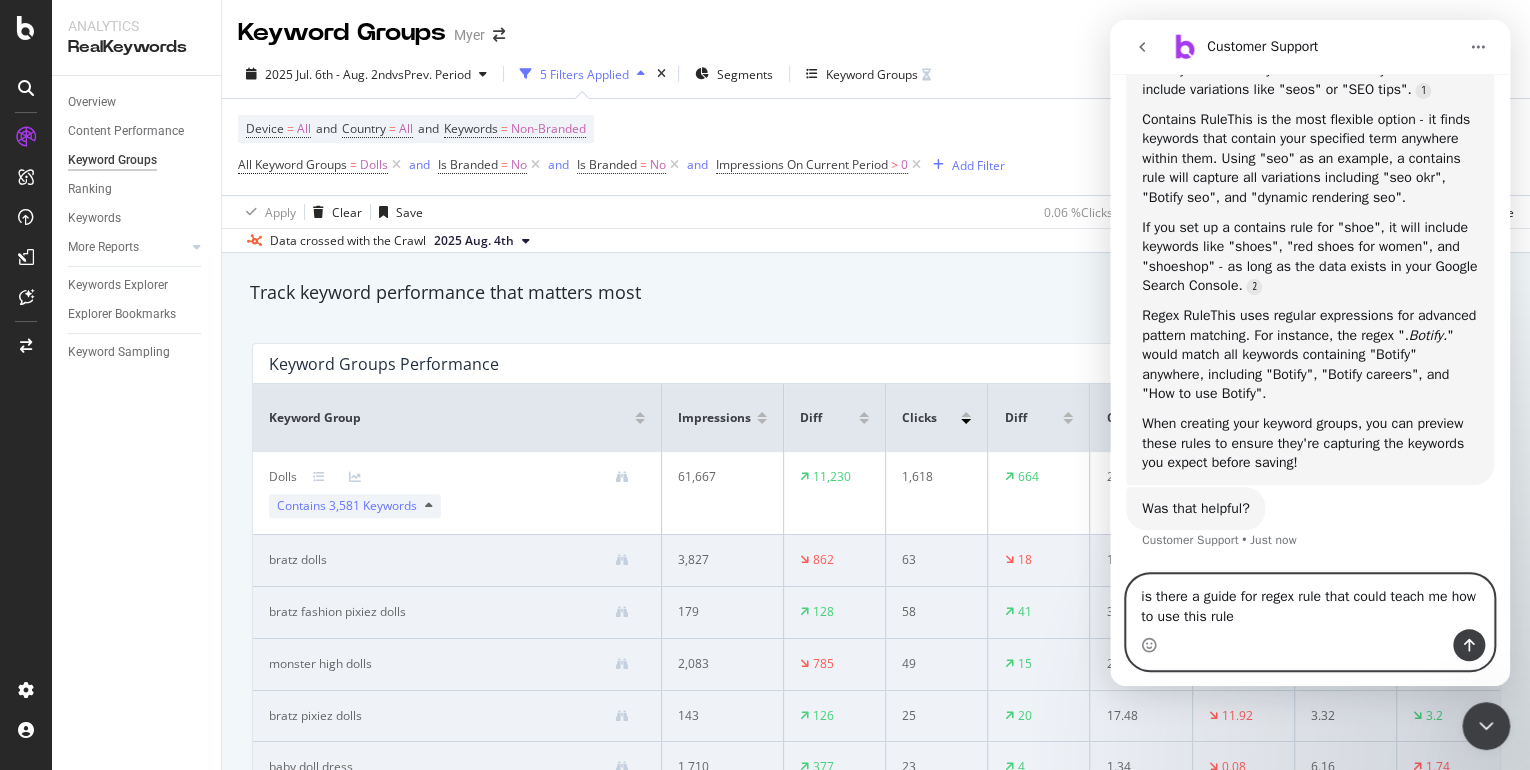 type on "is there a guide for regex rule that could teach me how to use this rule?" 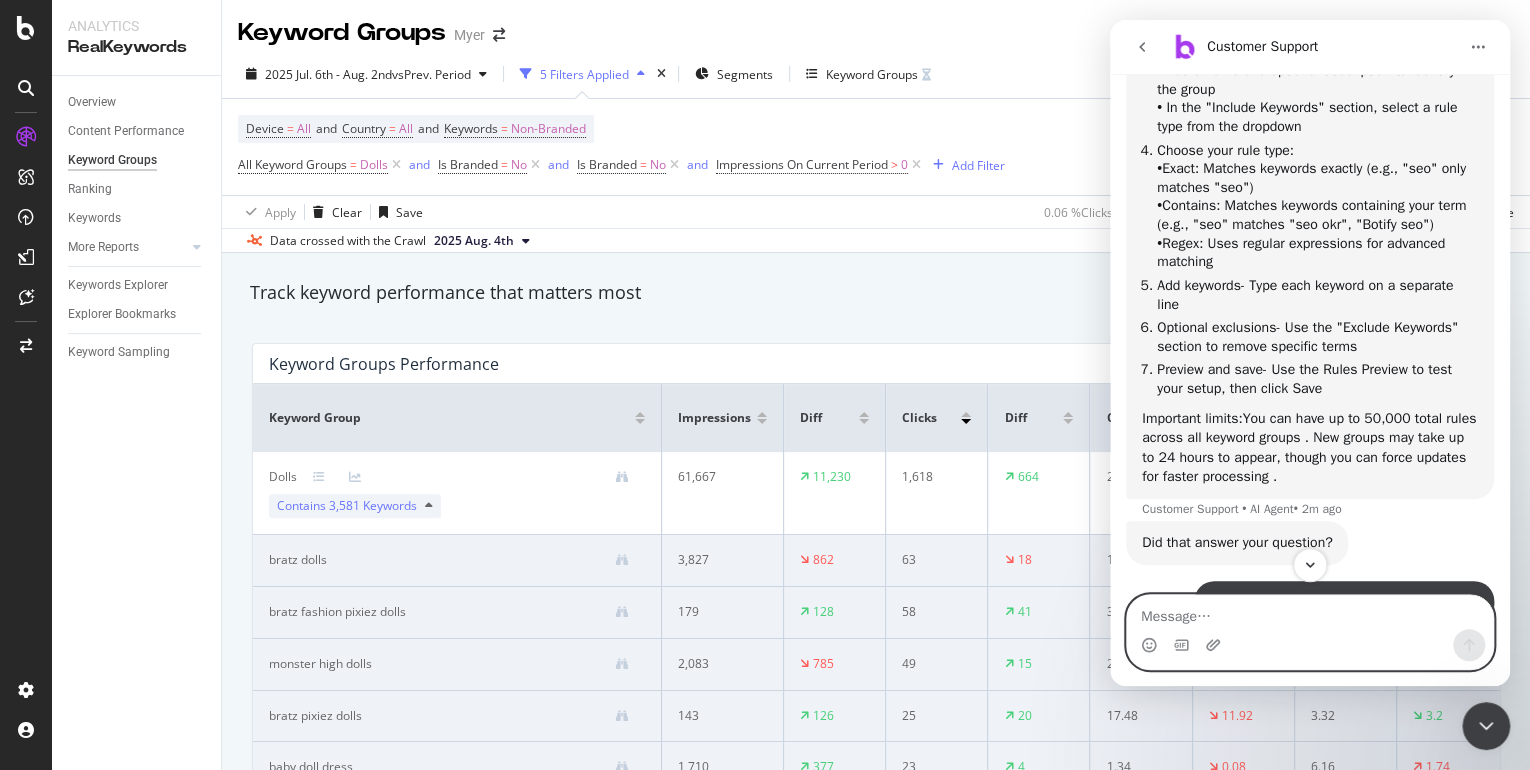 scroll, scrollTop: 430, scrollLeft: 0, axis: vertical 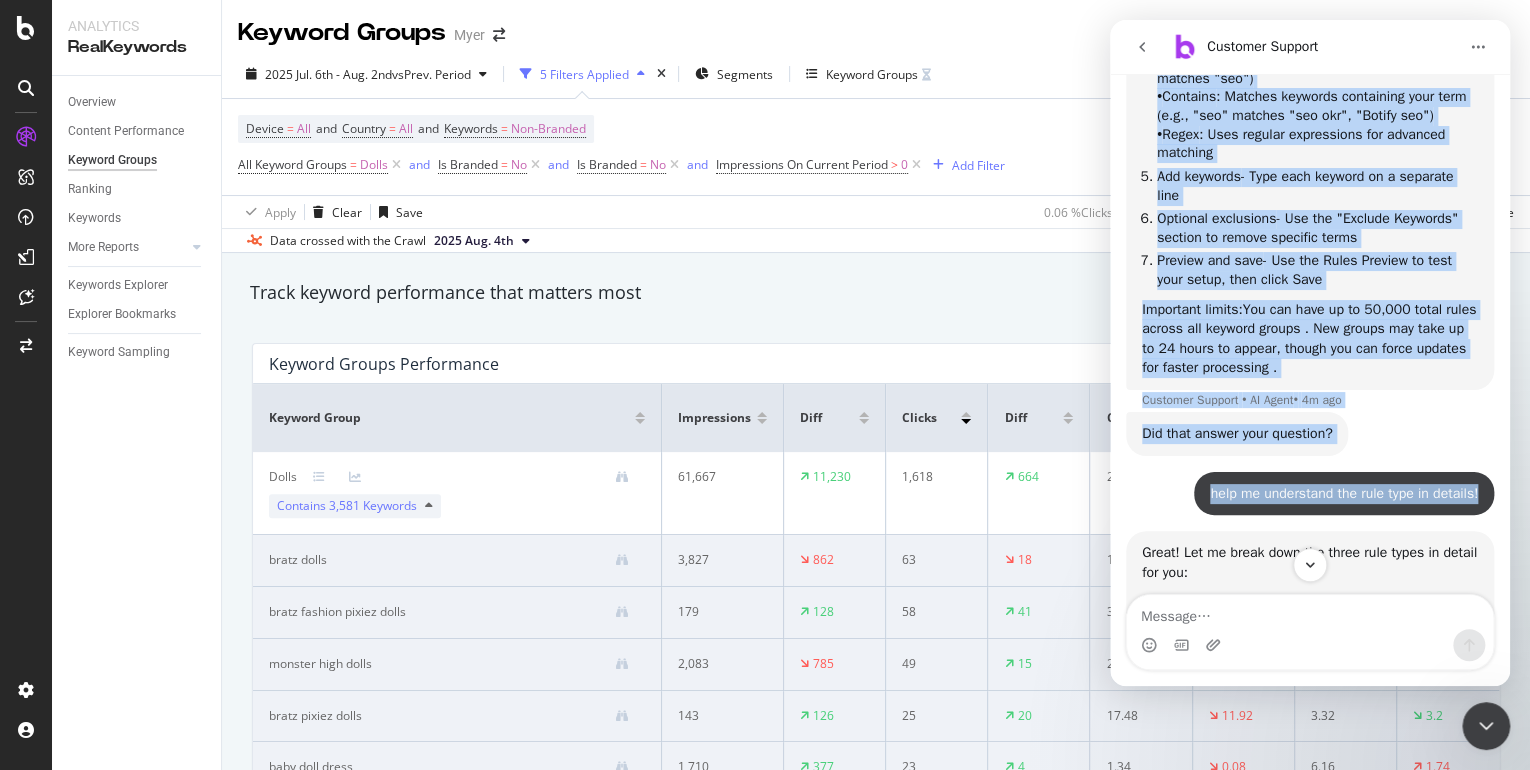 drag, startPoint x: 1143, startPoint y: 275, endPoint x: 1334, endPoint y: 368, distance: 212.43823 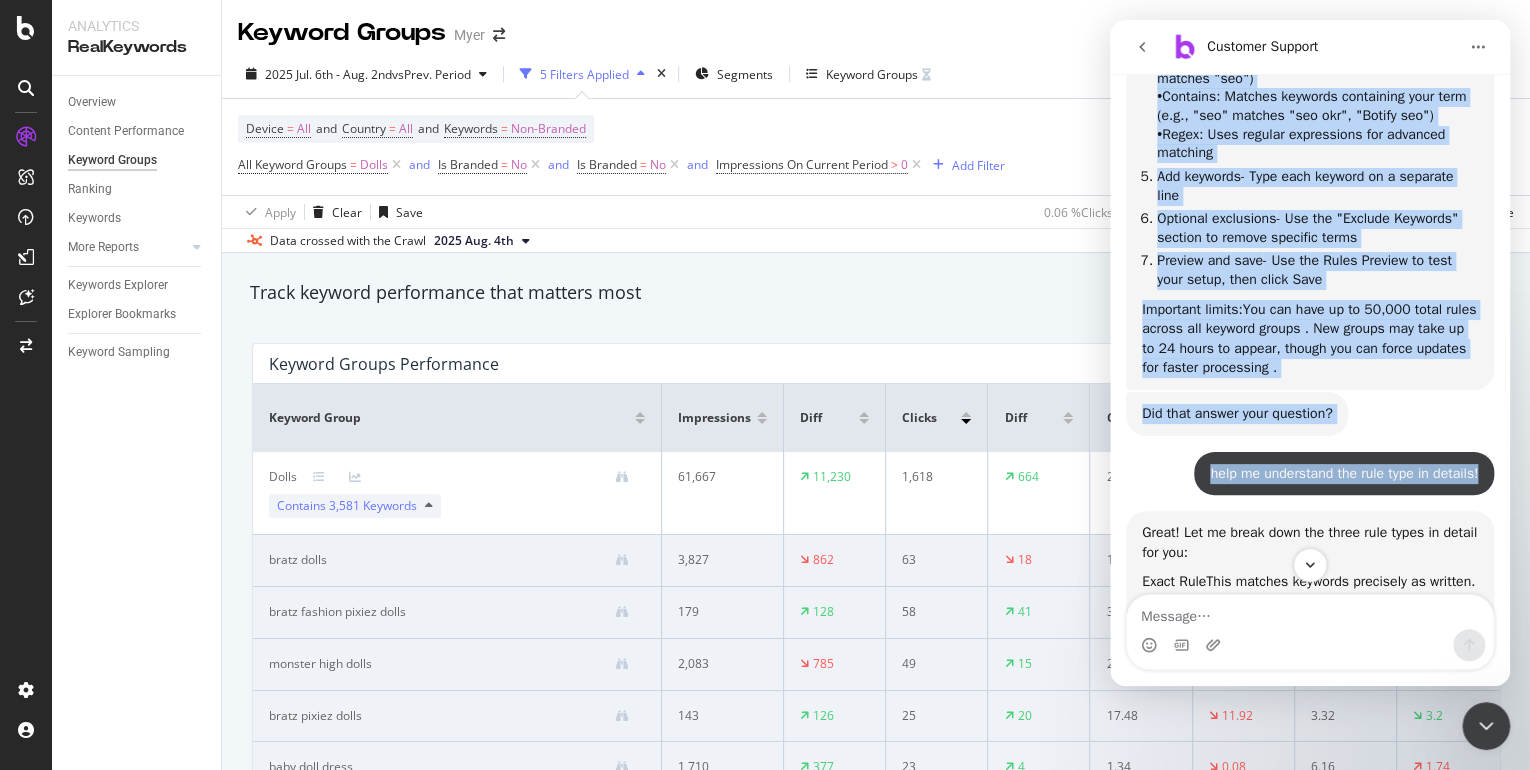 scroll, scrollTop: 2, scrollLeft: 0, axis: vertical 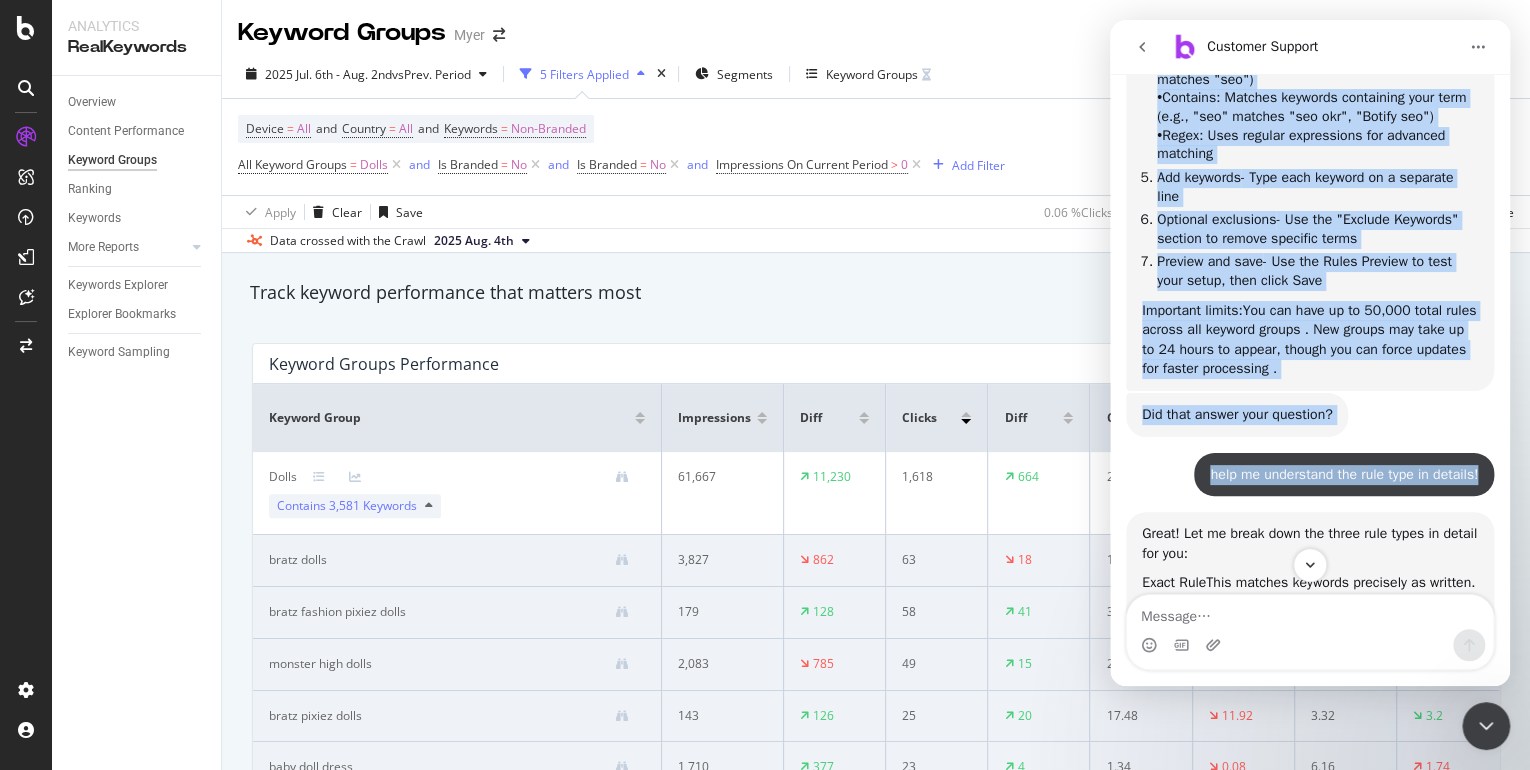 copy on "Here's how to create new keyword groups in our platform: Step-by-Step Process: Navigate  to Analytics > RealKeywords > Keyword Groups Click  the "Create a new Keyword Group" button Set up your group: • Add a name and optional description to identify the group • In the "Include Keywords" section, select a rule type from the dropdown Choose your rule type: •  Exact : Matches keywords exactly (e.g., "seo" only matches "seo") •  Contains : Matches keywords containing your term (e.g., "seo" matches "seo okr", "Botify seo") •  Regex : Uses regular expressions for advanced matching Add keywords  - Type each keyword on a separate line Optional exclusions  - Use the "Exclude Keywords" section to remove specific terms Preview and save  - Use the Rules Preview to test your setup, then click Save Important limits:  You can have up to 50,000 total rules across all keyword groups . New groups may take up to 24 hours to appear, though you can force updates for faster processing ." 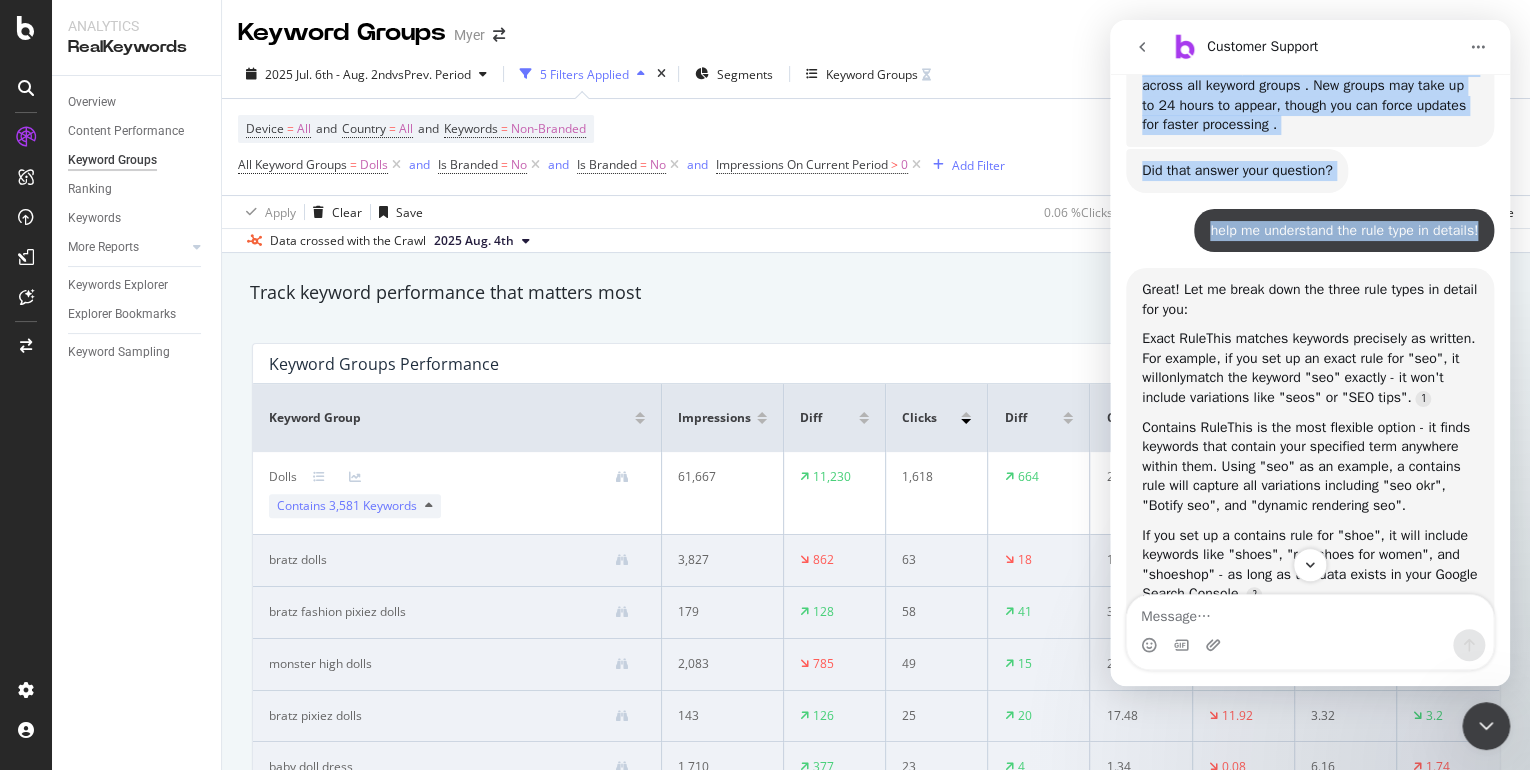 scroll, scrollTop: 880, scrollLeft: 0, axis: vertical 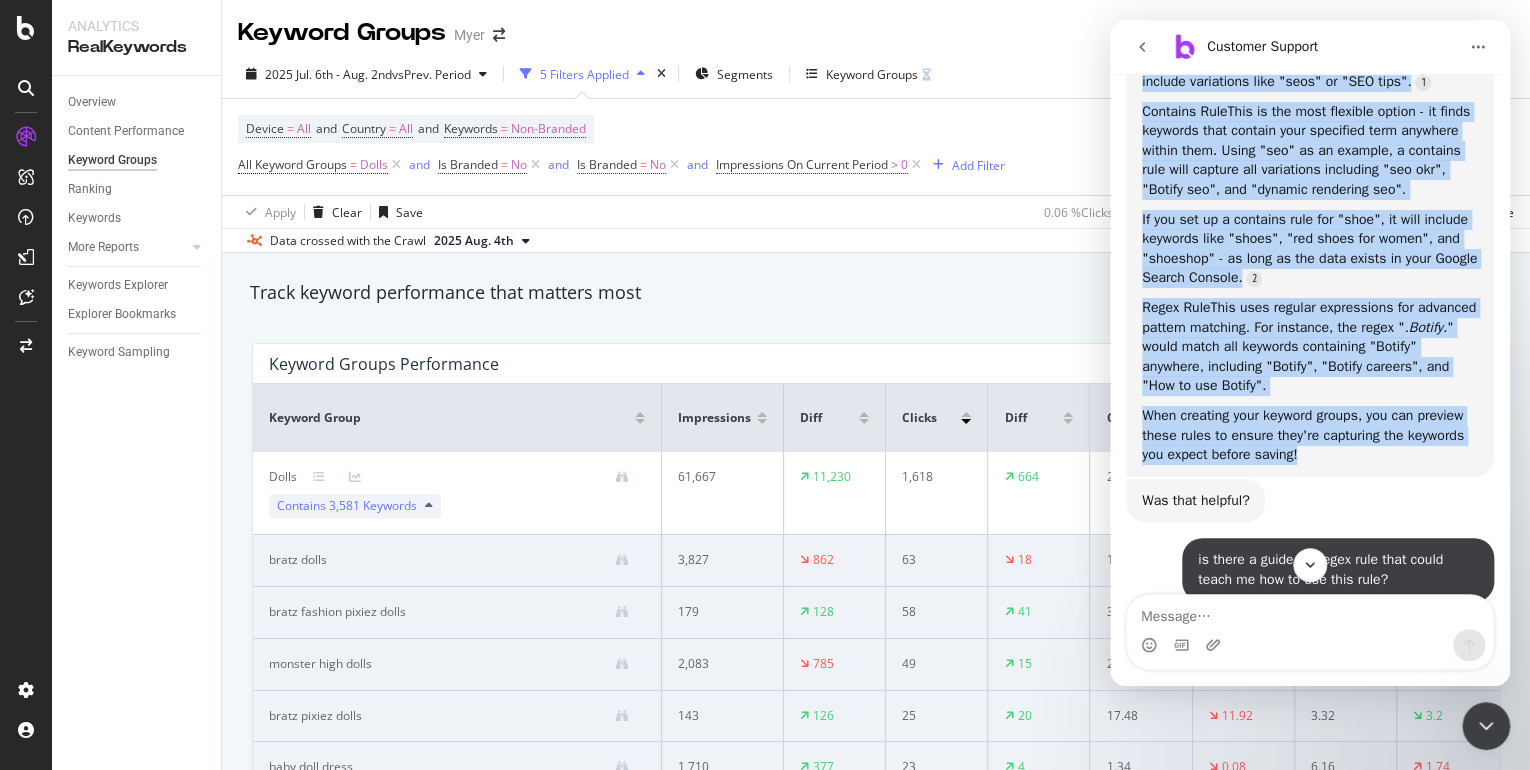 drag, startPoint x: 1143, startPoint y: 258, endPoint x: 1366, endPoint y: 463, distance: 302.90924 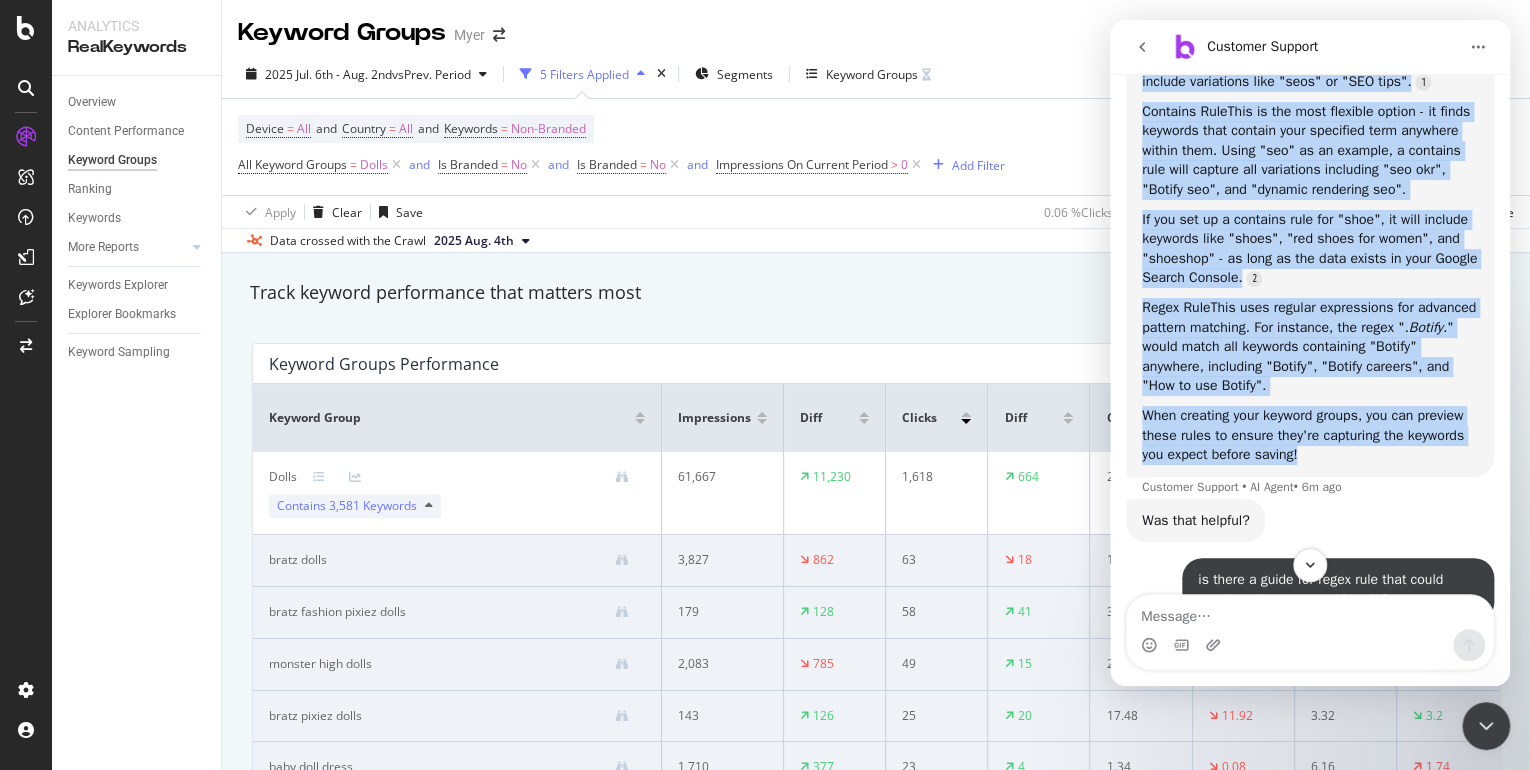 copy on "Exact Rule
This matches keywords precisely as written. For example, if you set up an exact rule for "seo", it will  only  match the keyword "seo" exactly - it won't include variations like "seos" or "SEO tips". Contains Rule
This is the most flexible option - it finds keywords that contain your specified term anywhere within them. Using "seo" as an example, a contains rule will capture all variations including "seo okr", "Botify seo", and "dynamic rendering seo". If you set up a contains rule for "shoe", it will include keywords like "shoes", "red shoes for women", and "shoeshop" - as long as the data exists in your Google Search Console. Regex Rule
This uses regular expressions for advanced pattern matching. For instance, the regex ". Botify. " would match all keywords containing "Botify" anywhere, including "Botify", "Botify careers", and "How to use Botify". When creating your keyword groups, you can preview these rules to ensure they're capturing the keywords you expect before saving!" 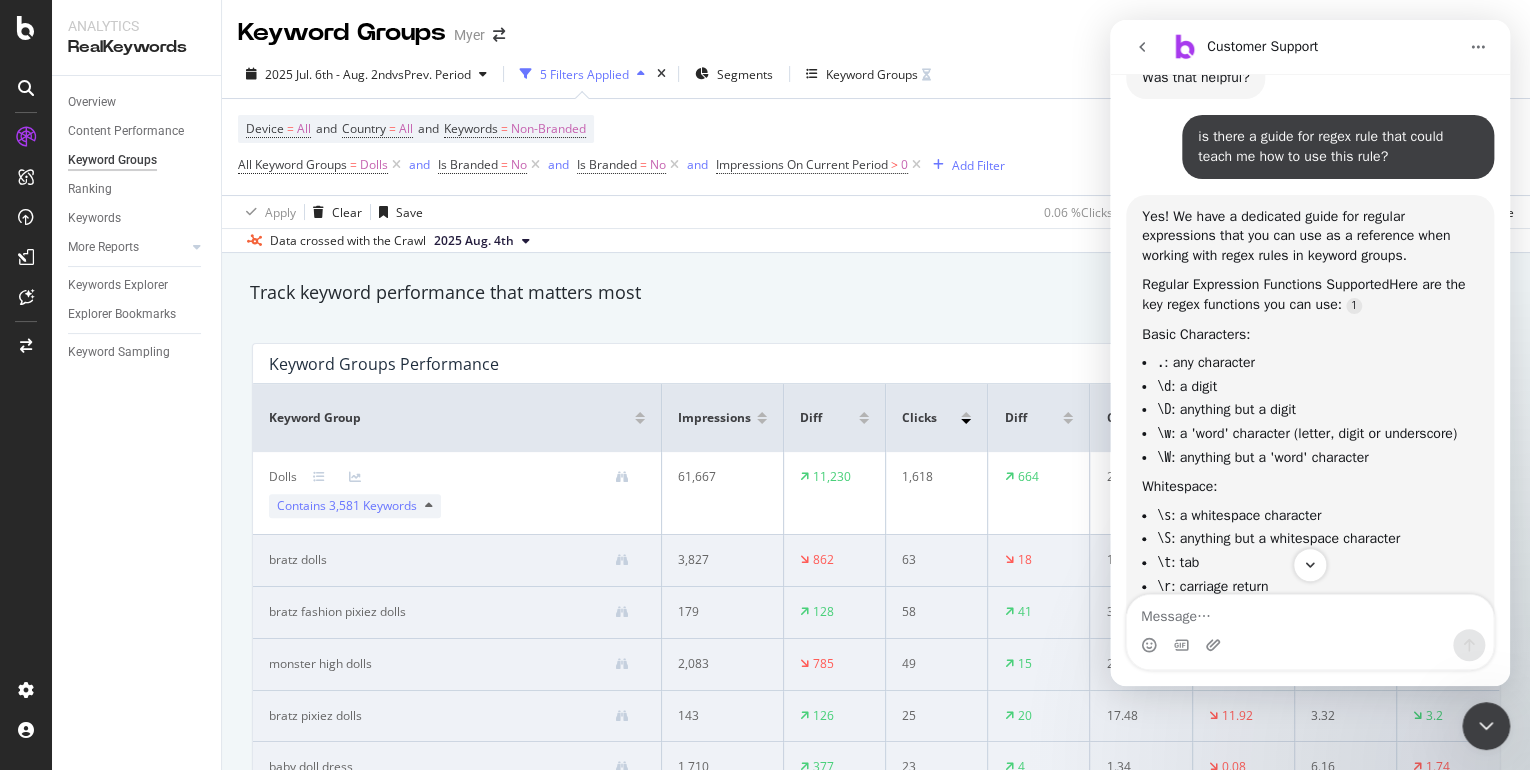 scroll, scrollTop: 1600, scrollLeft: 0, axis: vertical 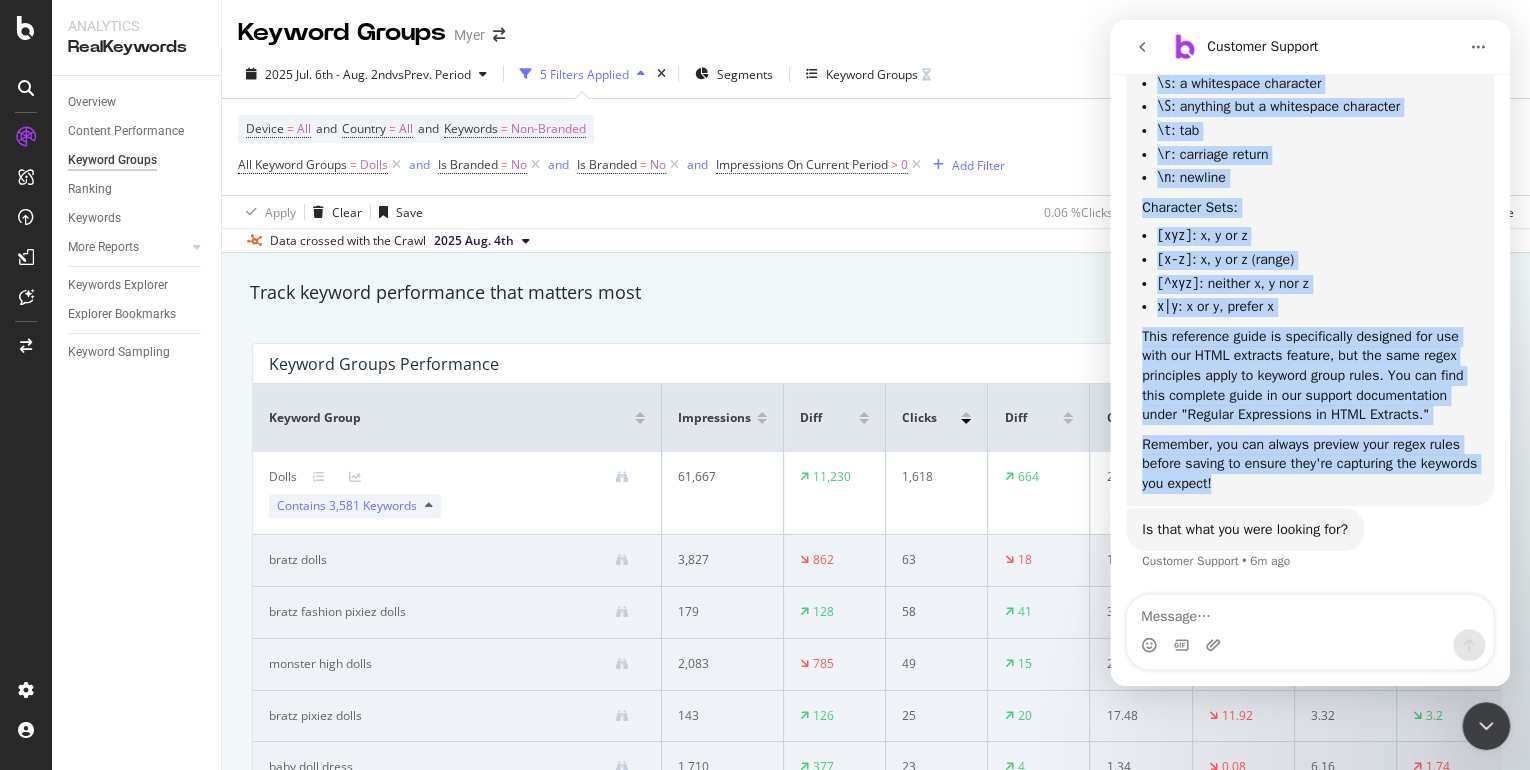 drag, startPoint x: 1167, startPoint y: 189, endPoint x: 1289, endPoint y: 504, distance: 337.80023 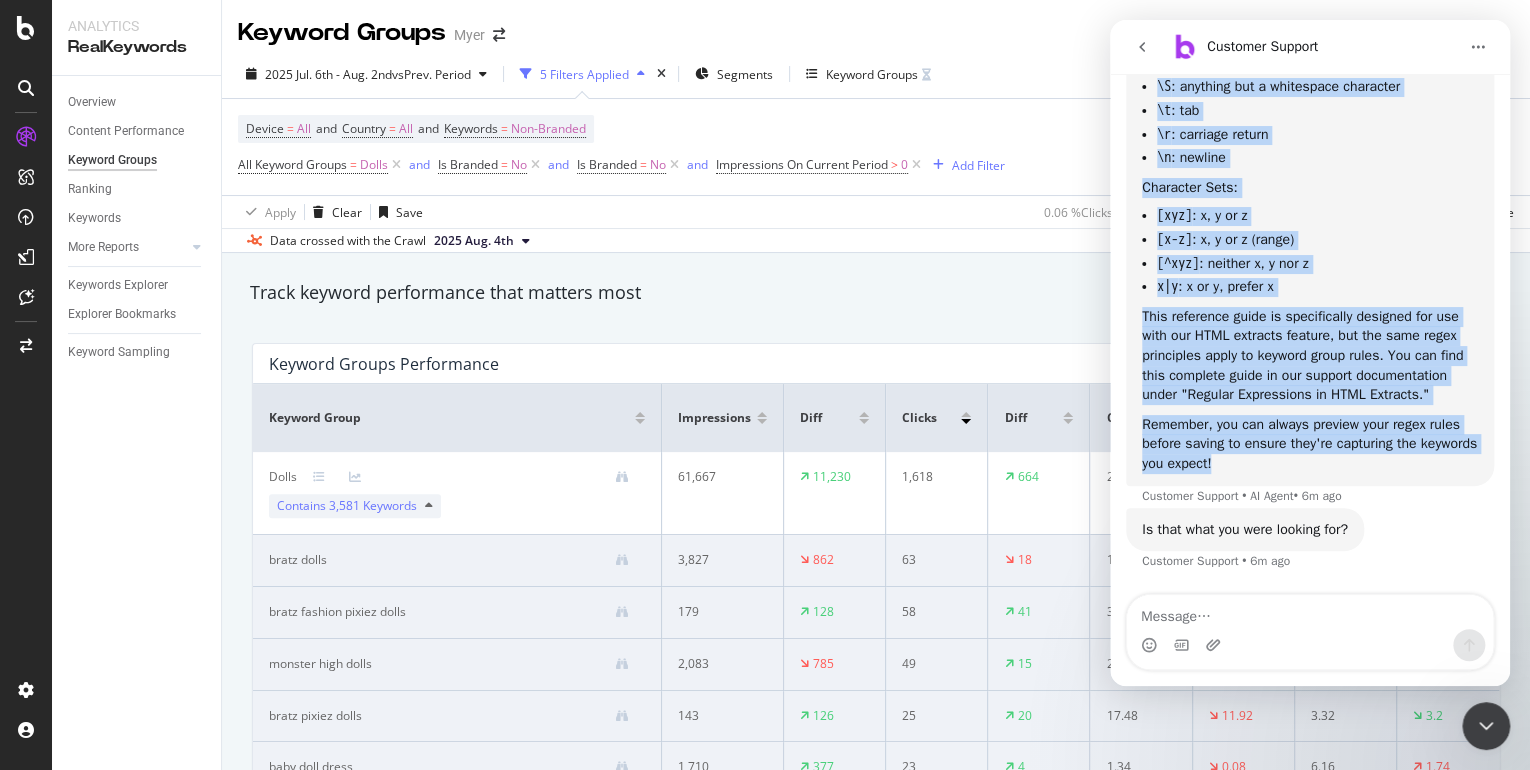 scroll, scrollTop: 2050, scrollLeft: 0, axis: vertical 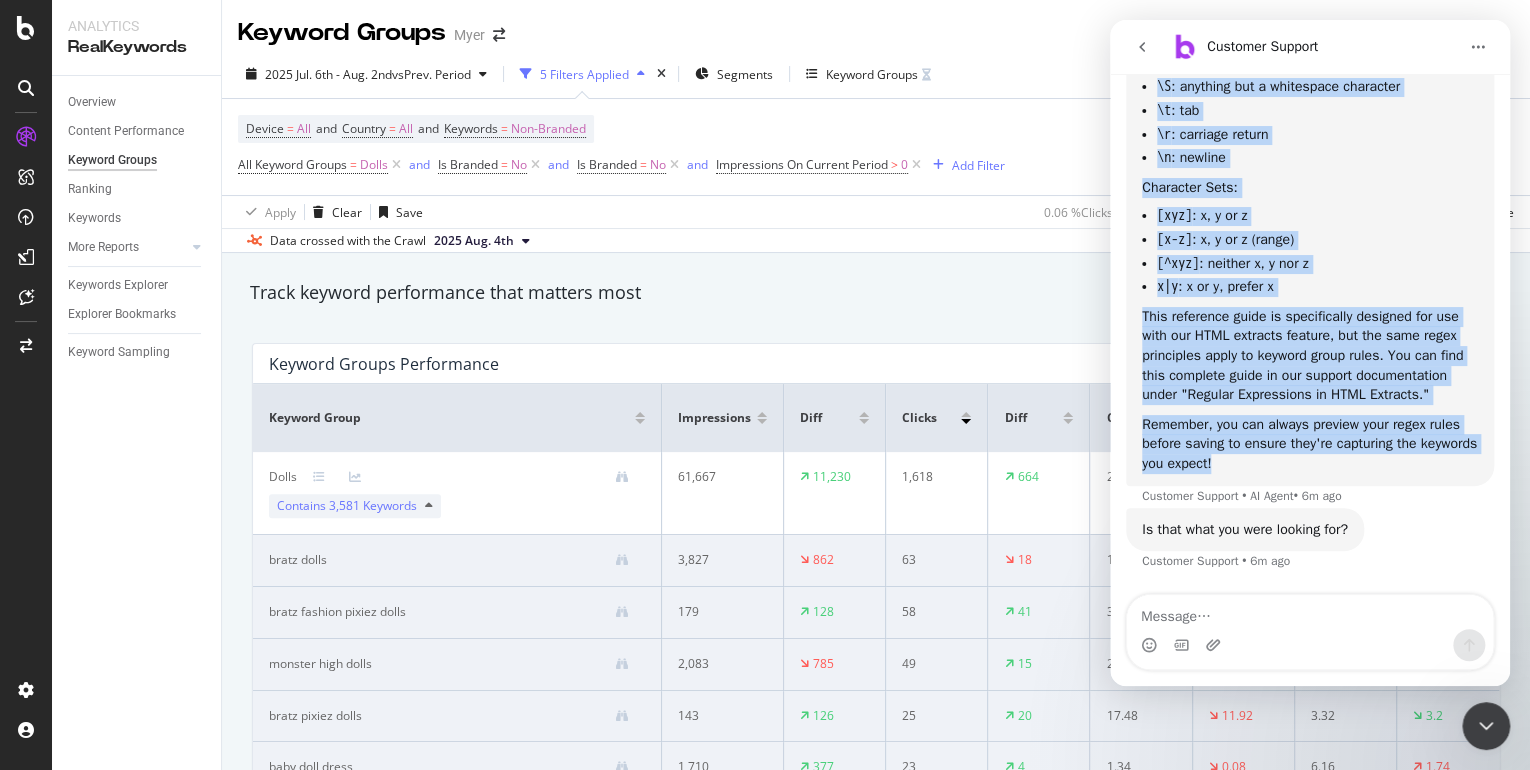 copy on "We have a dedicated guide for regular expressions that you can use as a reference when working with regex rules in keyword groups. Regular Expression Functions Supported
Here are the key regex functions you can use: Basic Characters: .  : any character \d  : a digit \D  : anything but a digit \w  : a 'word' character (letter, digit or underscore) \W  : anything but a 'word' character Whitespace: \s  : a whitespace character \S  : anything but a whitespace character \t  : tab \r  : carriage return \n  : newline Character Sets: [xyz]  : x, y or z [x-z]  : x, y or z (range) [^xyz]  : neither x, y nor z x|y  : x or y, prefer x This reference guide is specifically designed for use with our HTML extracts feature, but the same regex principles apply to keyword group rules. You can find this complete guide in our support documentation under "Regular Expressions in HTML Extracts." Remember, you can always preview your regex rules before saving to ensure they're capturing the keywords you expect!" 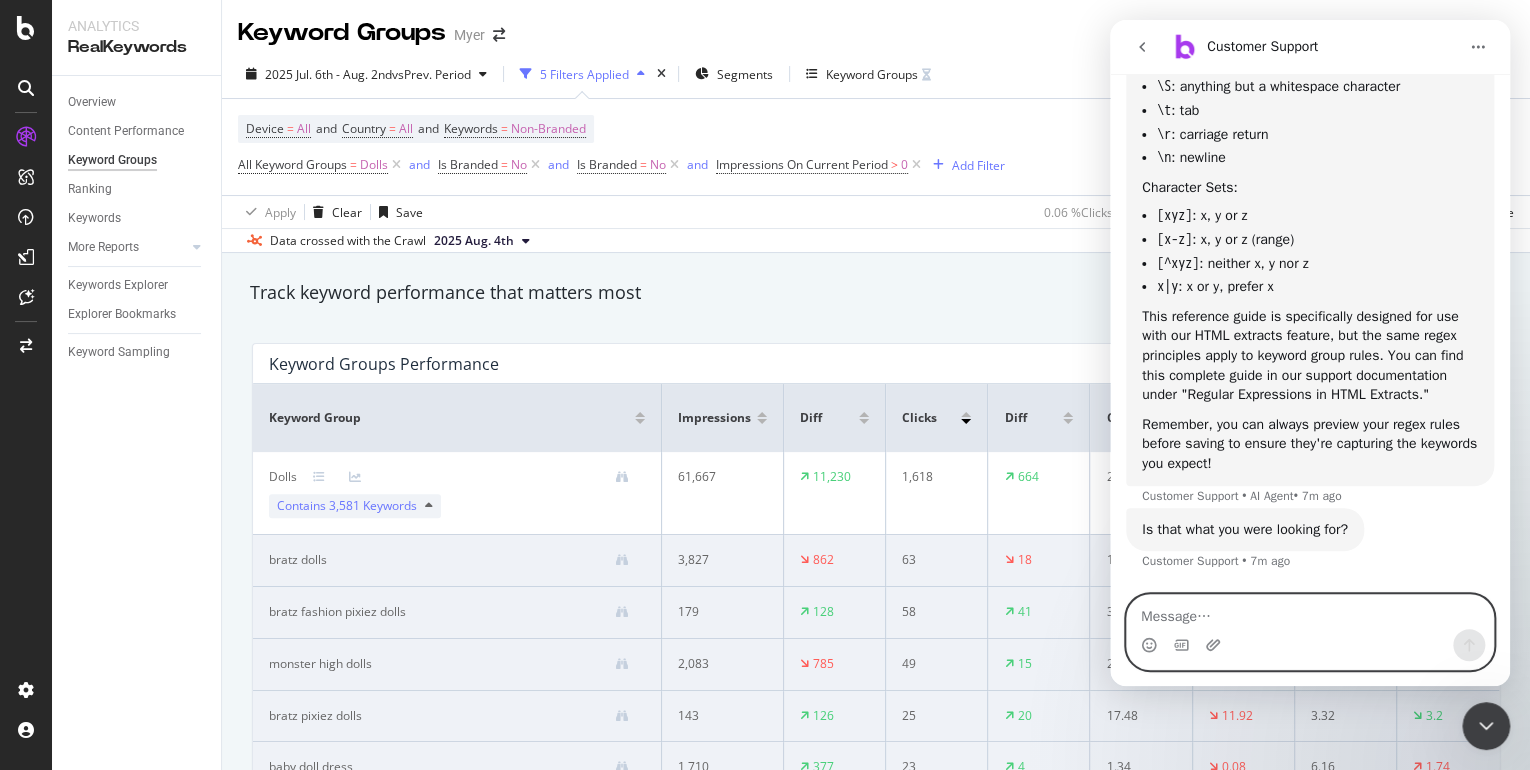 click at bounding box center [1310, 612] 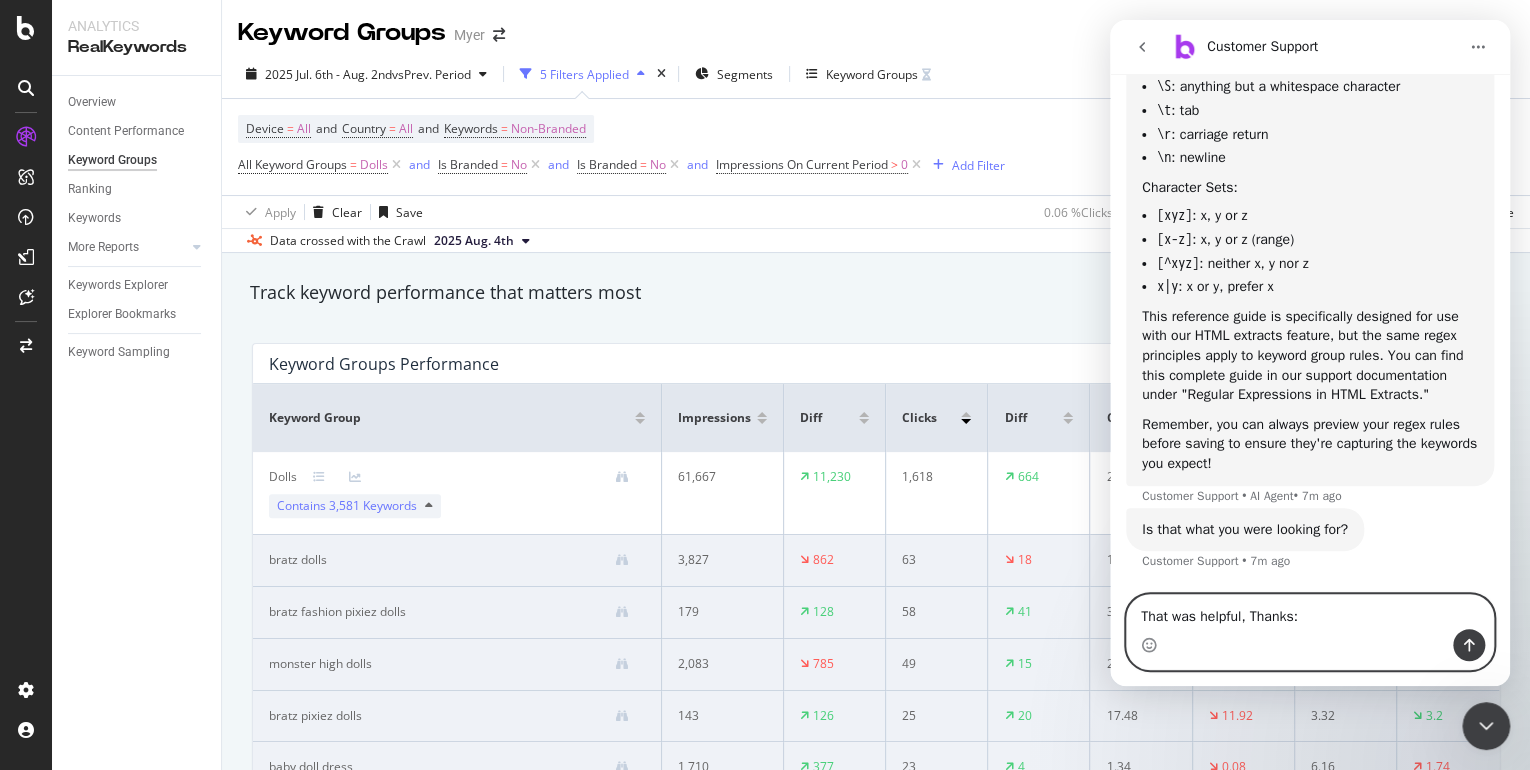 type on "That was helpful, Thanks:)" 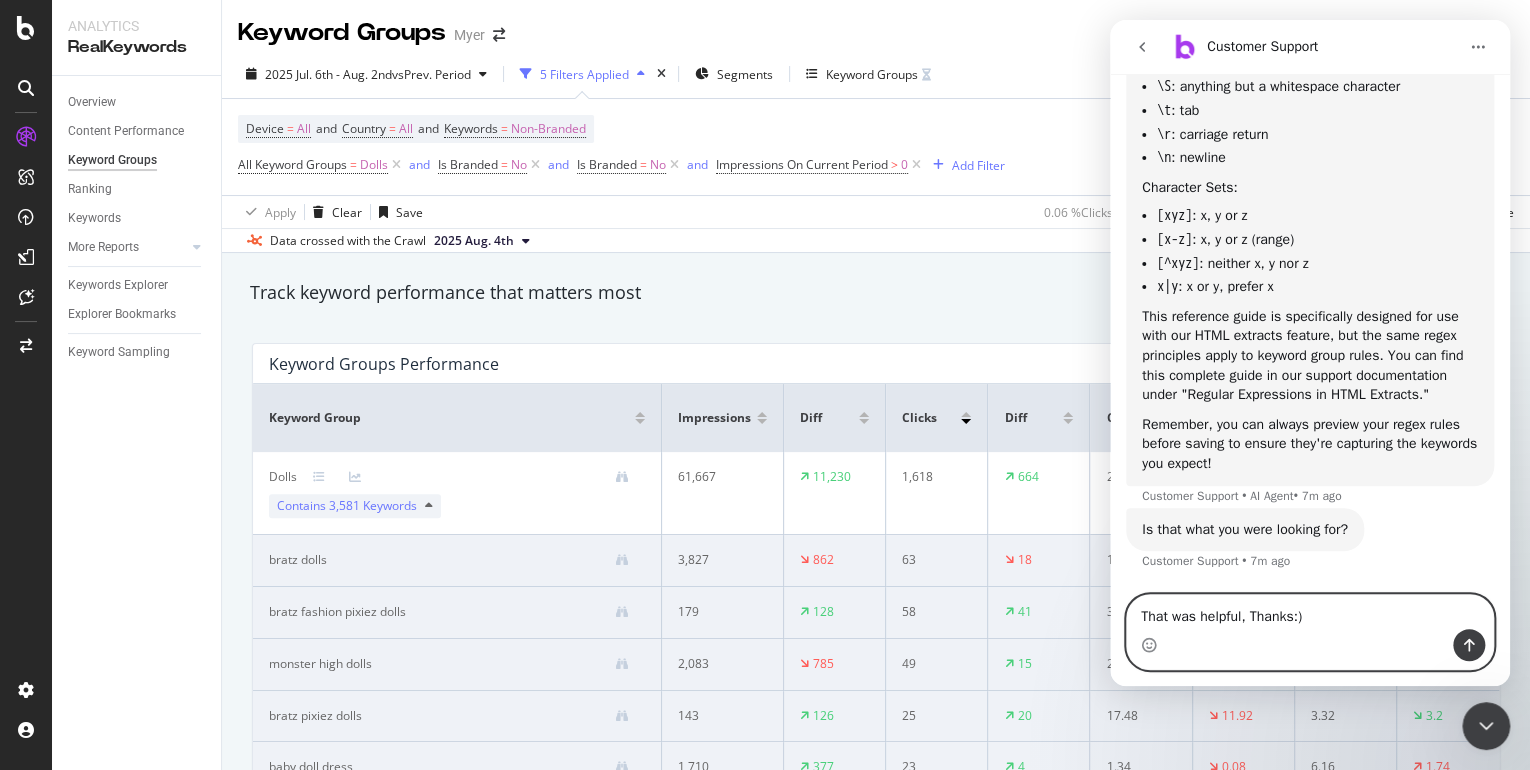 type 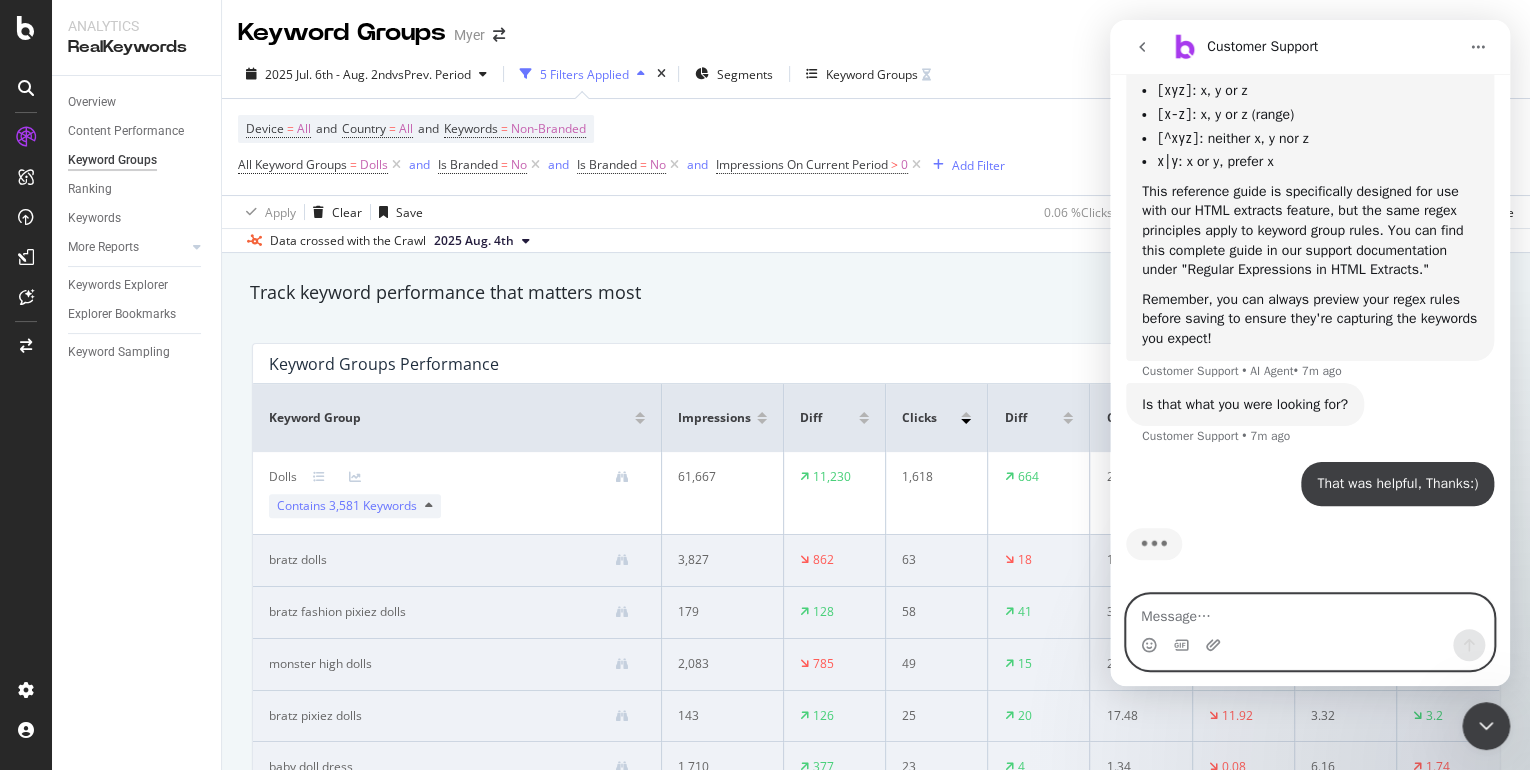 scroll, scrollTop: 2174, scrollLeft: 0, axis: vertical 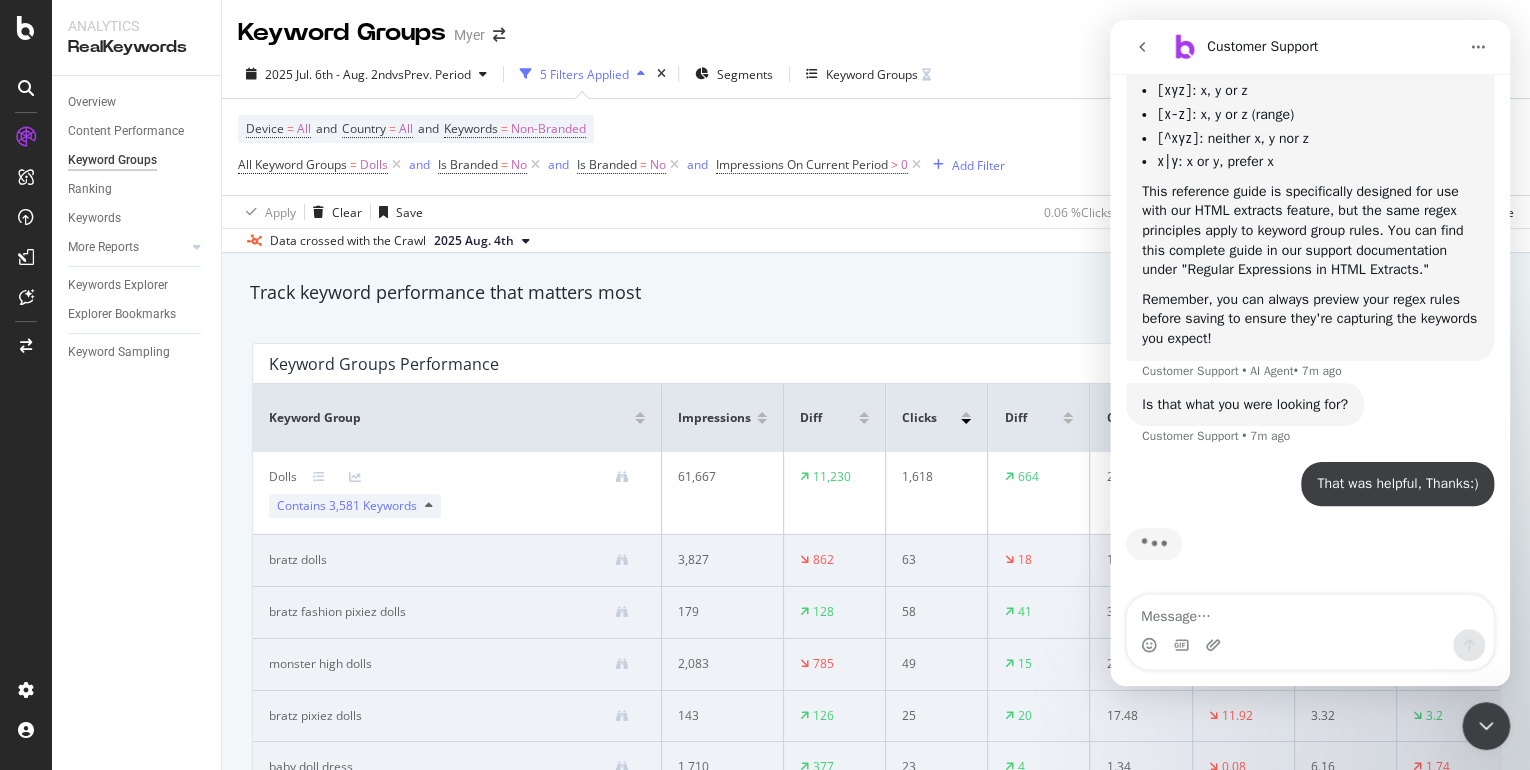 click on "Track keyword performance that matters most Create a new Keyword Group" at bounding box center [876, 297] 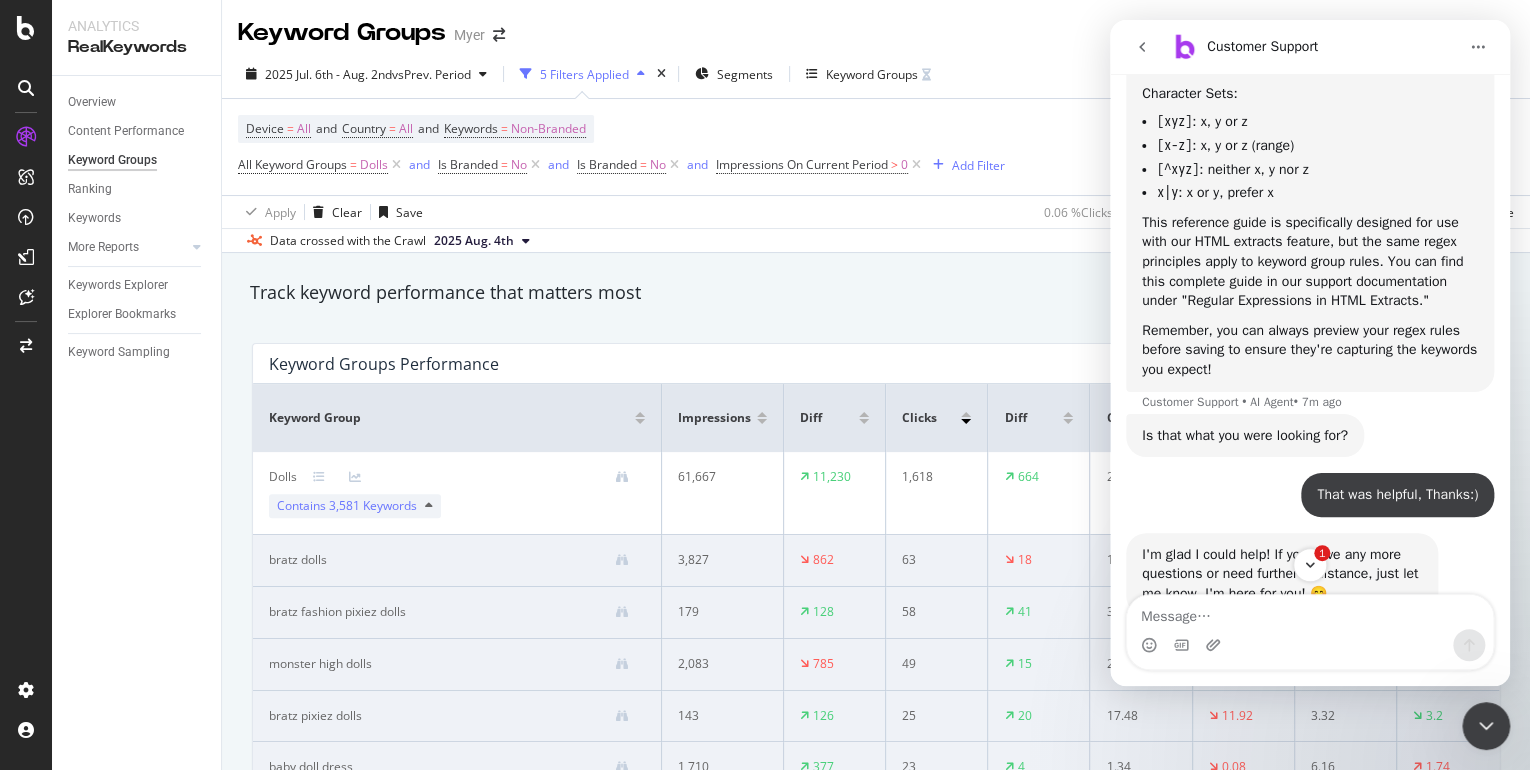scroll, scrollTop: 2208, scrollLeft: 0, axis: vertical 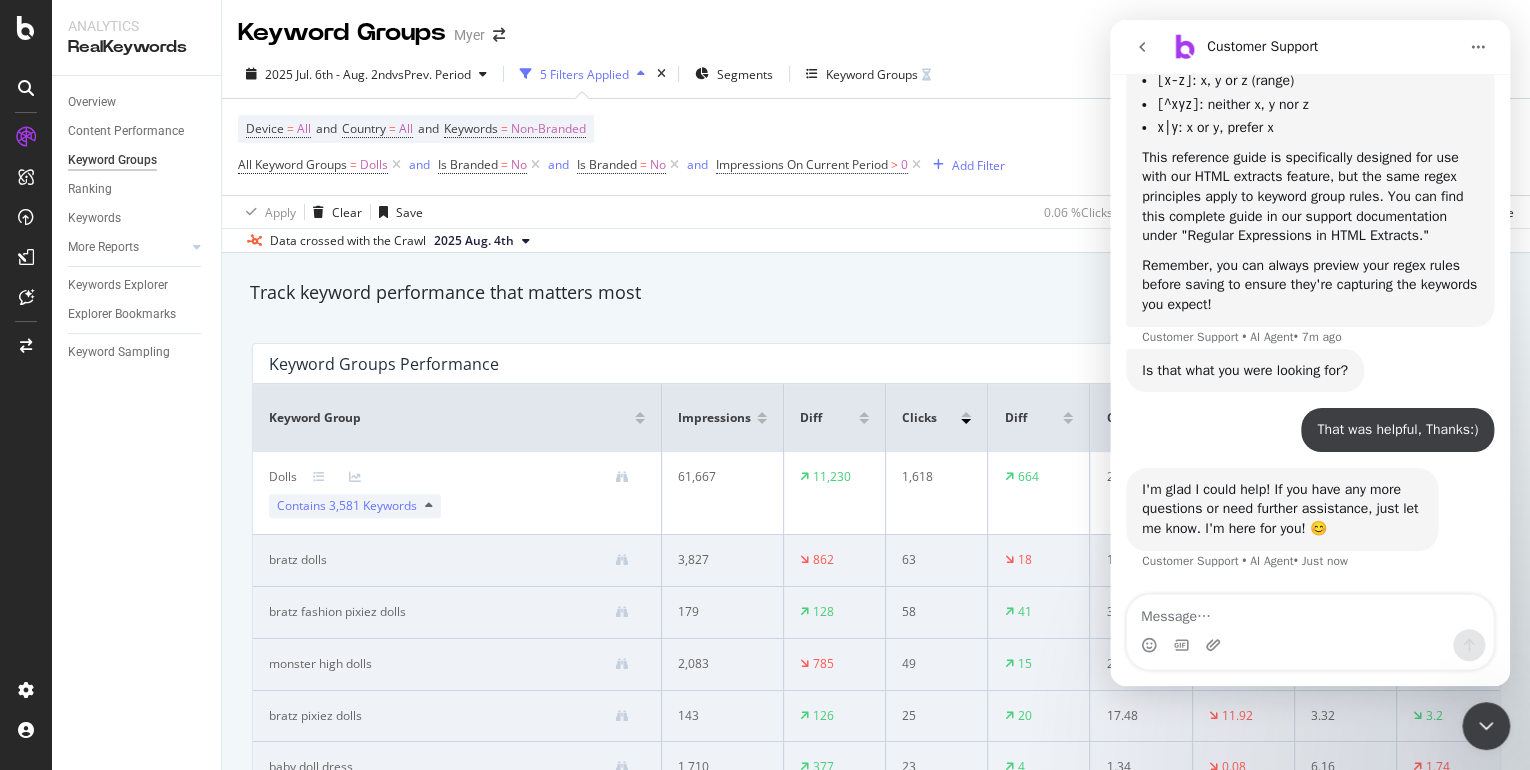click at bounding box center [1142, 47] 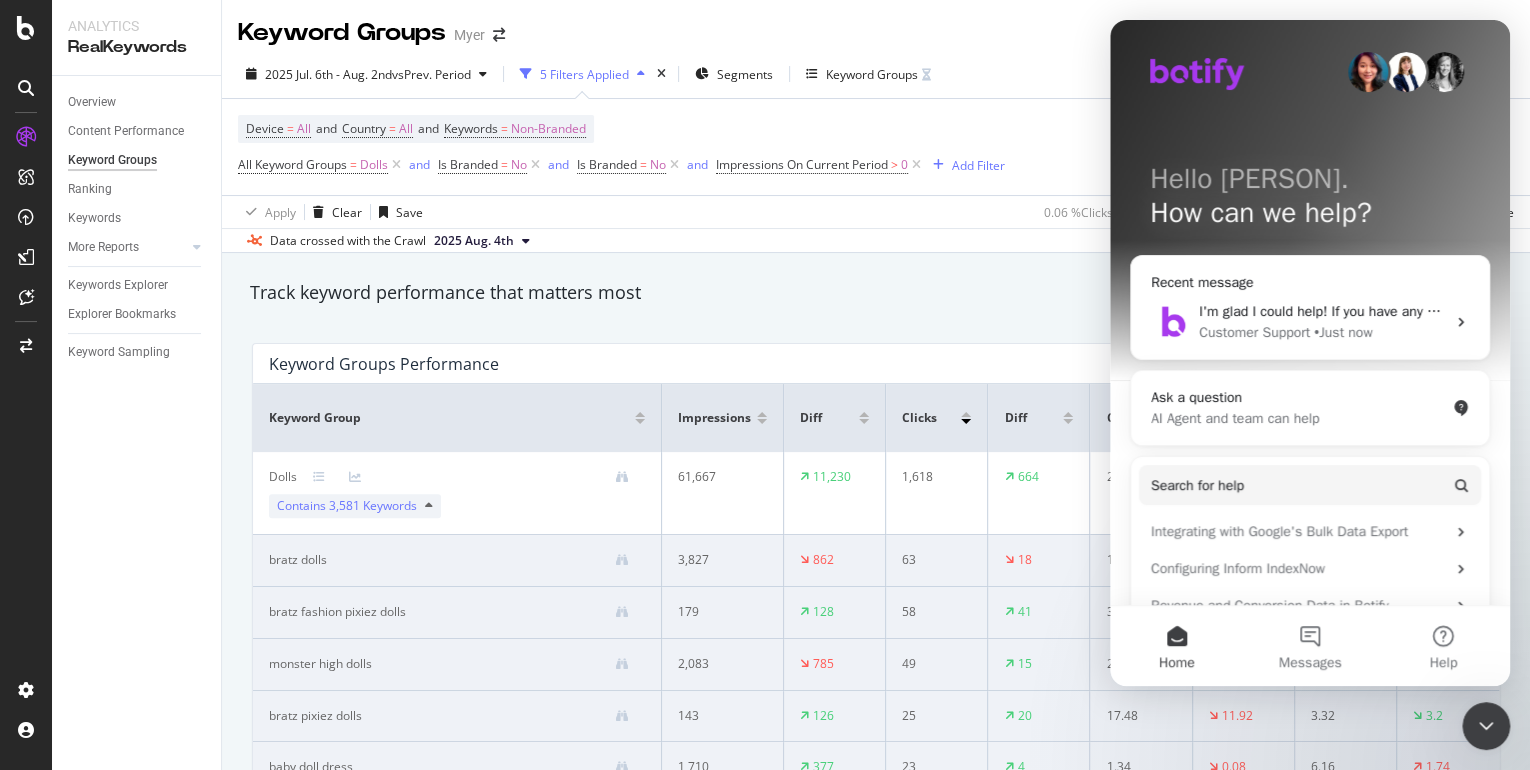 scroll, scrollTop: 0, scrollLeft: 0, axis: both 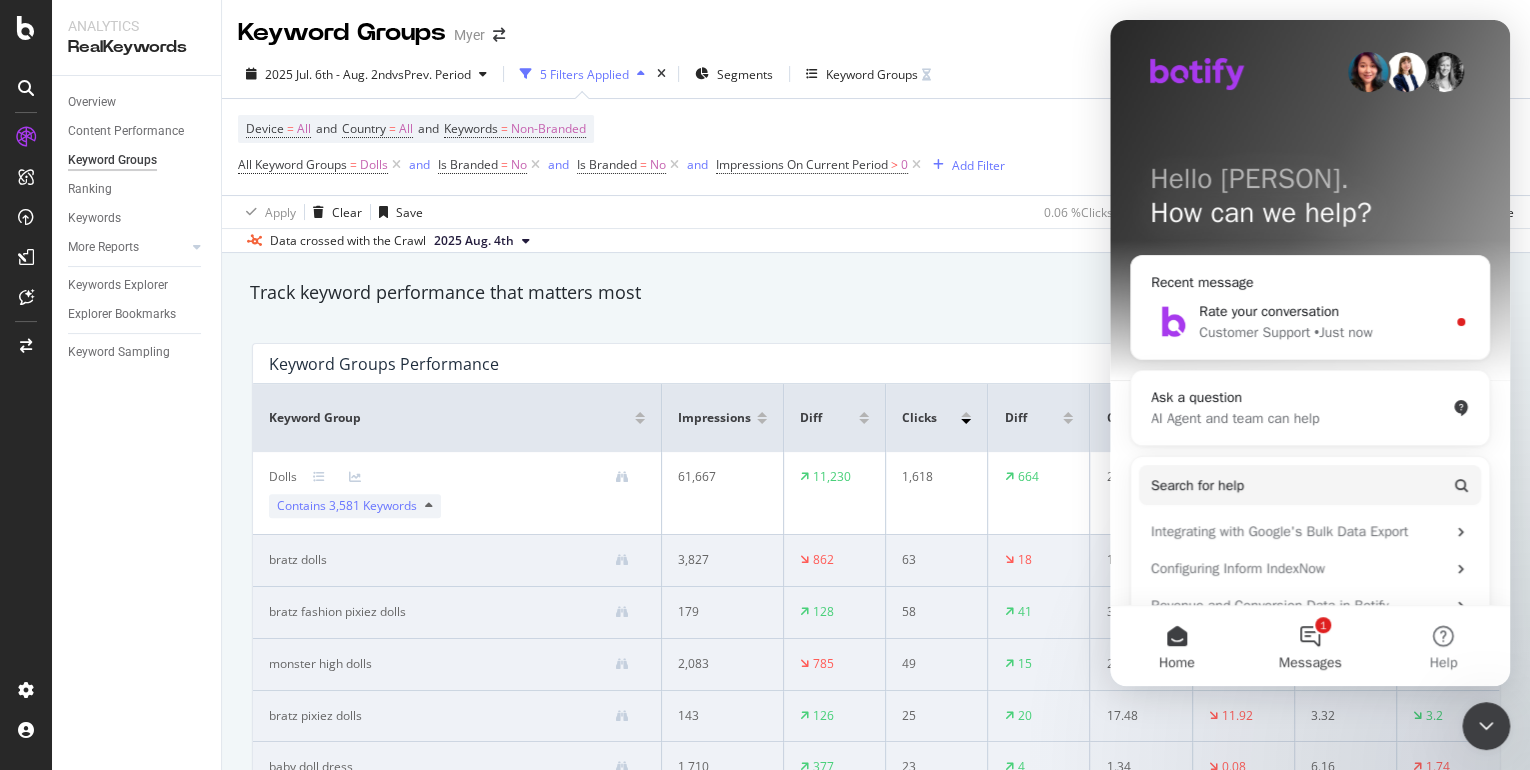 click on "Messages" at bounding box center [1310, 663] 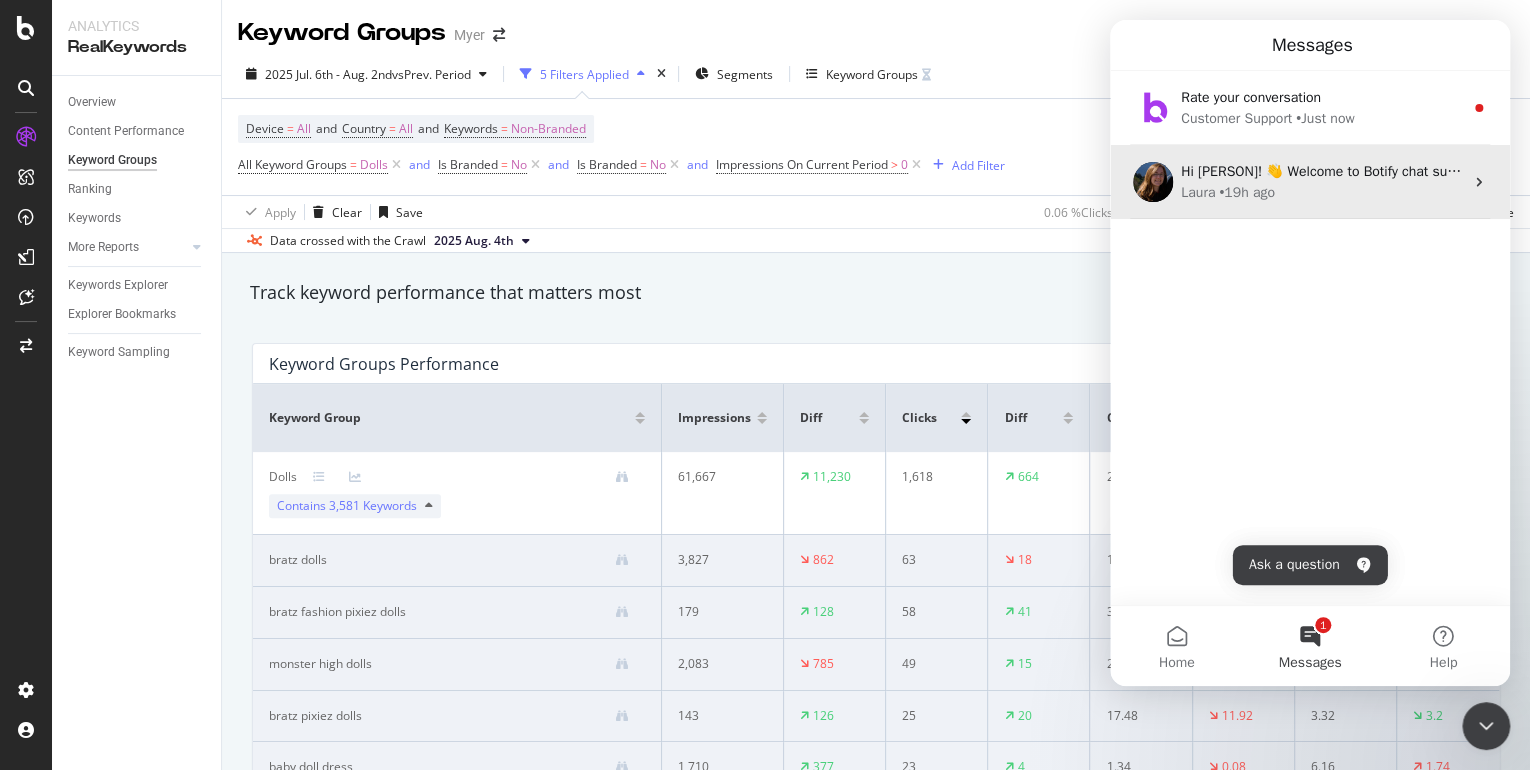click on "Laura •  19h ago" at bounding box center [1322, 192] 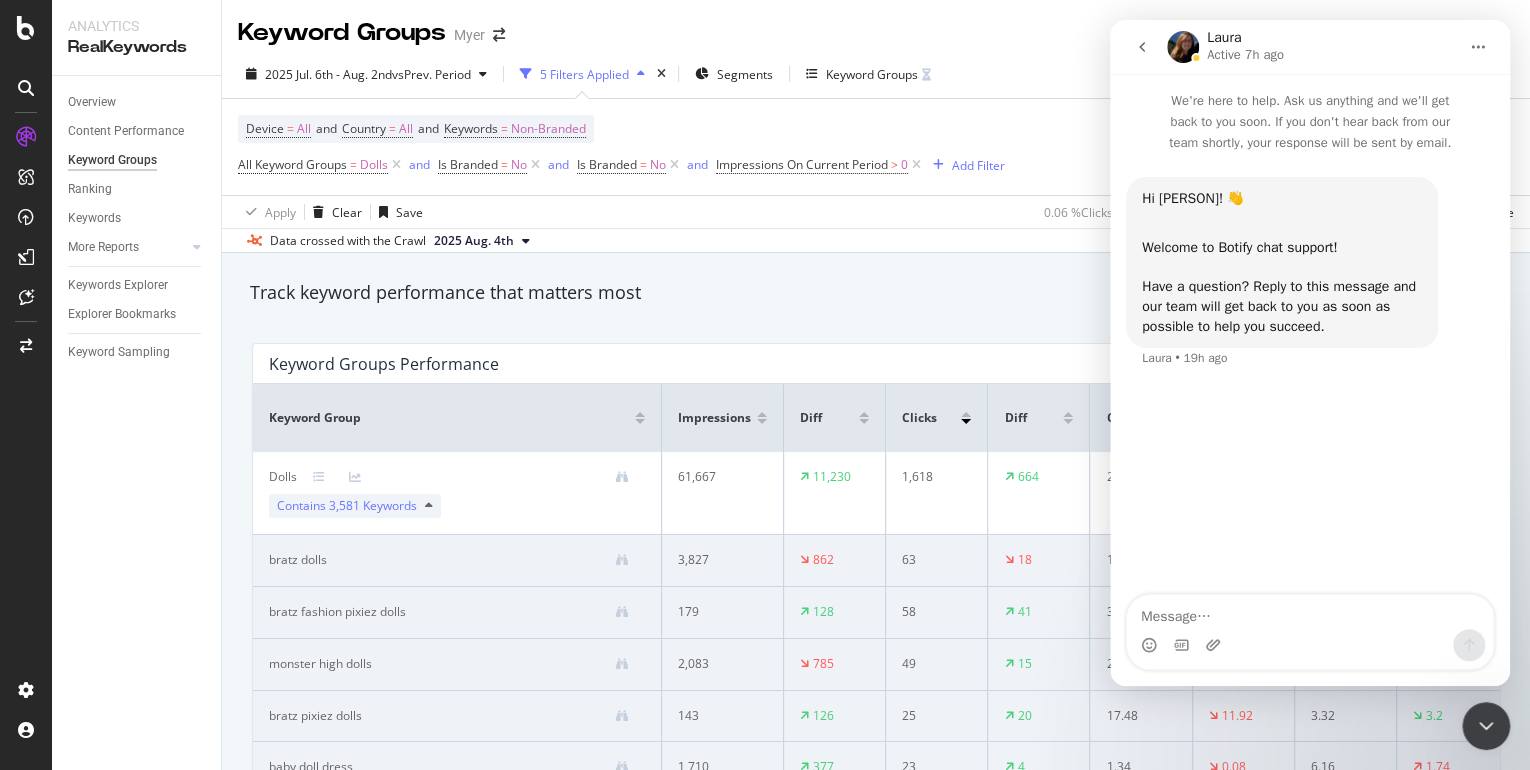 click 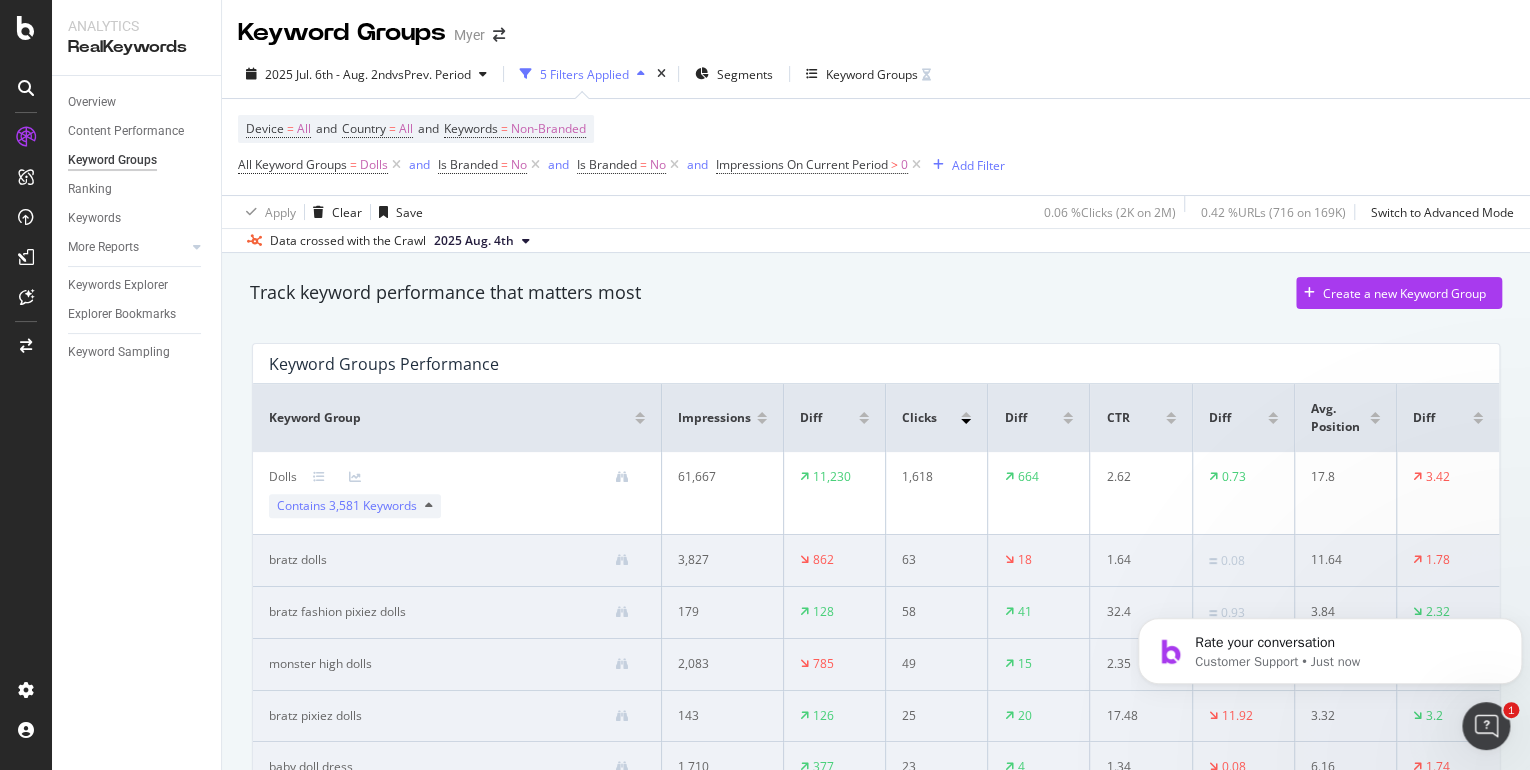 scroll, scrollTop: 0, scrollLeft: 0, axis: both 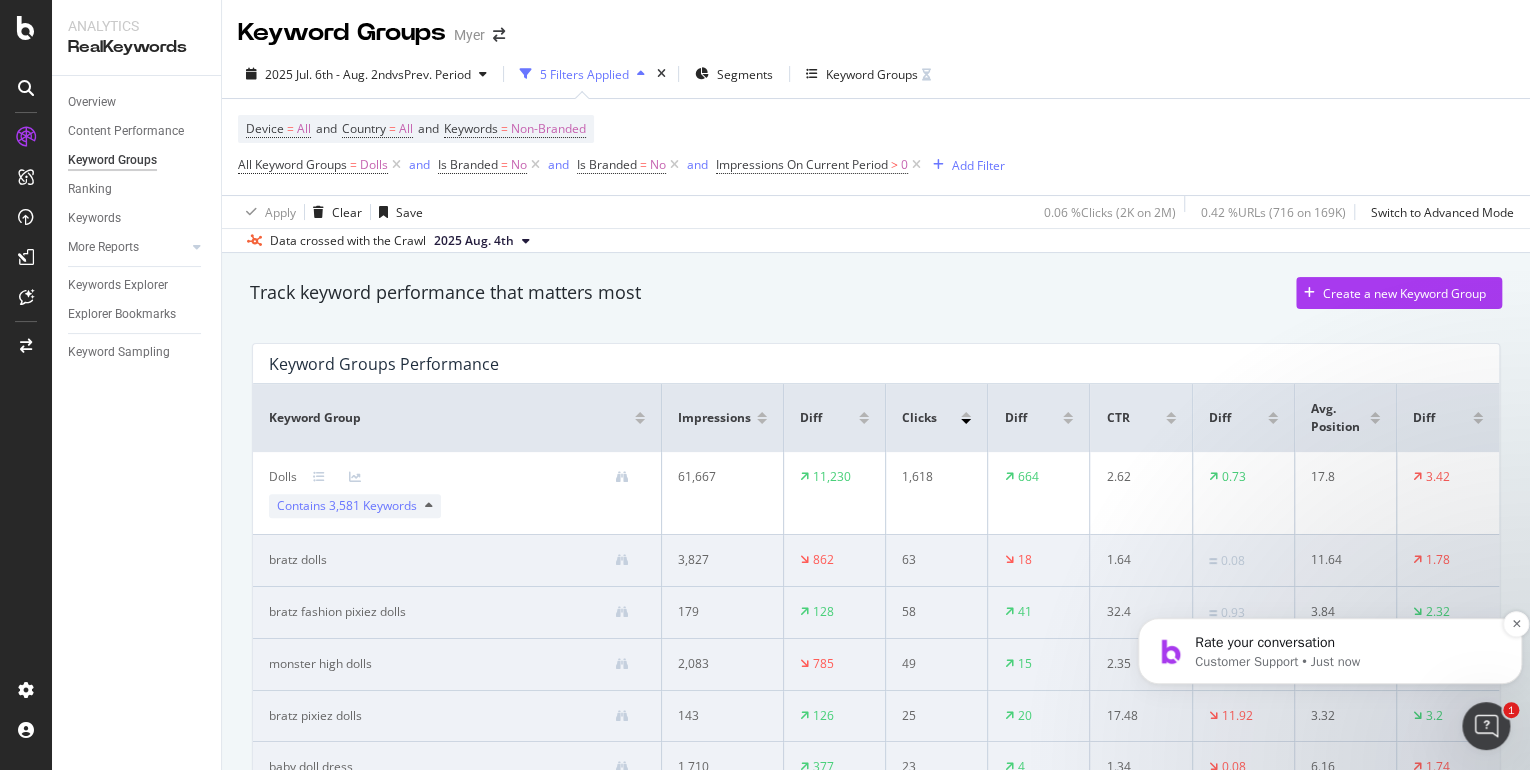 click on "Rate your conversation" at bounding box center [1346, 643] 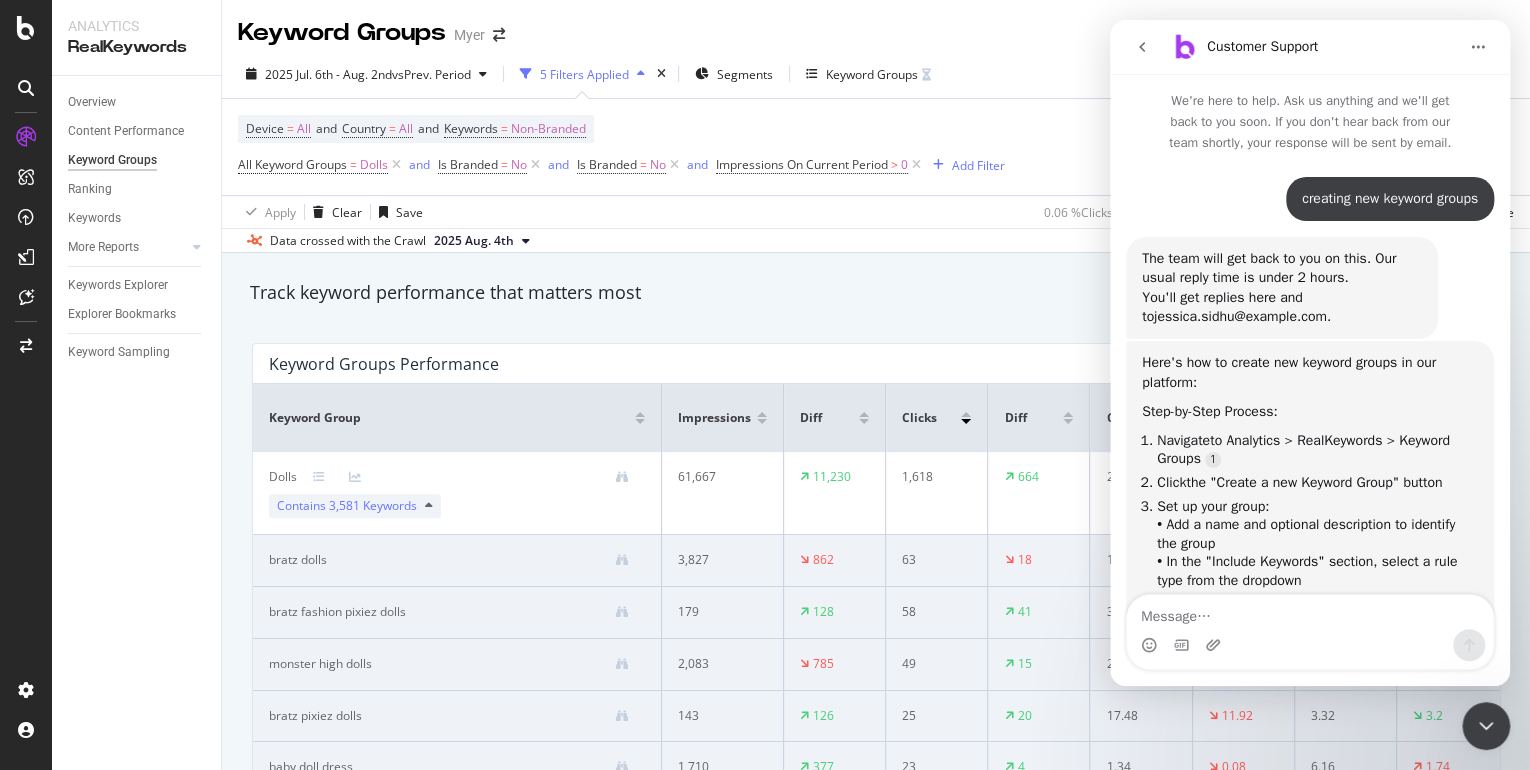 scroll, scrollTop: 2366, scrollLeft: 0, axis: vertical 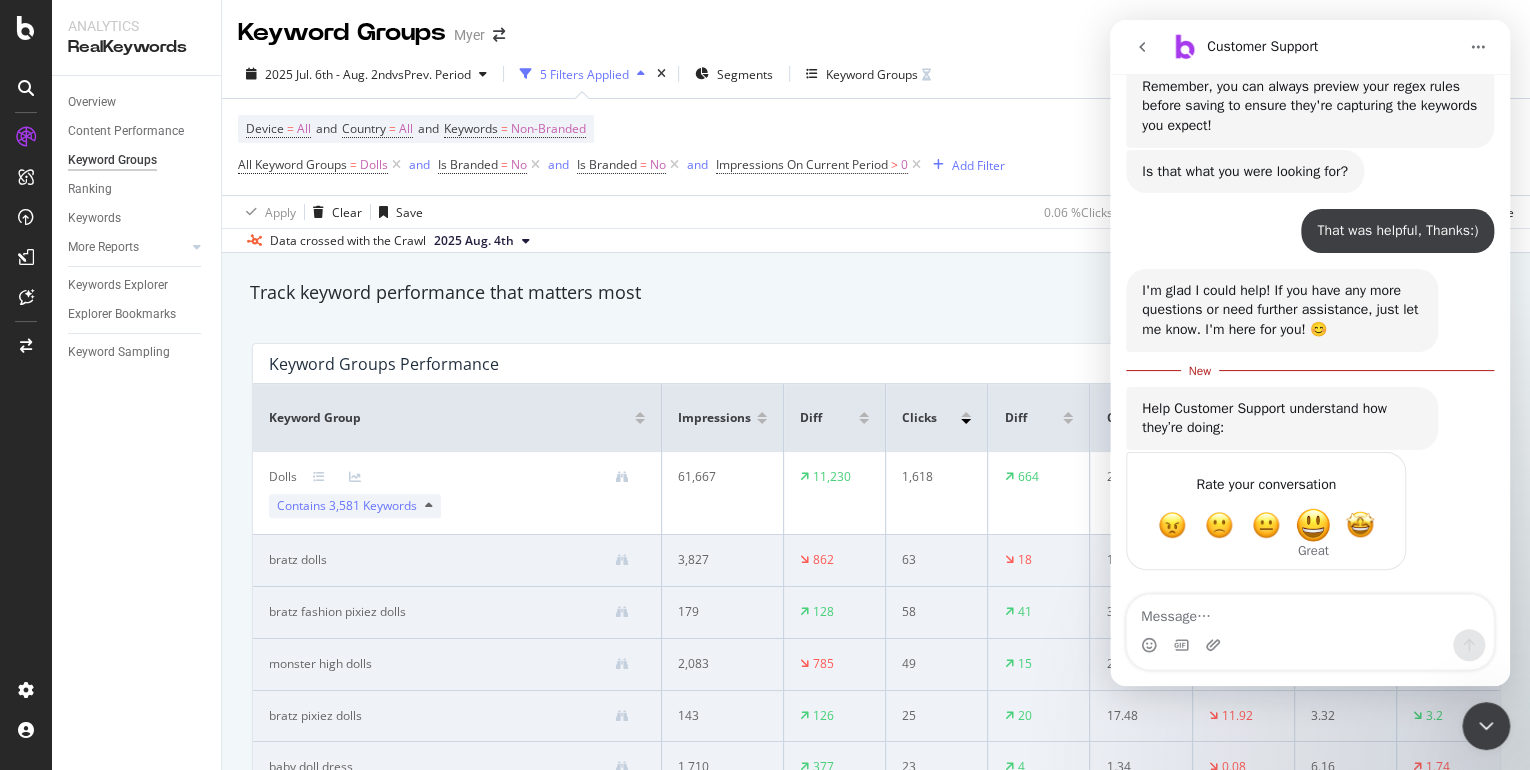 click at bounding box center (1313, 525) 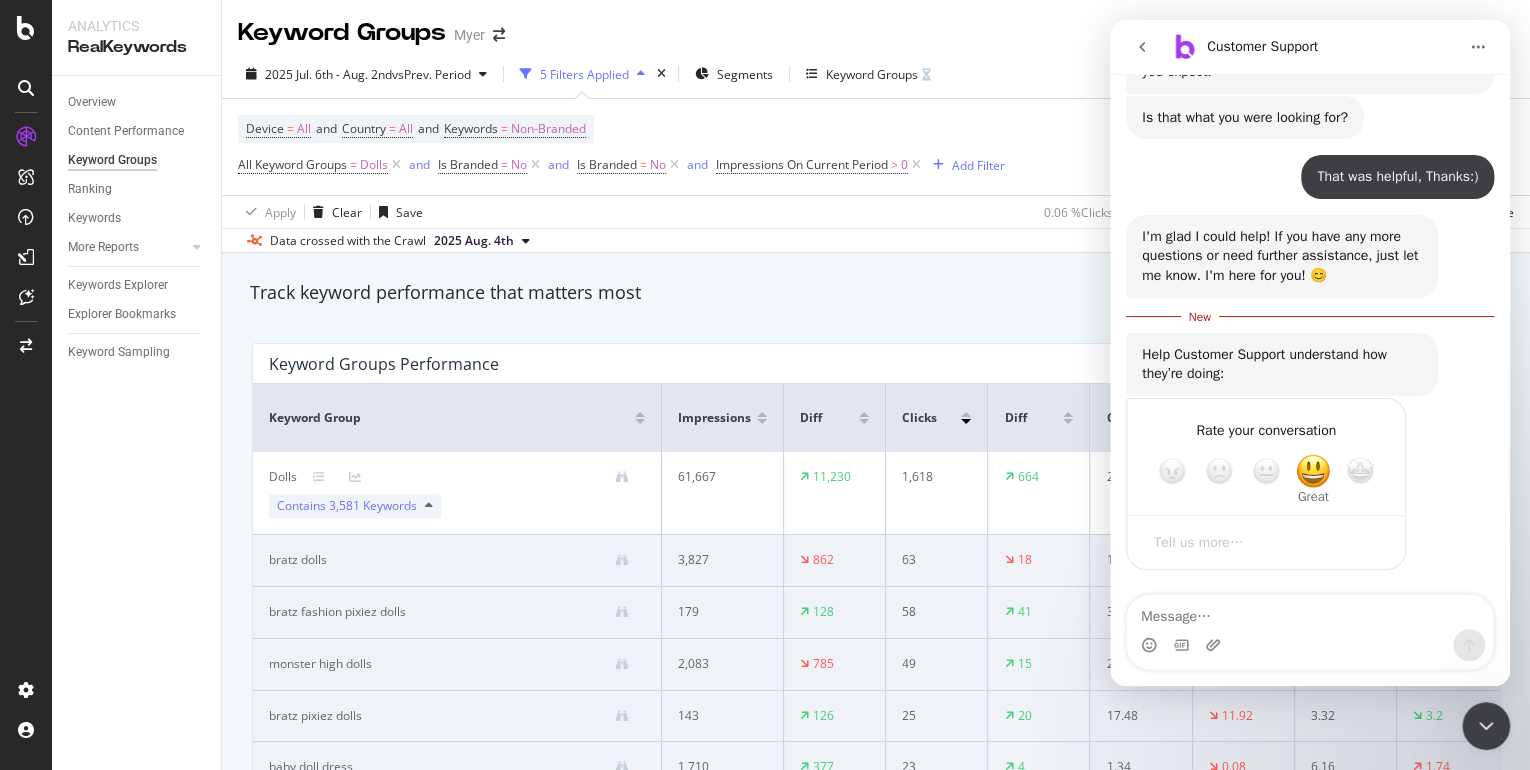 scroll, scrollTop: 2420, scrollLeft: 0, axis: vertical 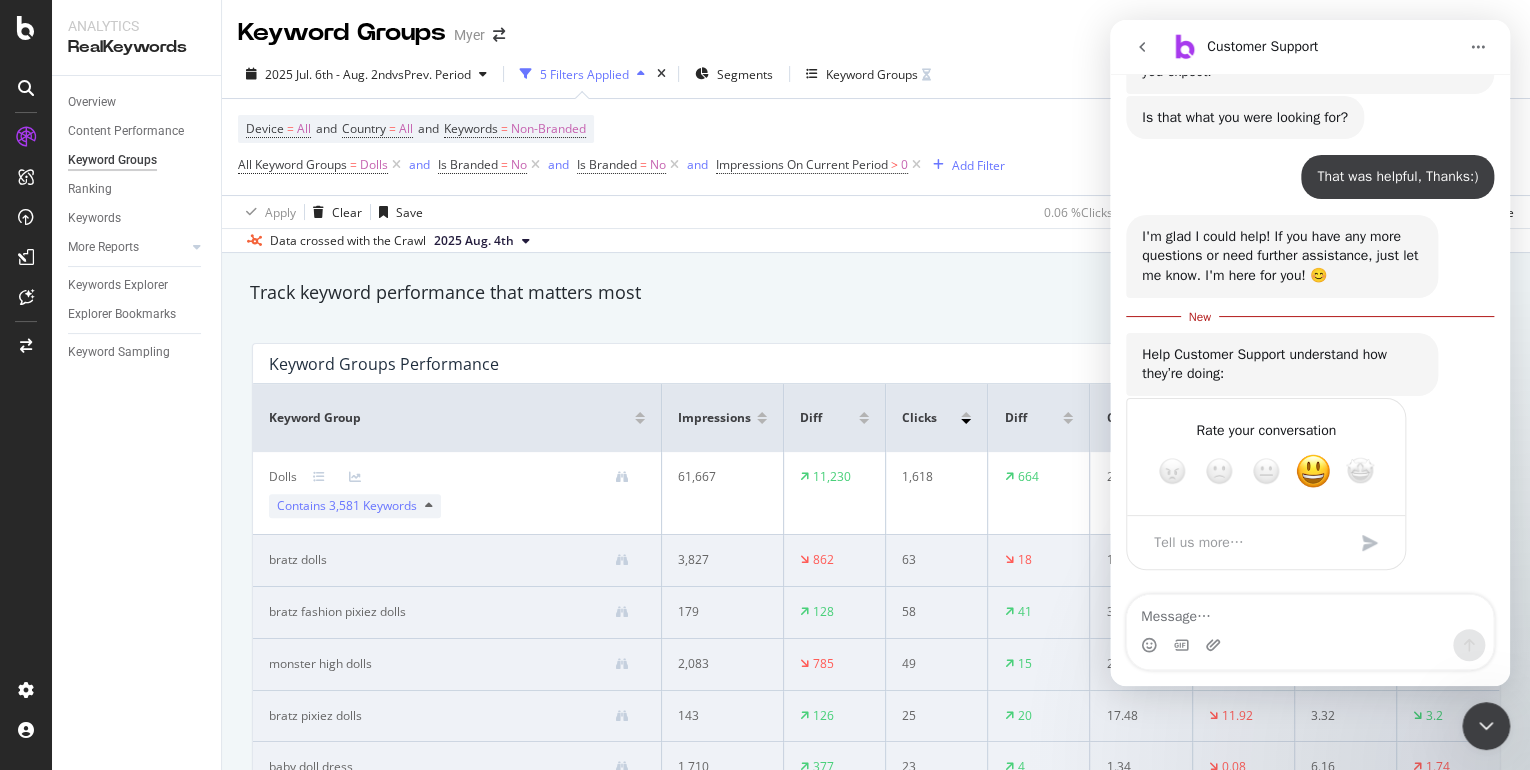 click at bounding box center (1246, 542) 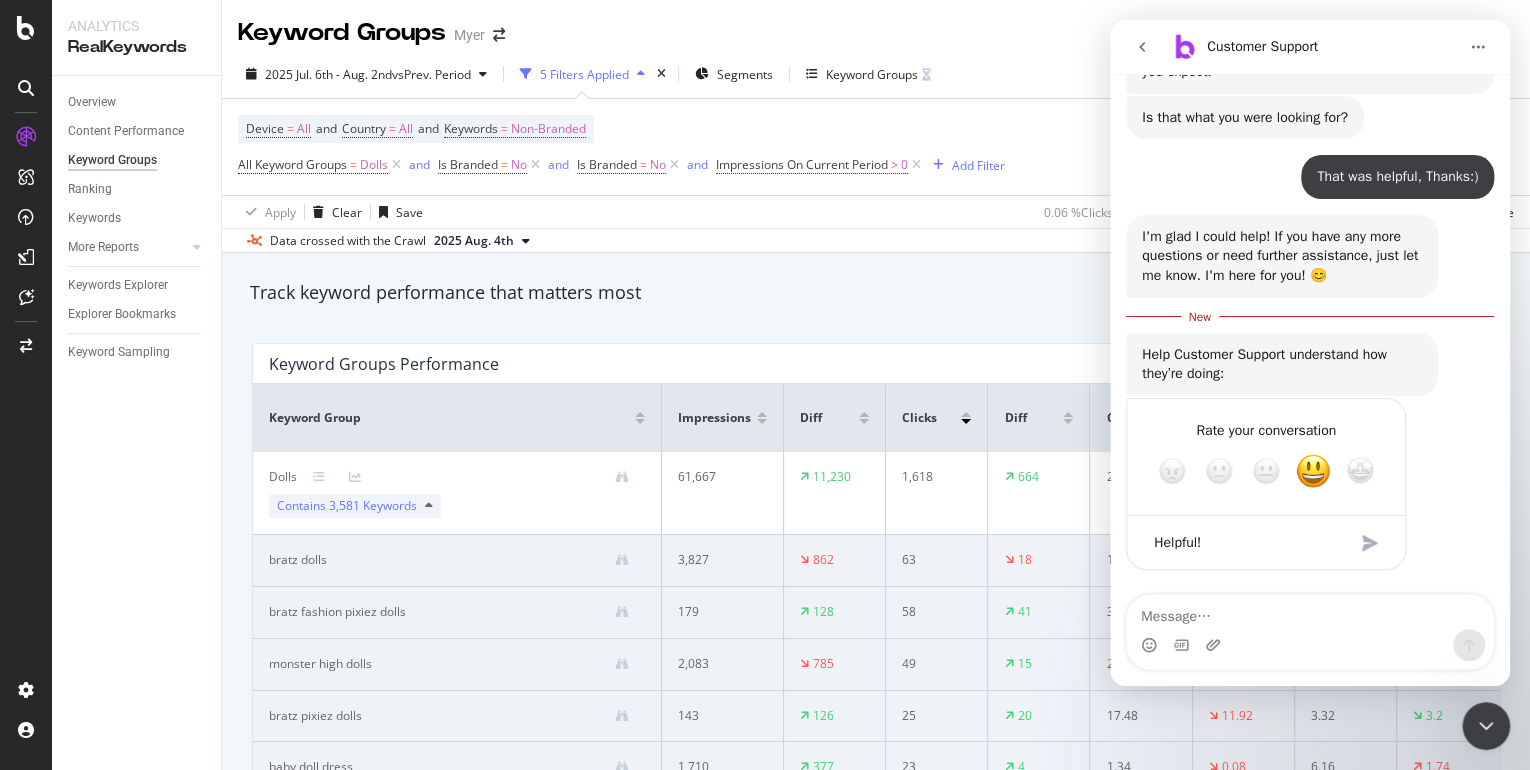 type on "Helpful!" 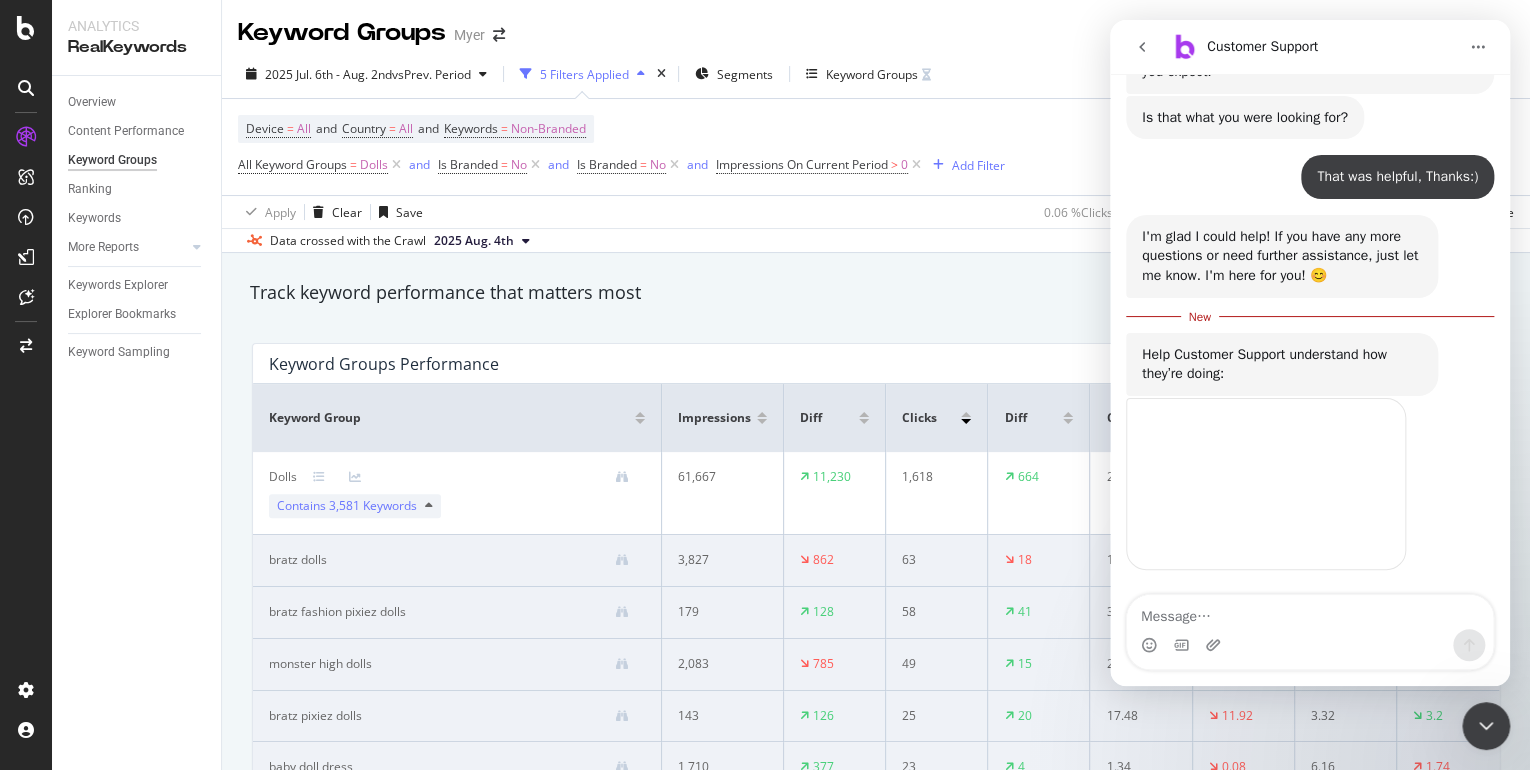 scroll, scrollTop: 2394, scrollLeft: 0, axis: vertical 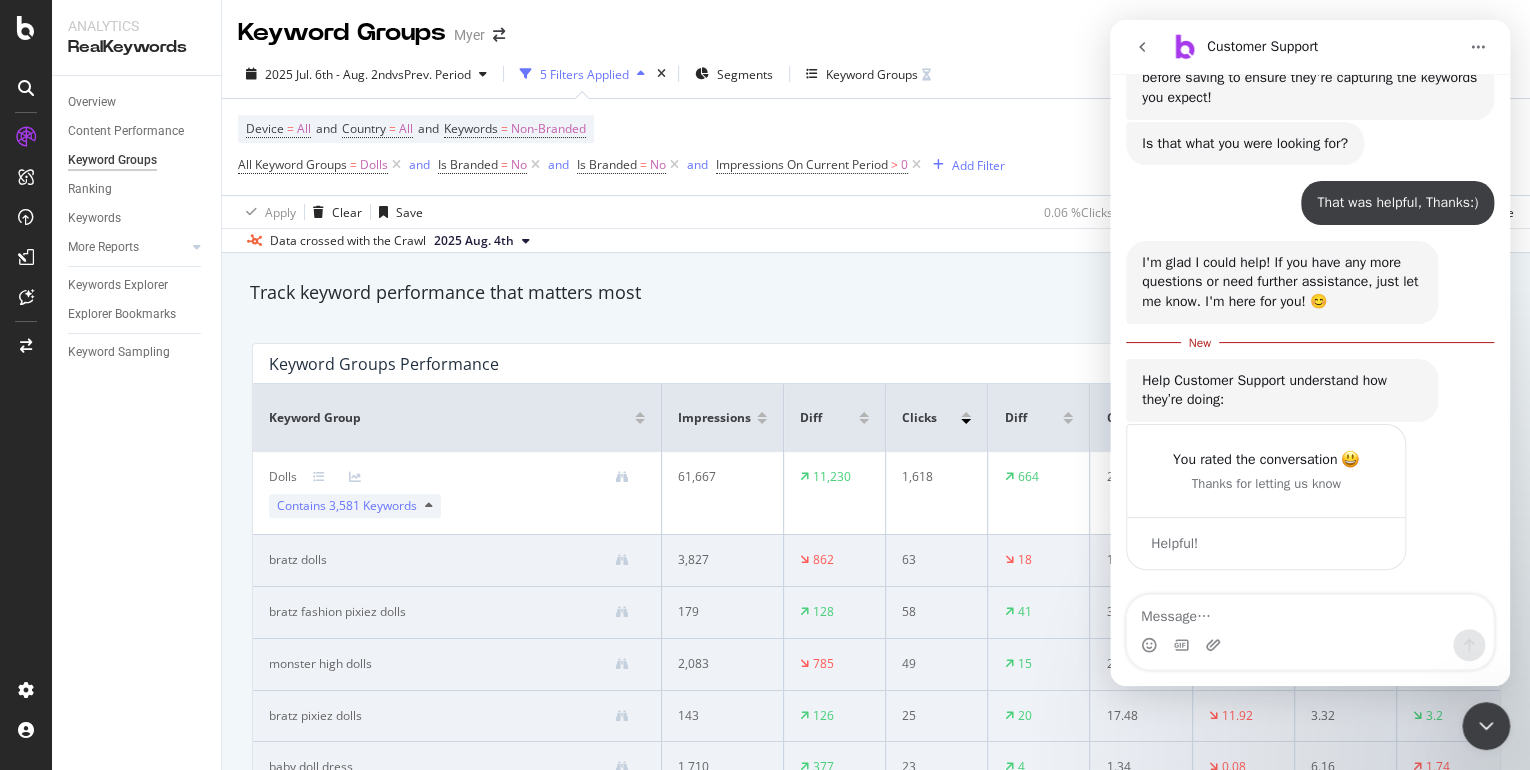 click 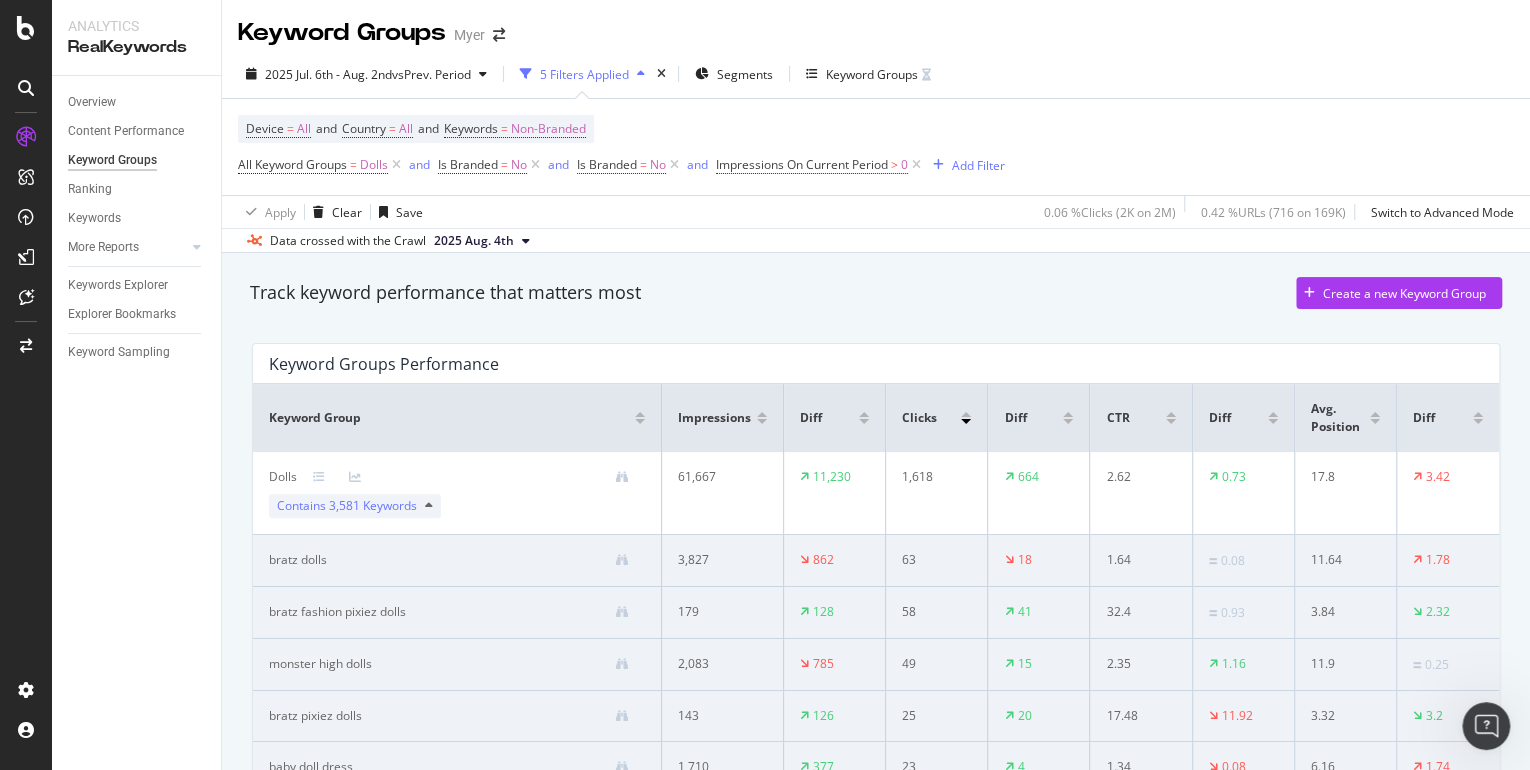 drag, startPoint x: 1499, startPoint y: 723, endPoint x: 2948, endPoint y: 1395, distance: 1597.2429 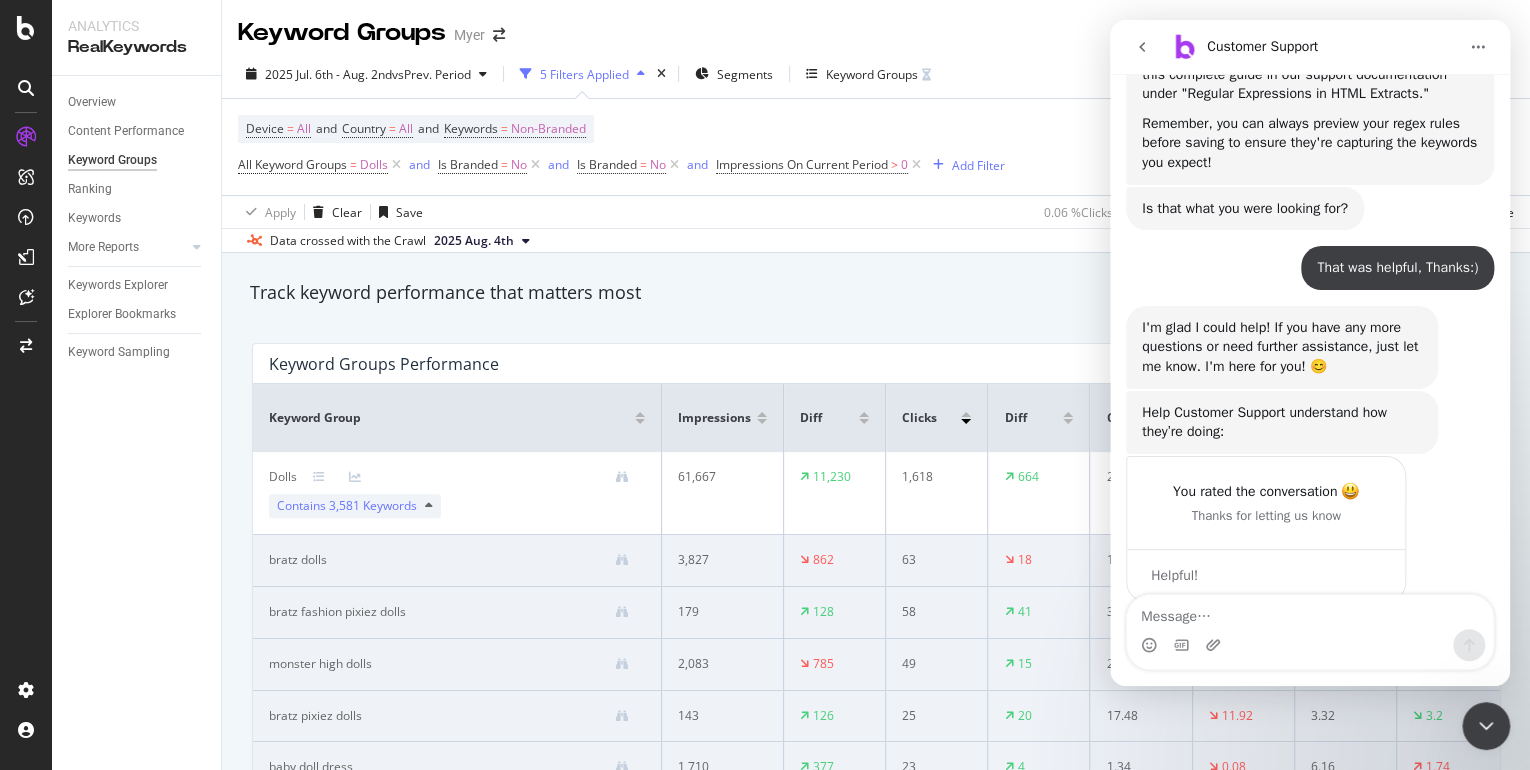 scroll, scrollTop: 2360, scrollLeft: 0, axis: vertical 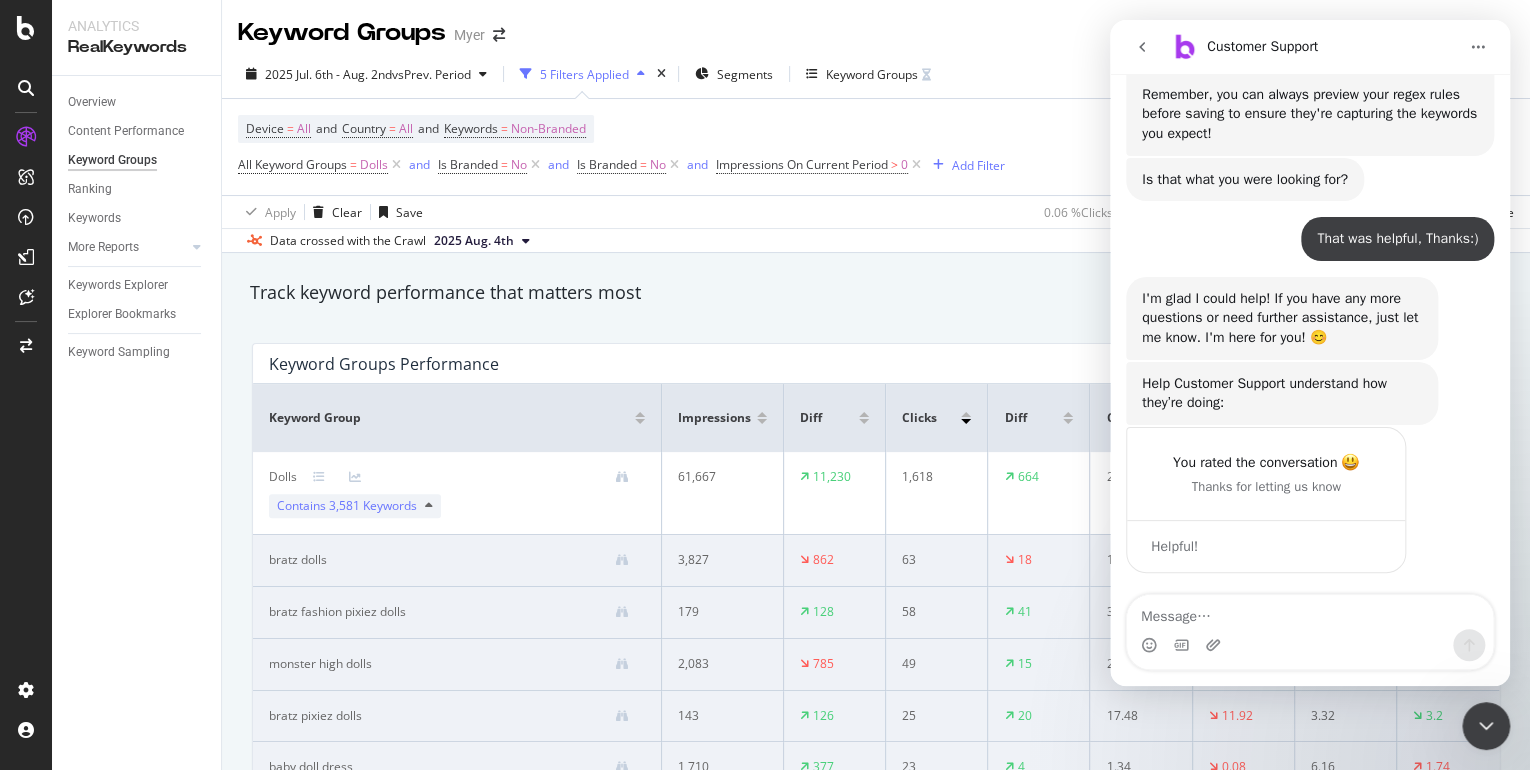click at bounding box center [1310, 612] 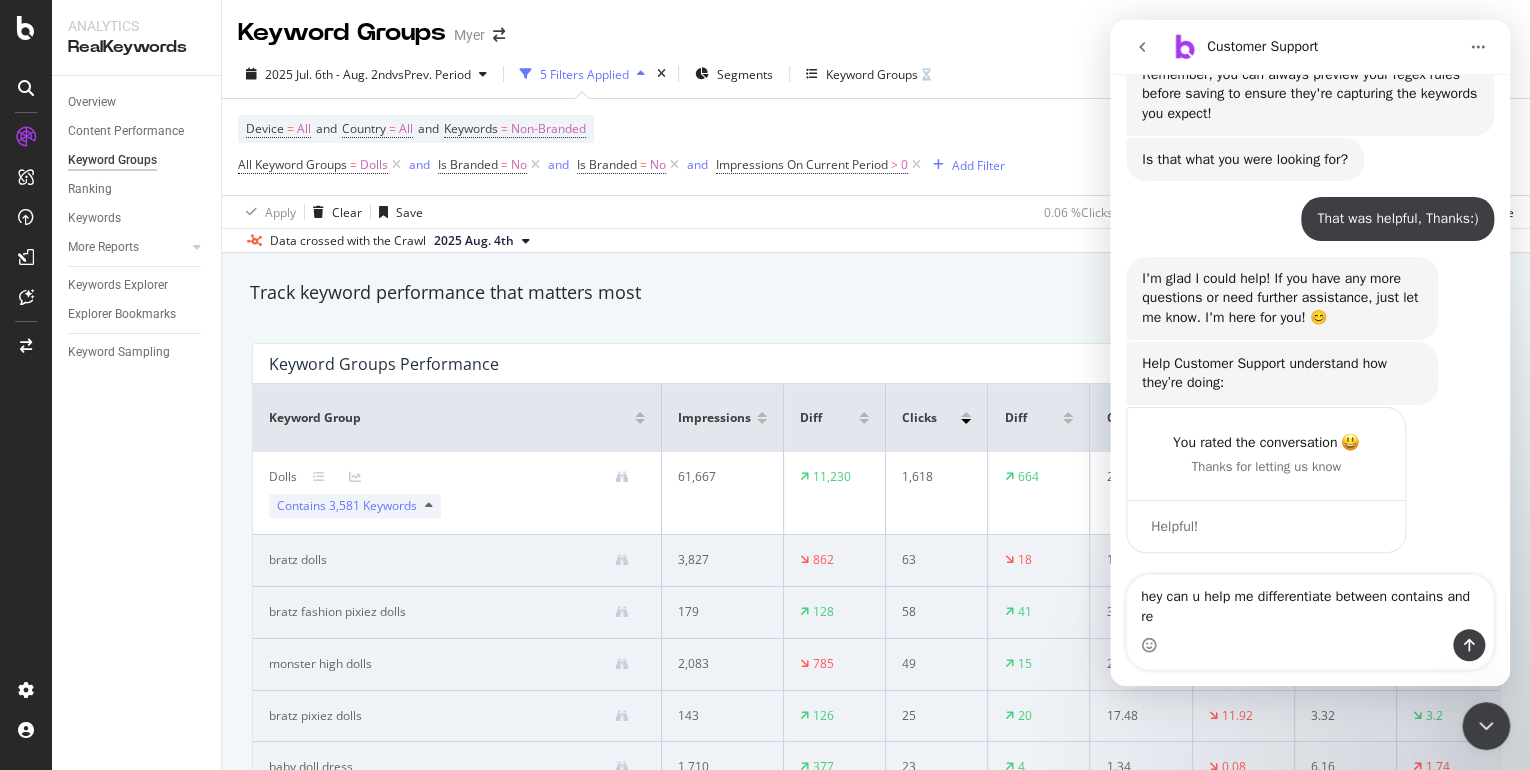 scroll, scrollTop: 2380, scrollLeft: 0, axis: vertical 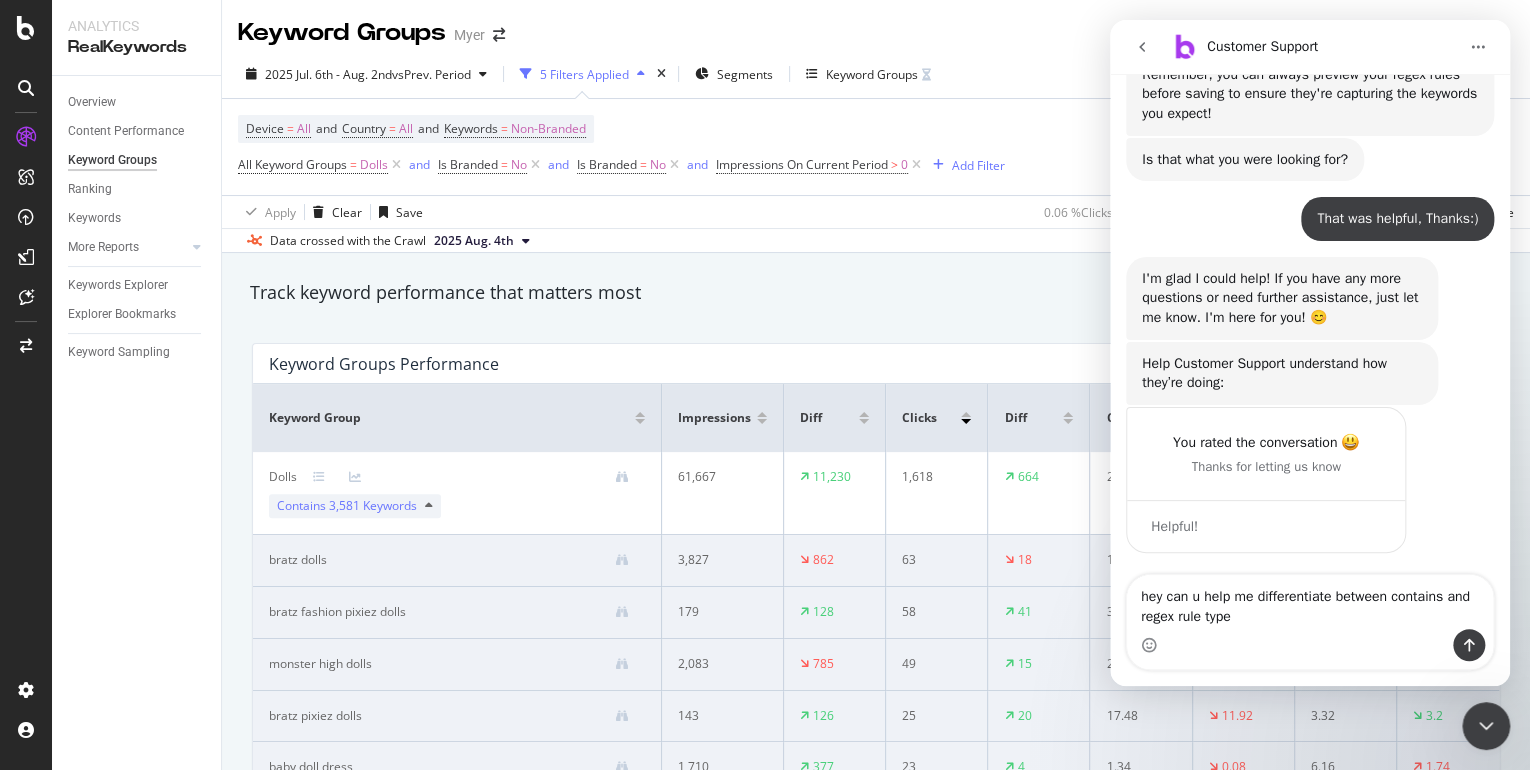 type on "hey can u help me differentiate between contains and regex rule type?" 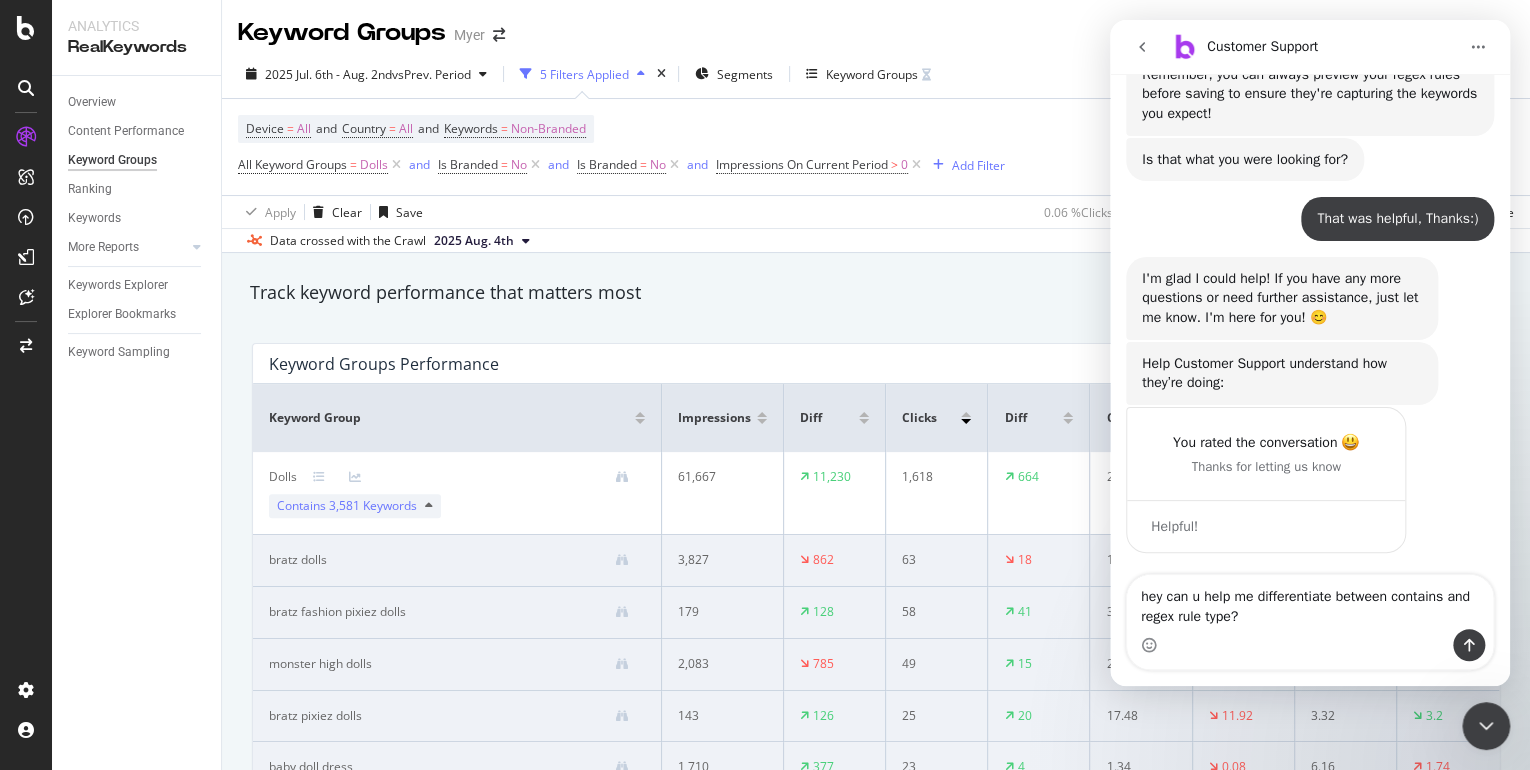 type 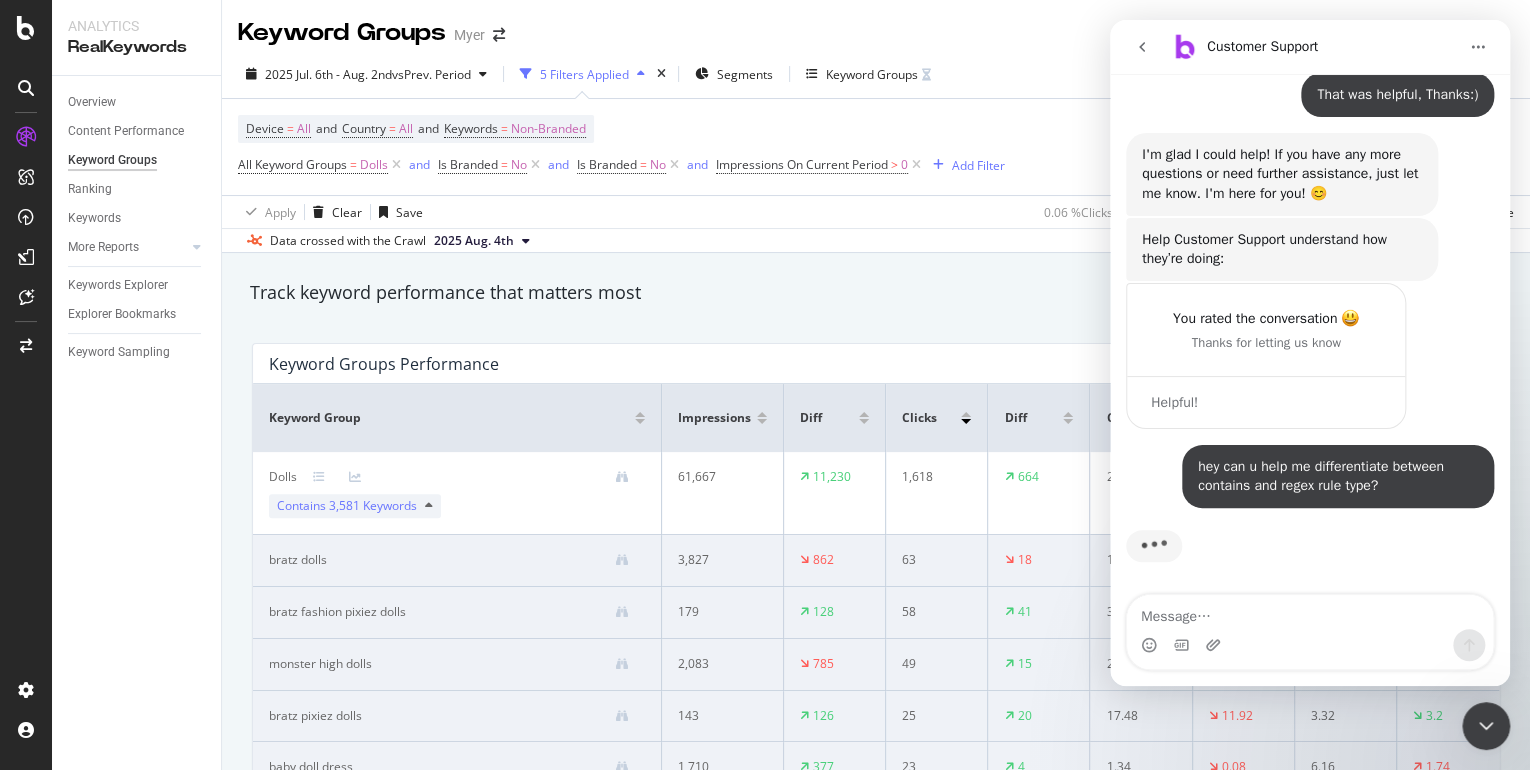 scroll, scrollTop: 2504, scrollLeft: 0, axis: vertical 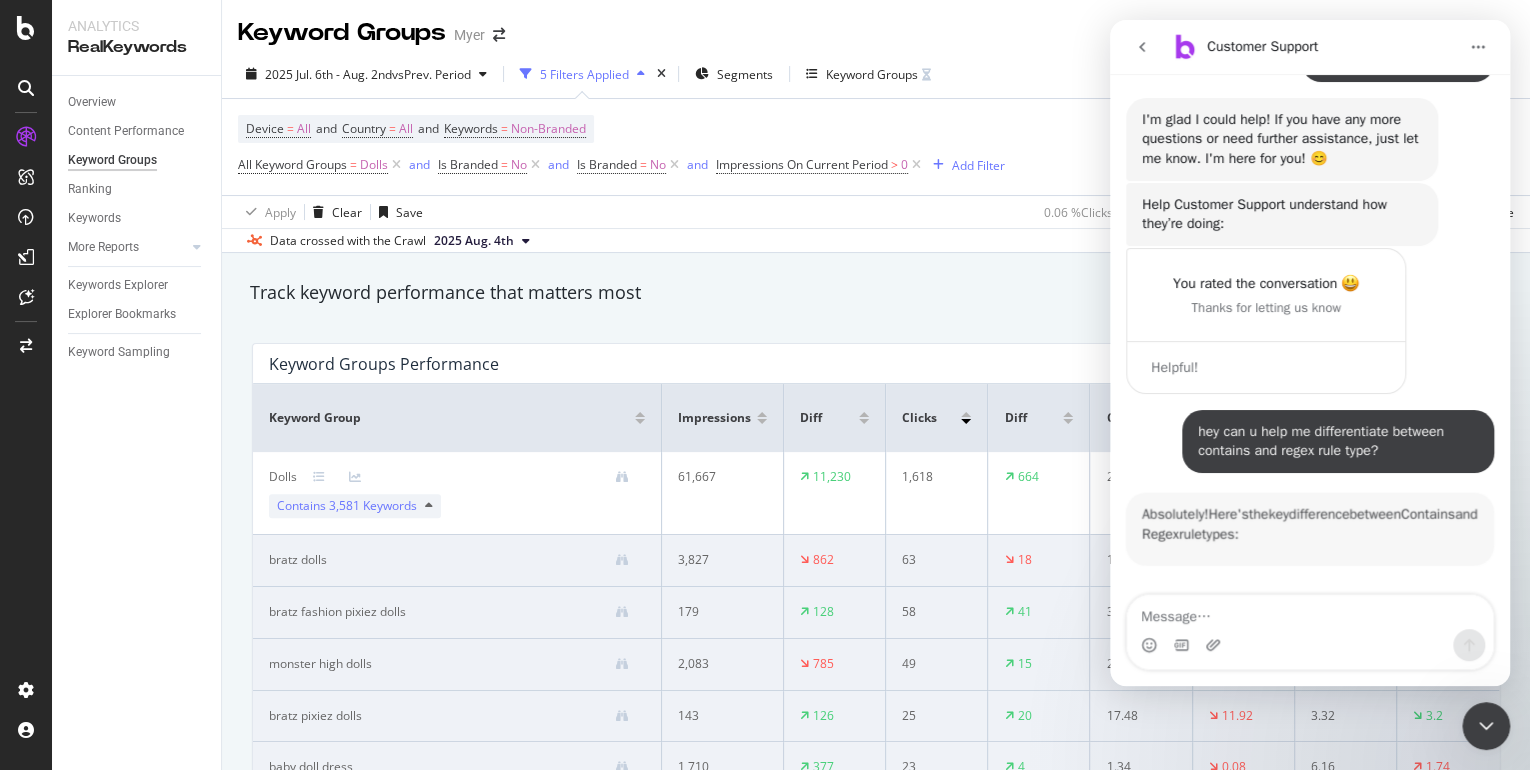 click on "Absolutely!   Here's   the   key   difference   between  Contains  and  Regex  rule   types:" at bounding box center [1310, 524] 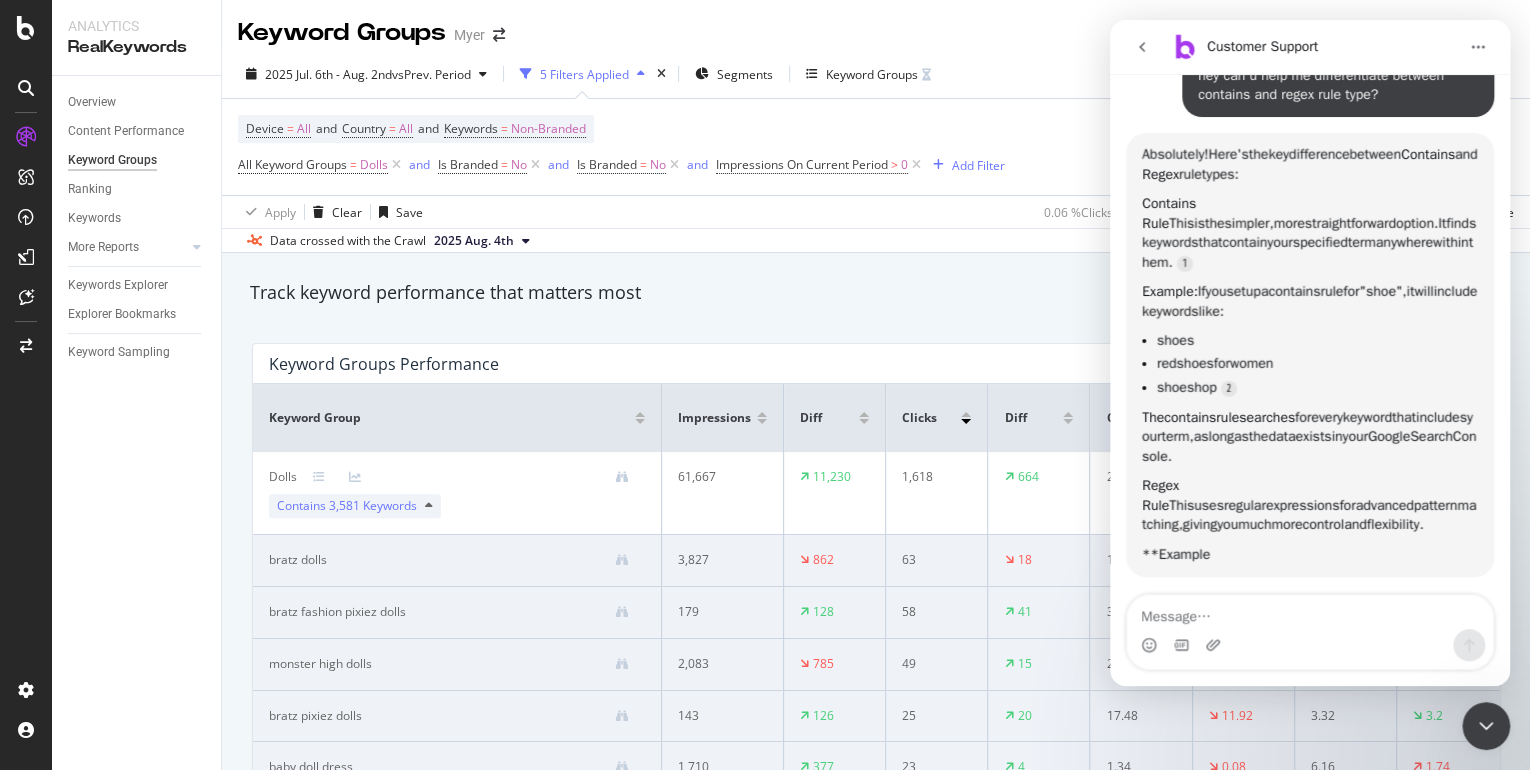 scroll, scrollTop: 2892, scrollLeft: 0, axis: vertical 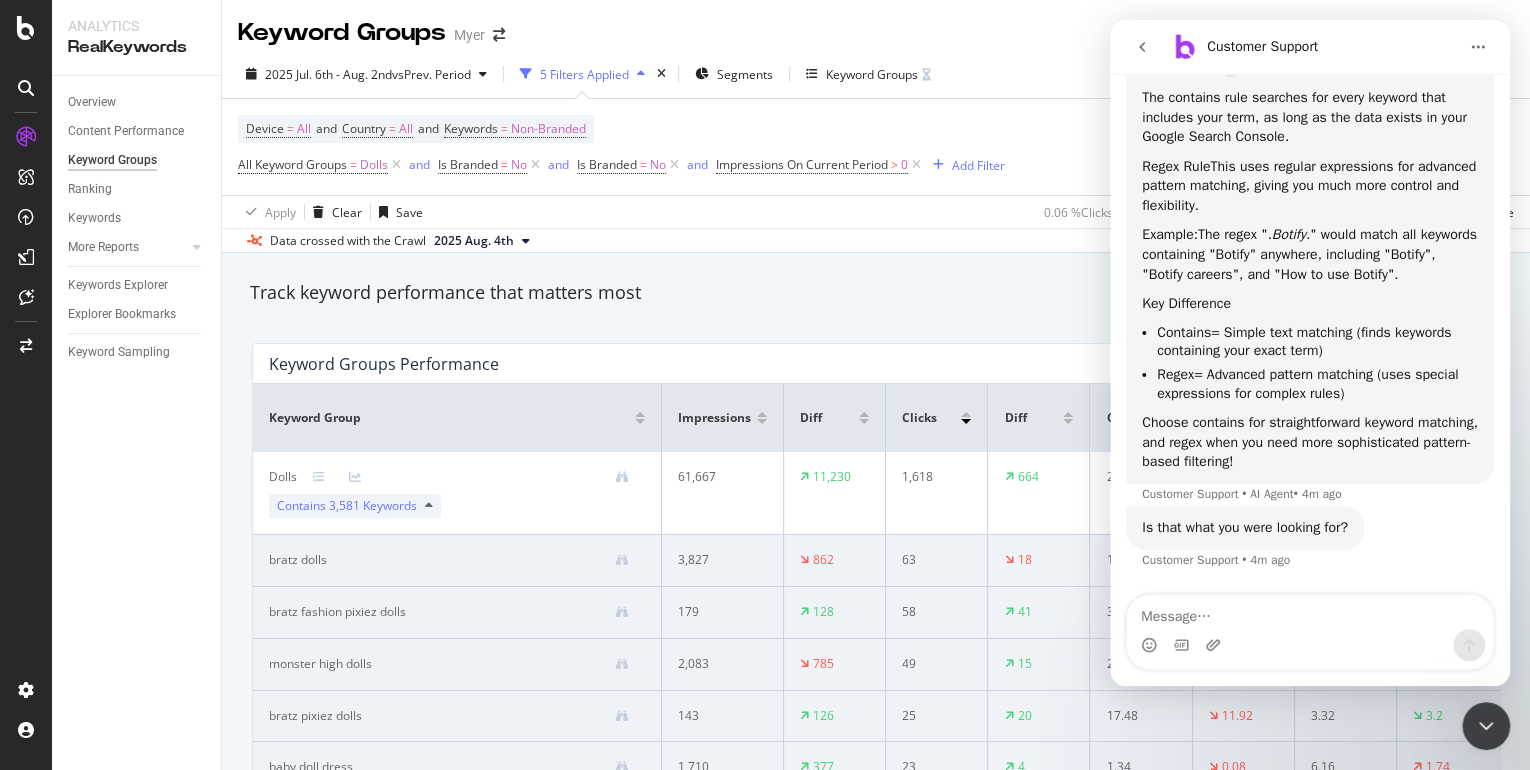 click 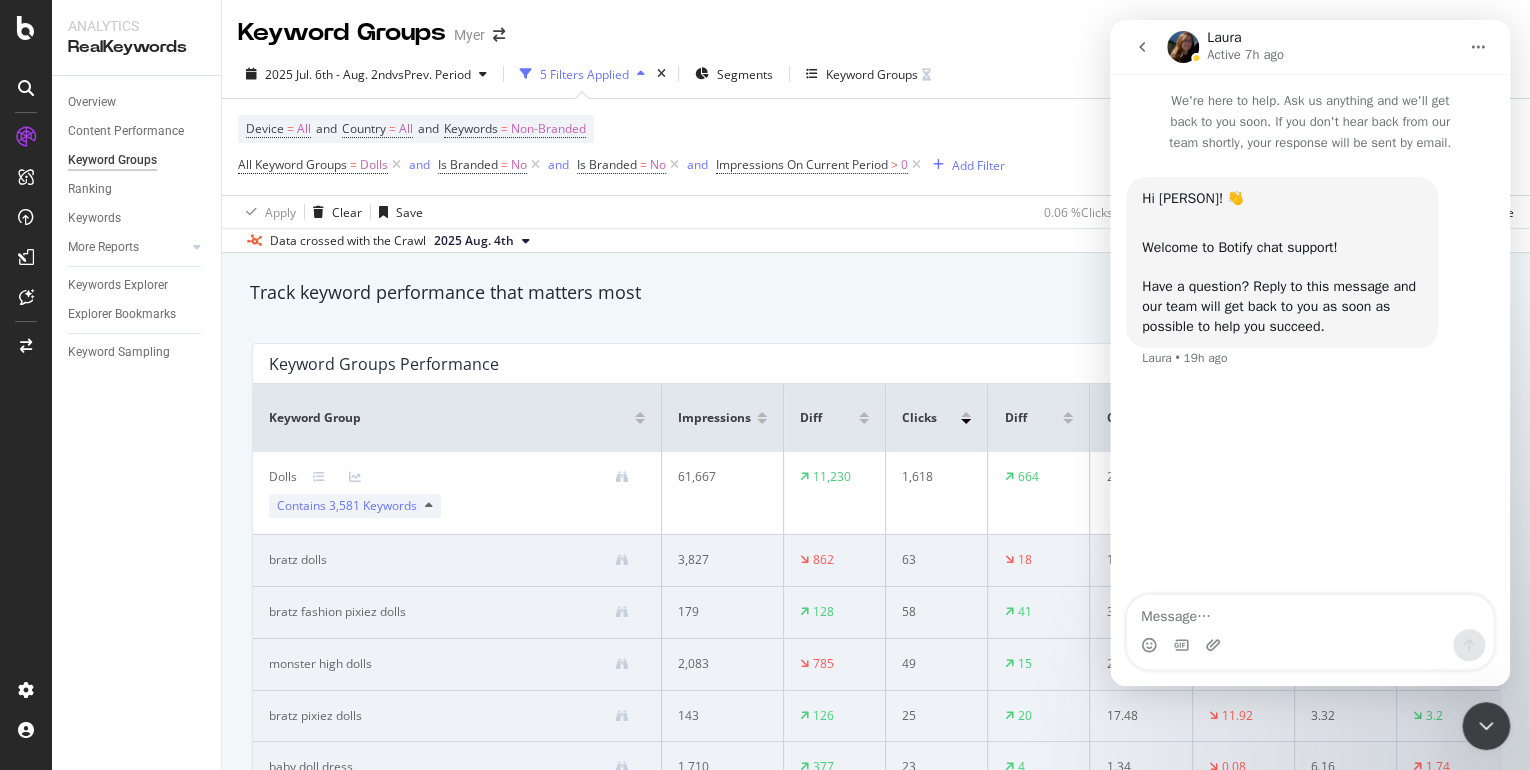 drag, startPoint x: 1143, startPoint y: 45, endPoint x: 2599, endPoint y: 719, distance: 1604.435 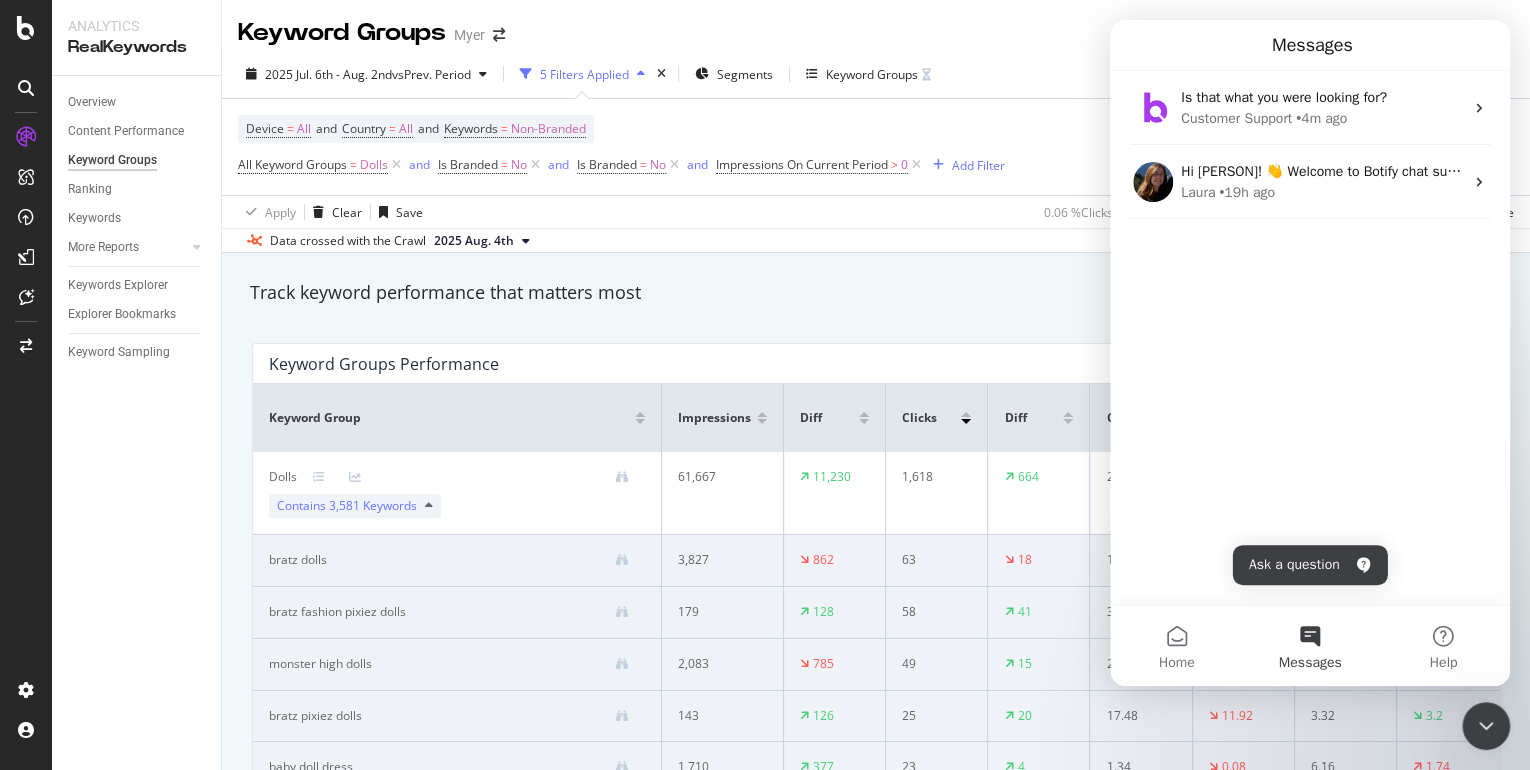 click at bounding box center (1486, 726) 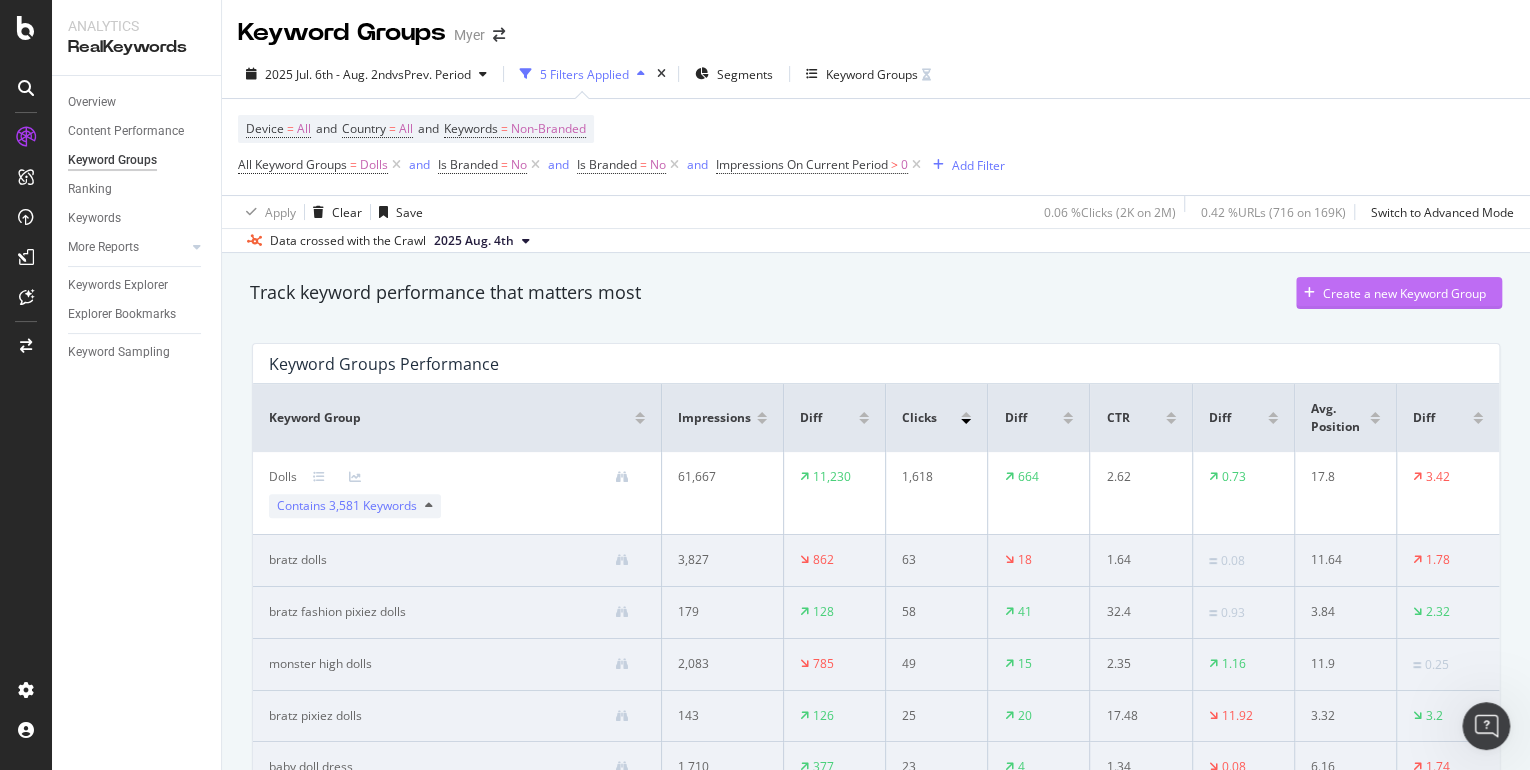 click on "Create a new Keyword Group" at bounding box center (1404, 293) 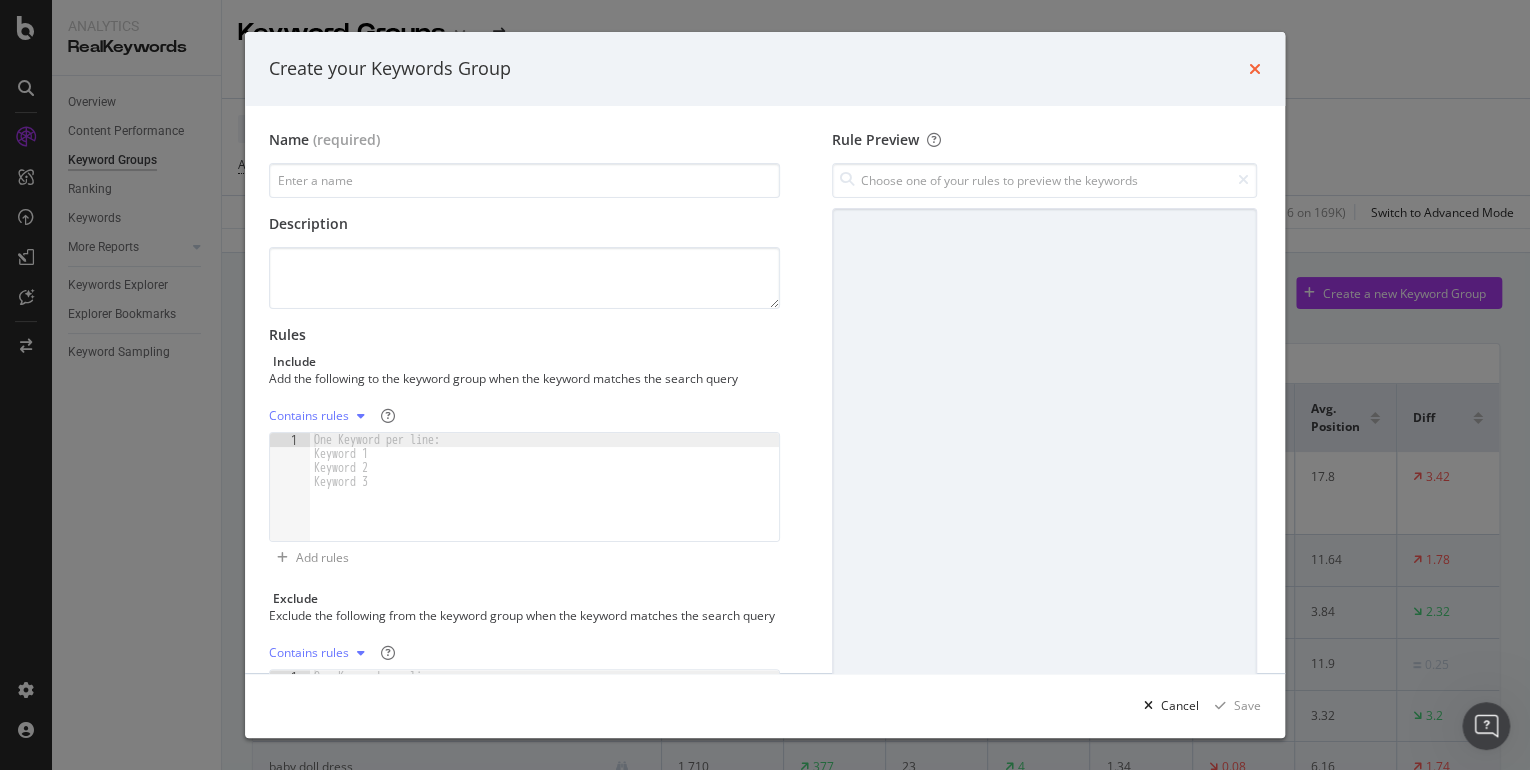 click at bounding box center [1255, 69] 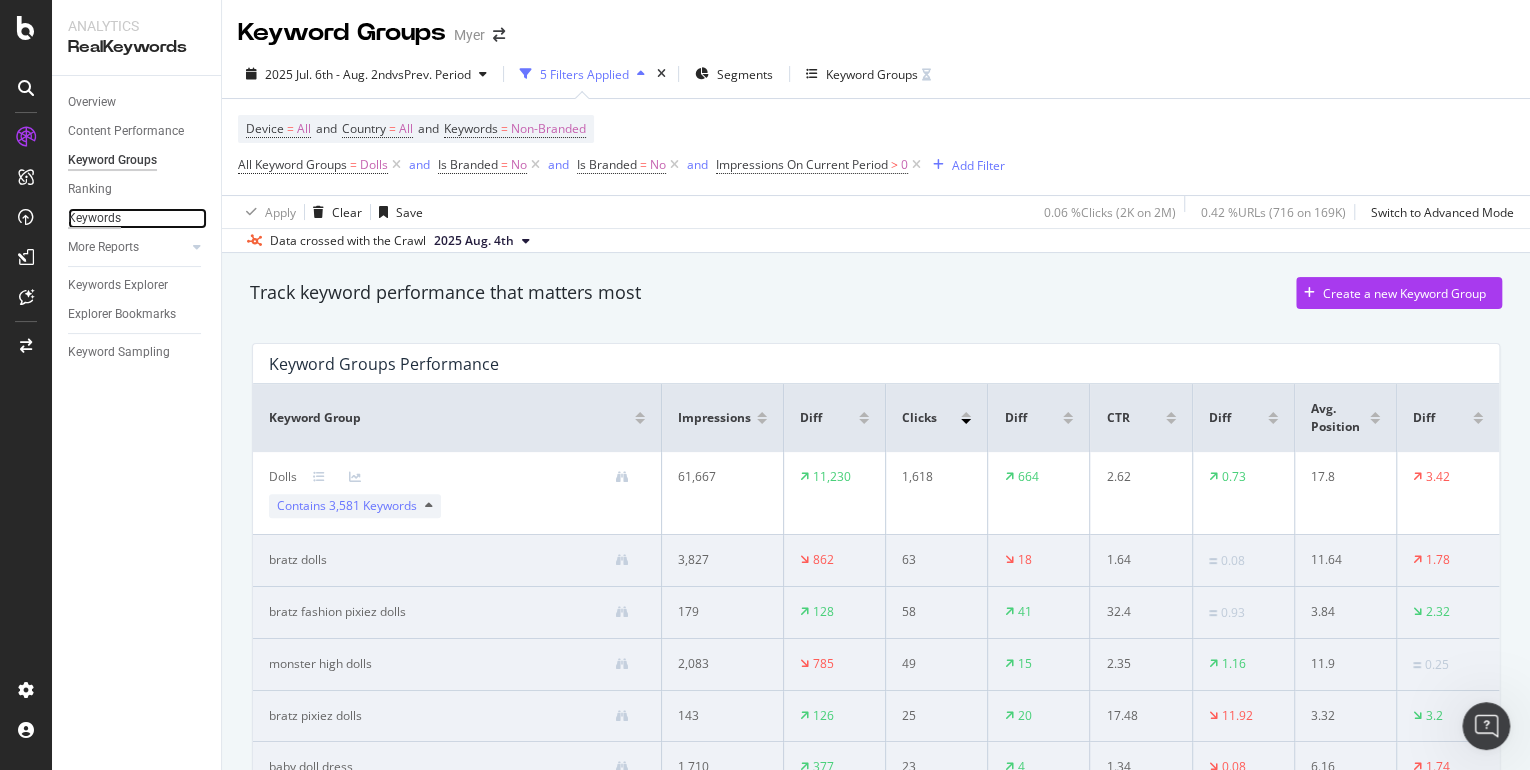 click on "Keywords" at bounding box center (94, 218) 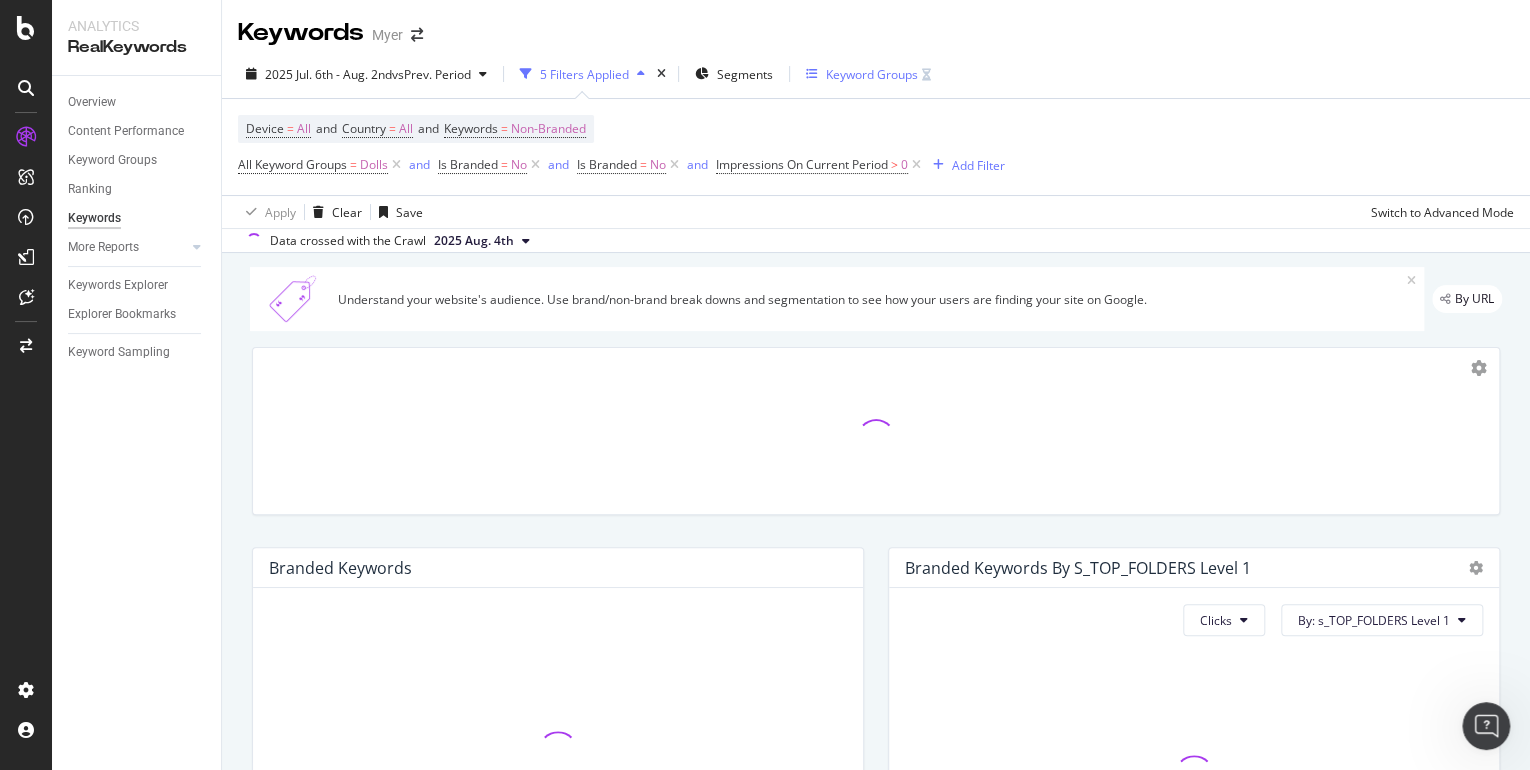 click on "Keyword Groups" at bounding box center (872, 74) 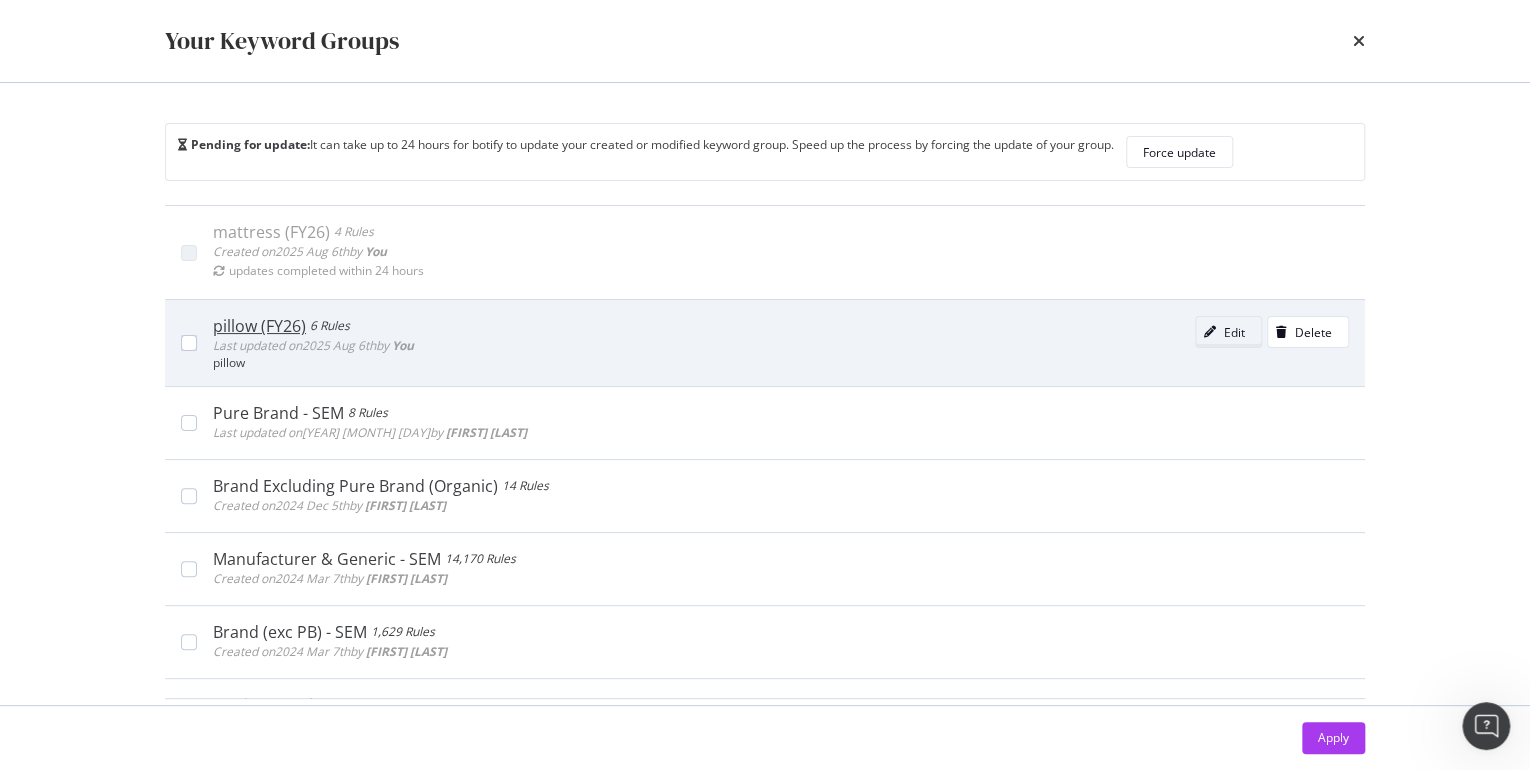 click on "Edit" at bounding box center [1228, 332] 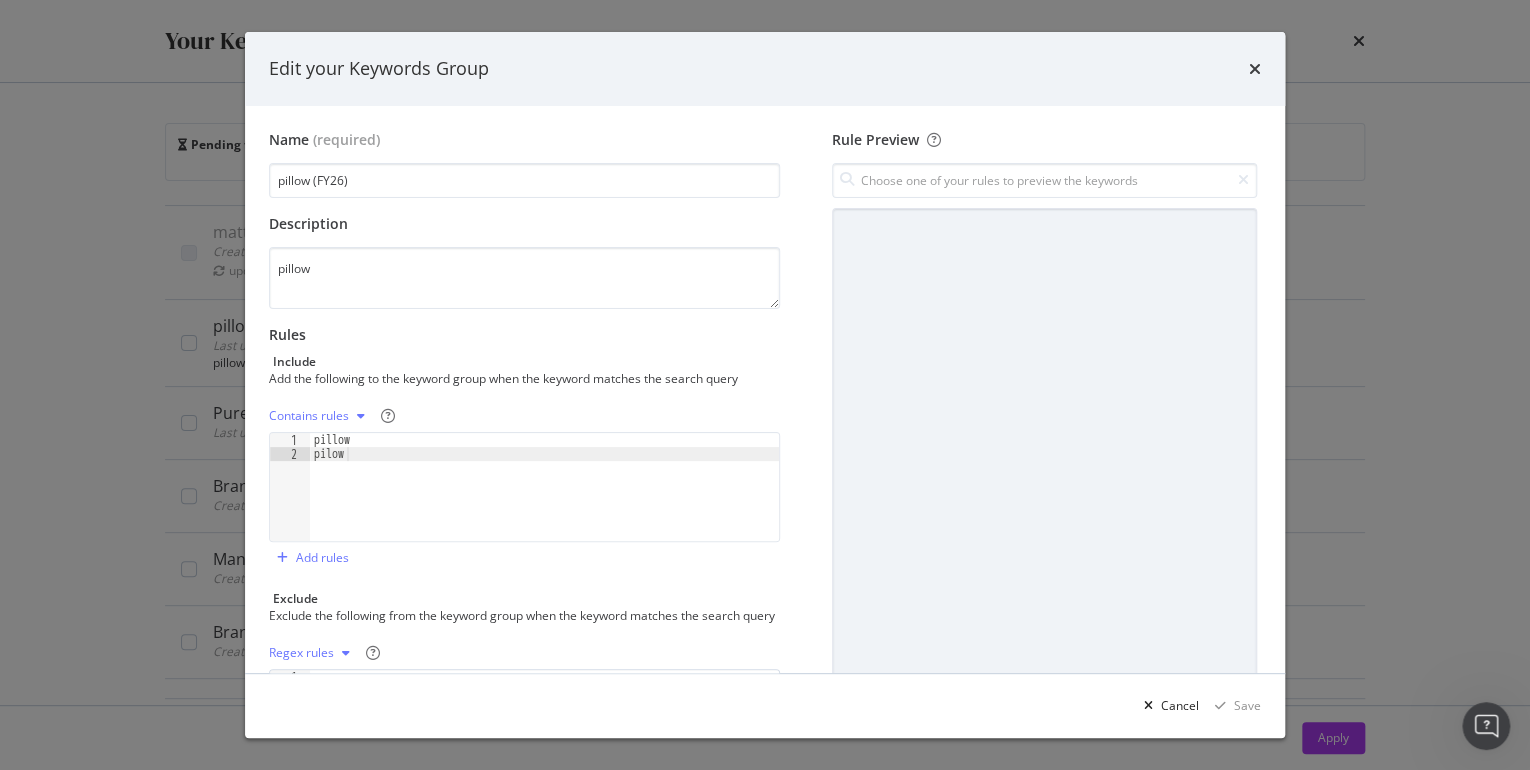 scroll, scrollTop: 178, scrollLeft: 0, axis: vertical 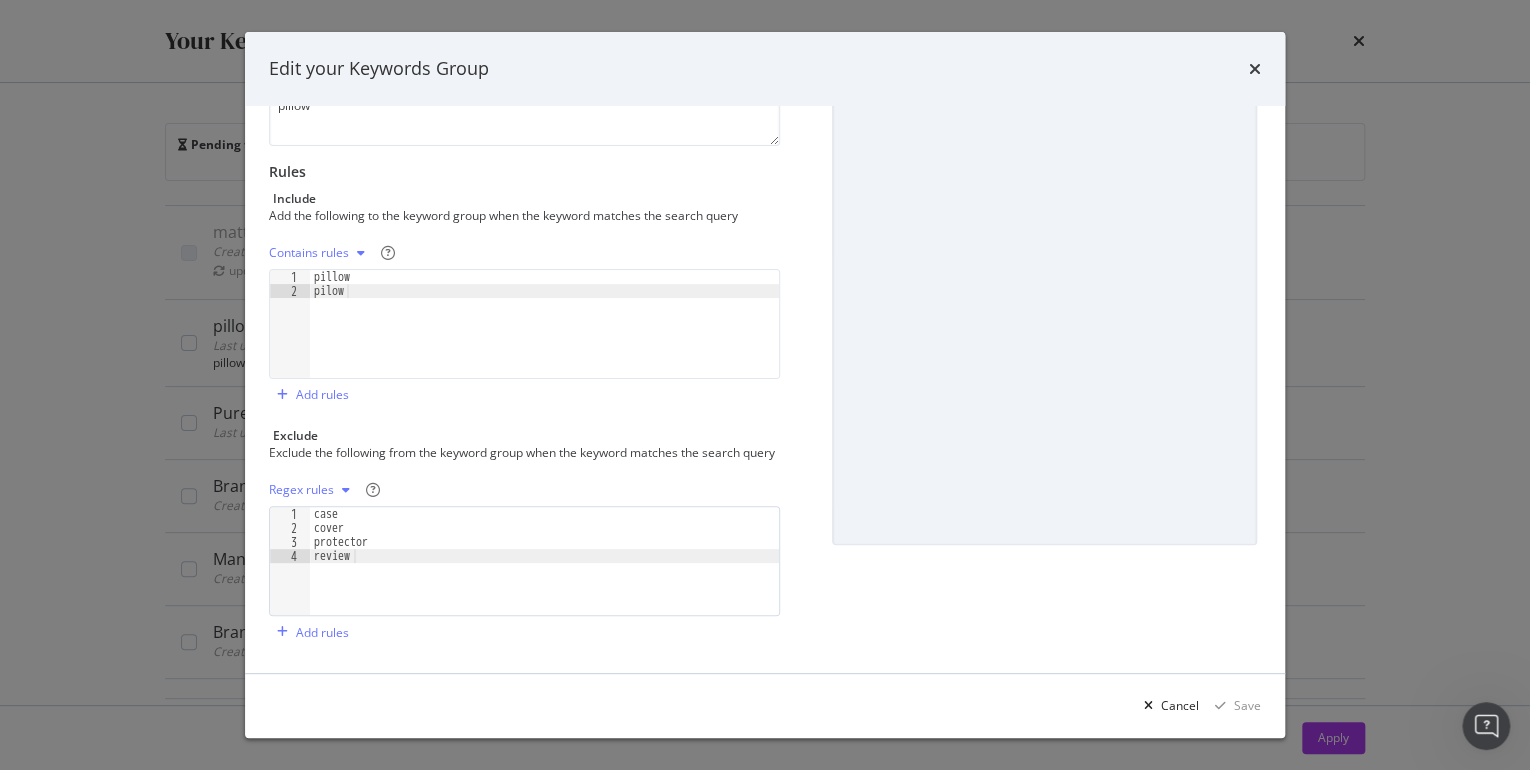 click on "case cover protector review" at bounding box center [544, 575] 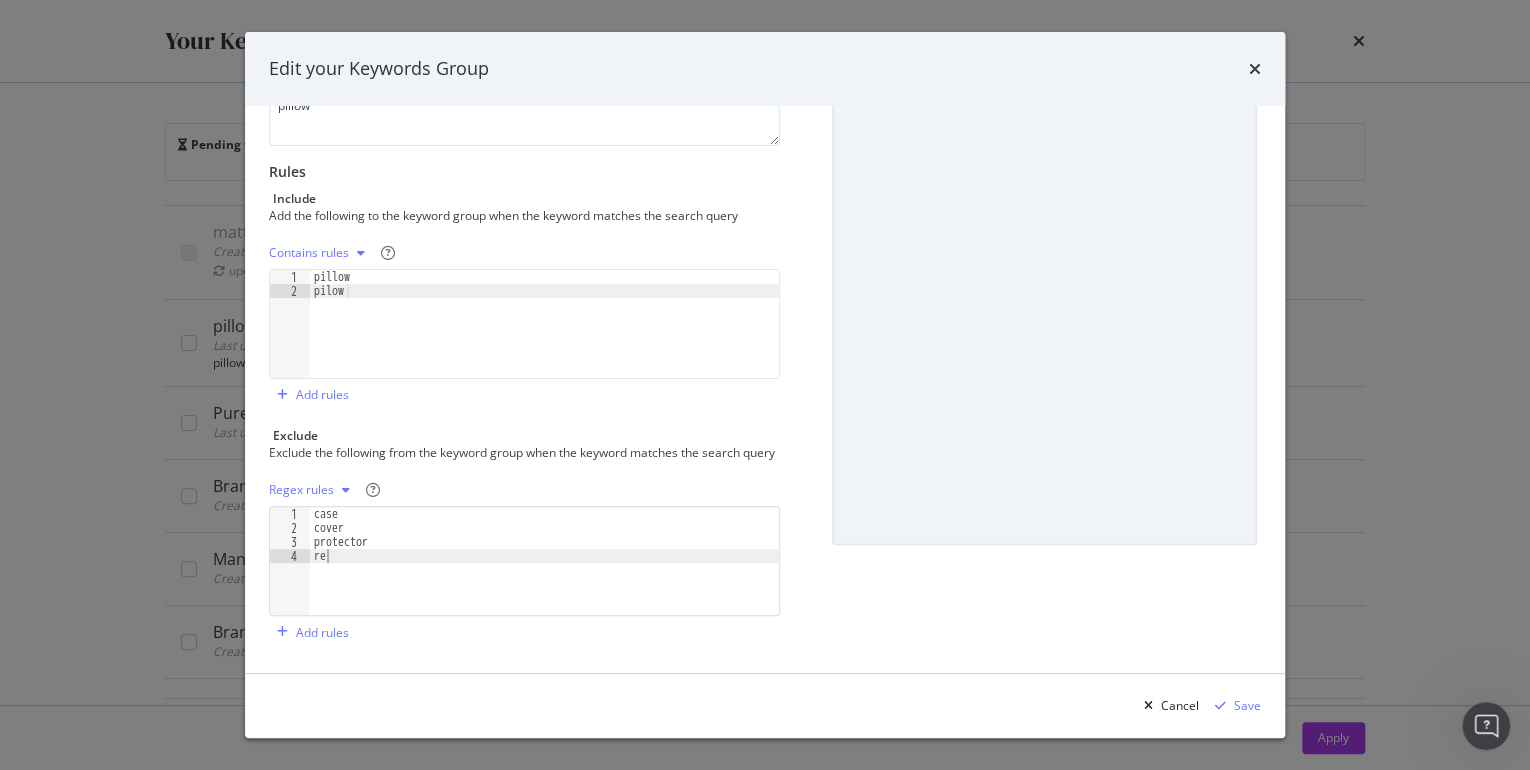 type on "r" 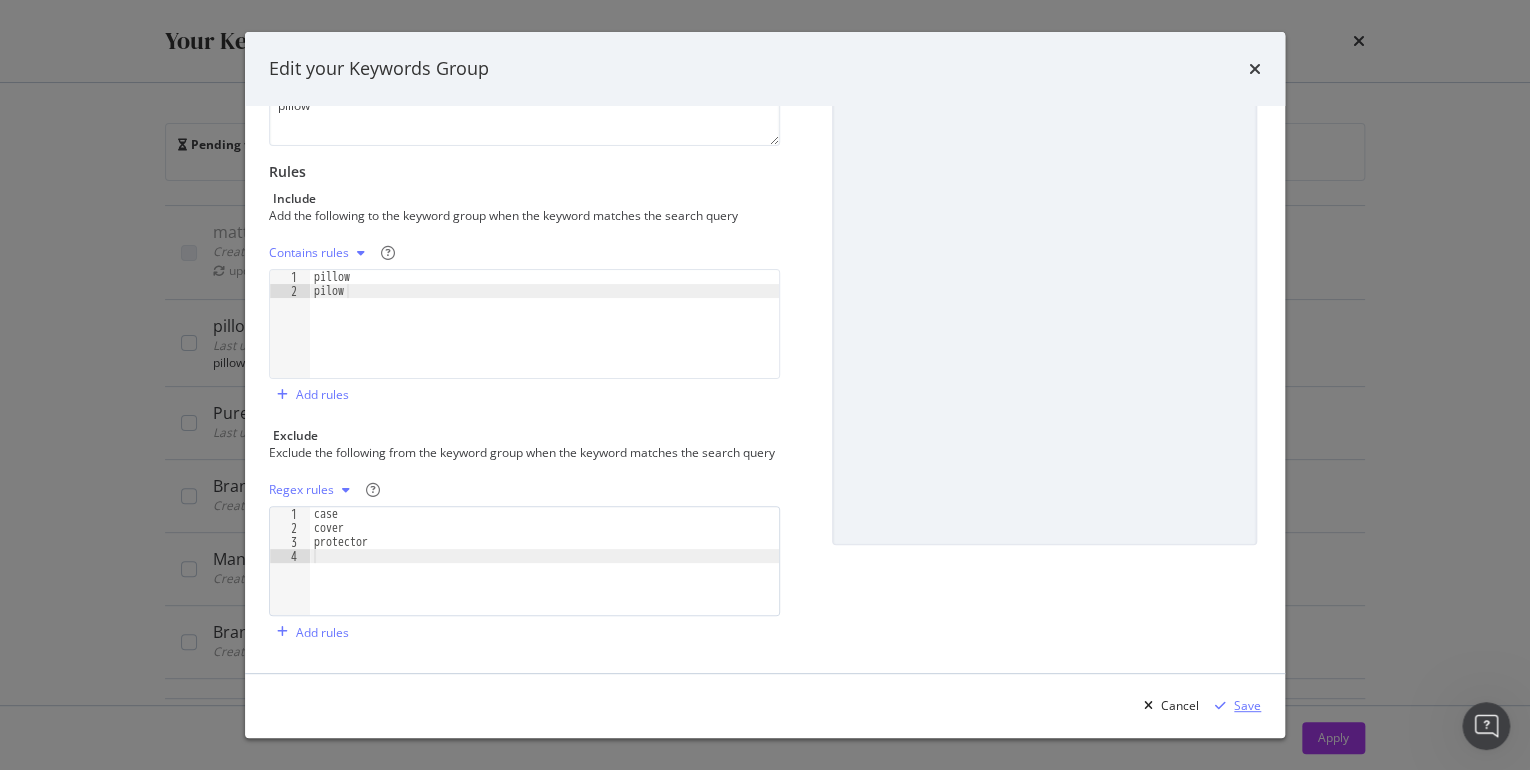 click on "Save" at bounding box center (1234, 706) 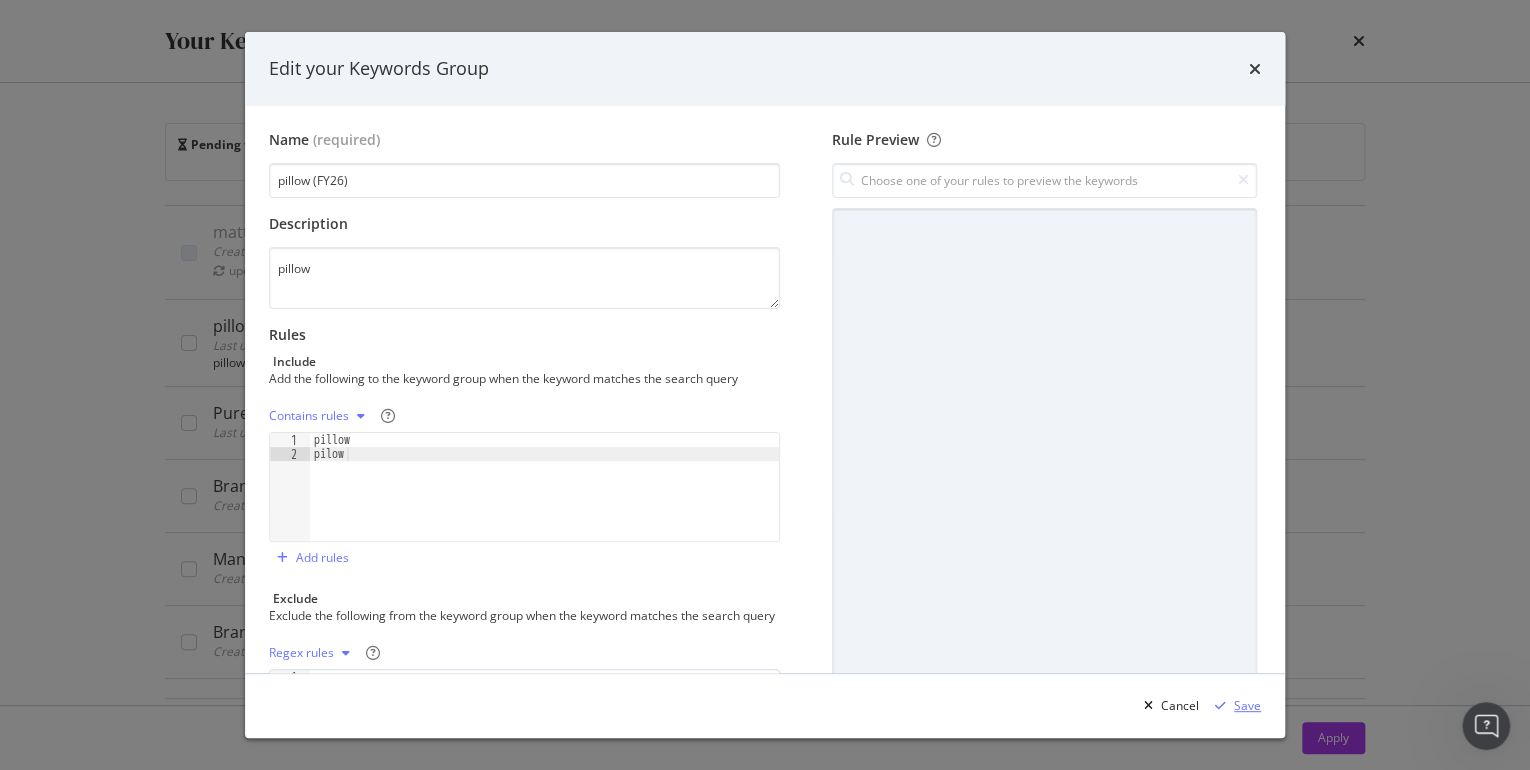 scroll, scrollTop: 178, scrollLeft: 0, axis: vertical 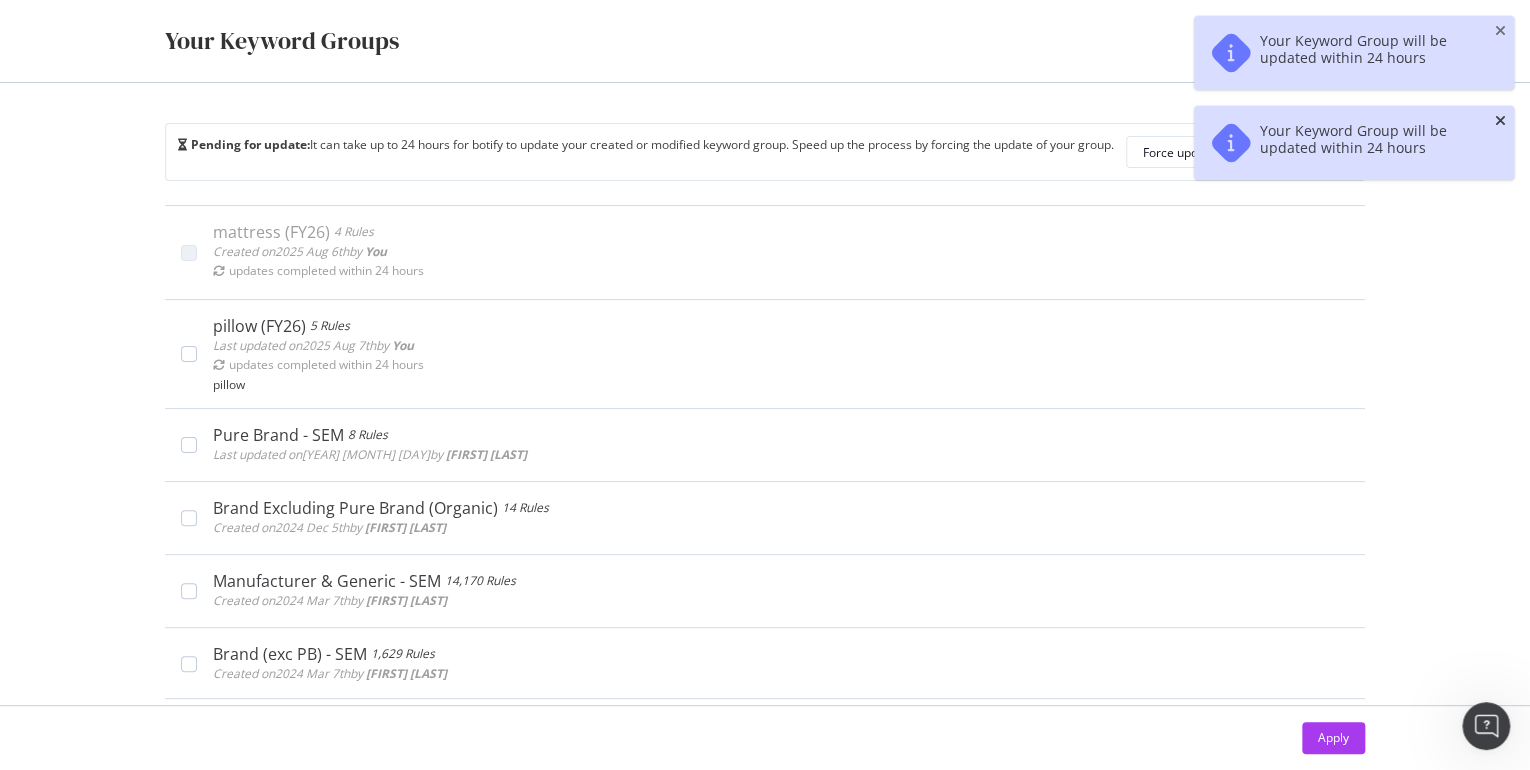 click at bounding box center (1500, 121) 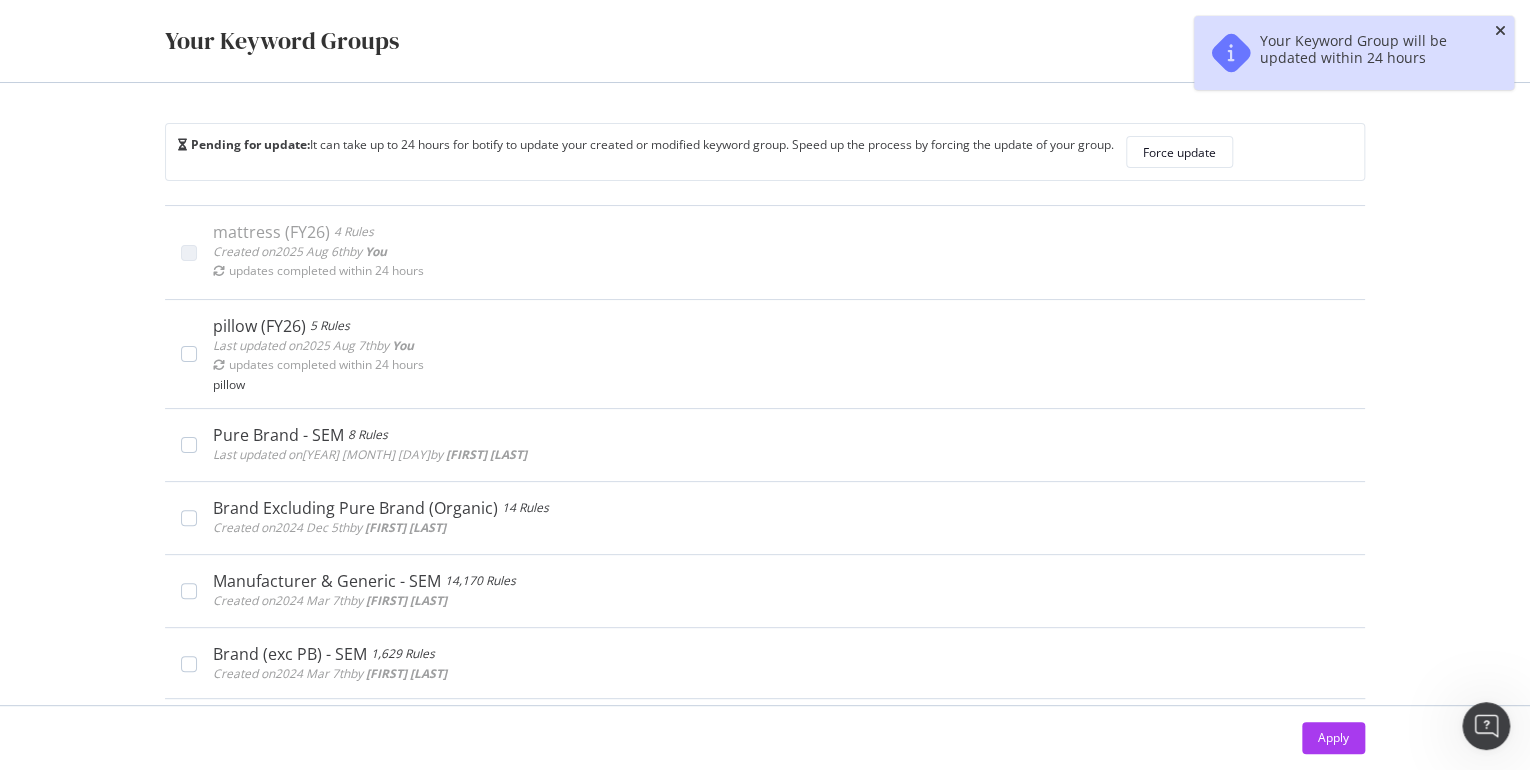 click at bounding box center (1500, 31) 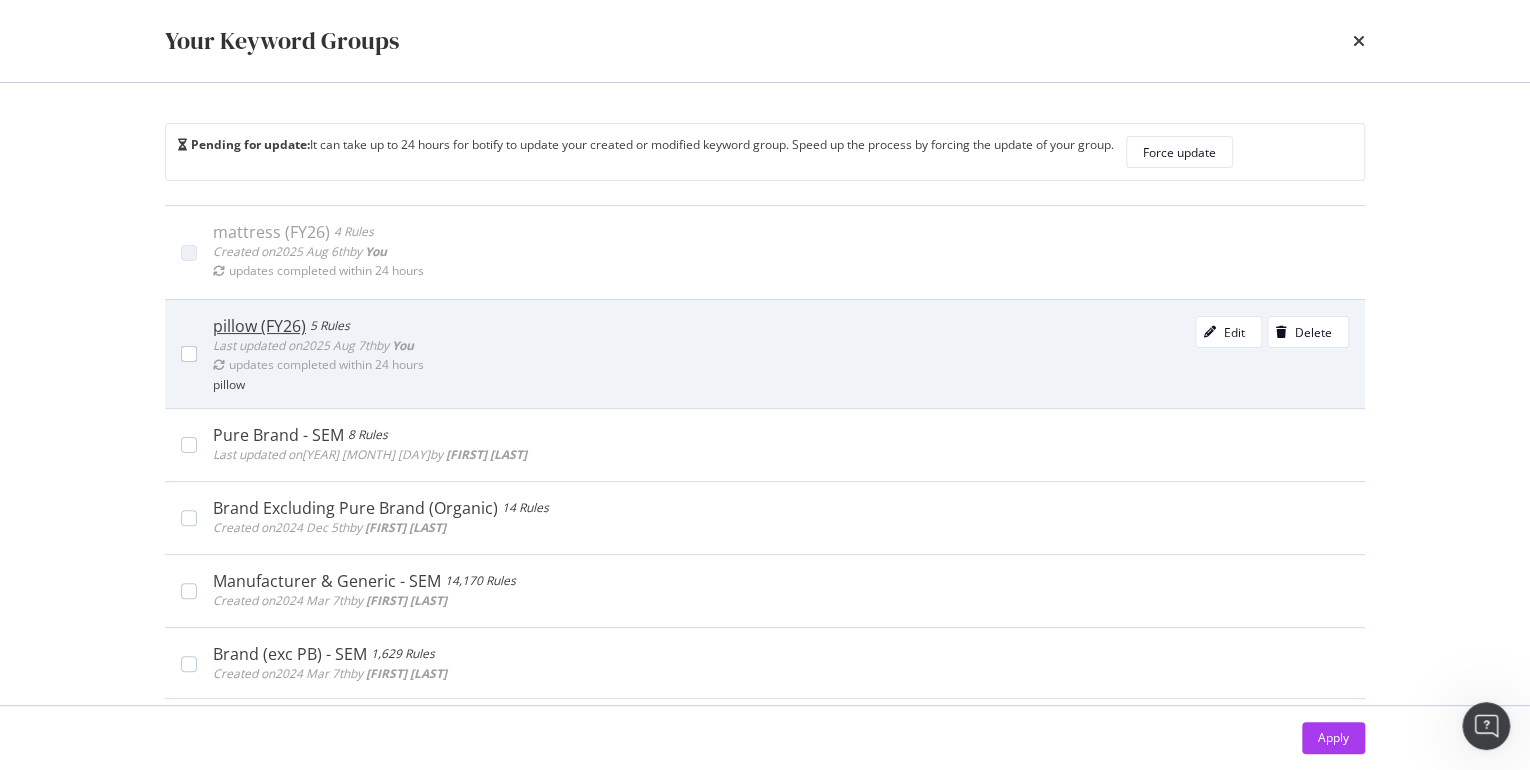click on "pillow (FY26)" at bounding box center [259, 326] 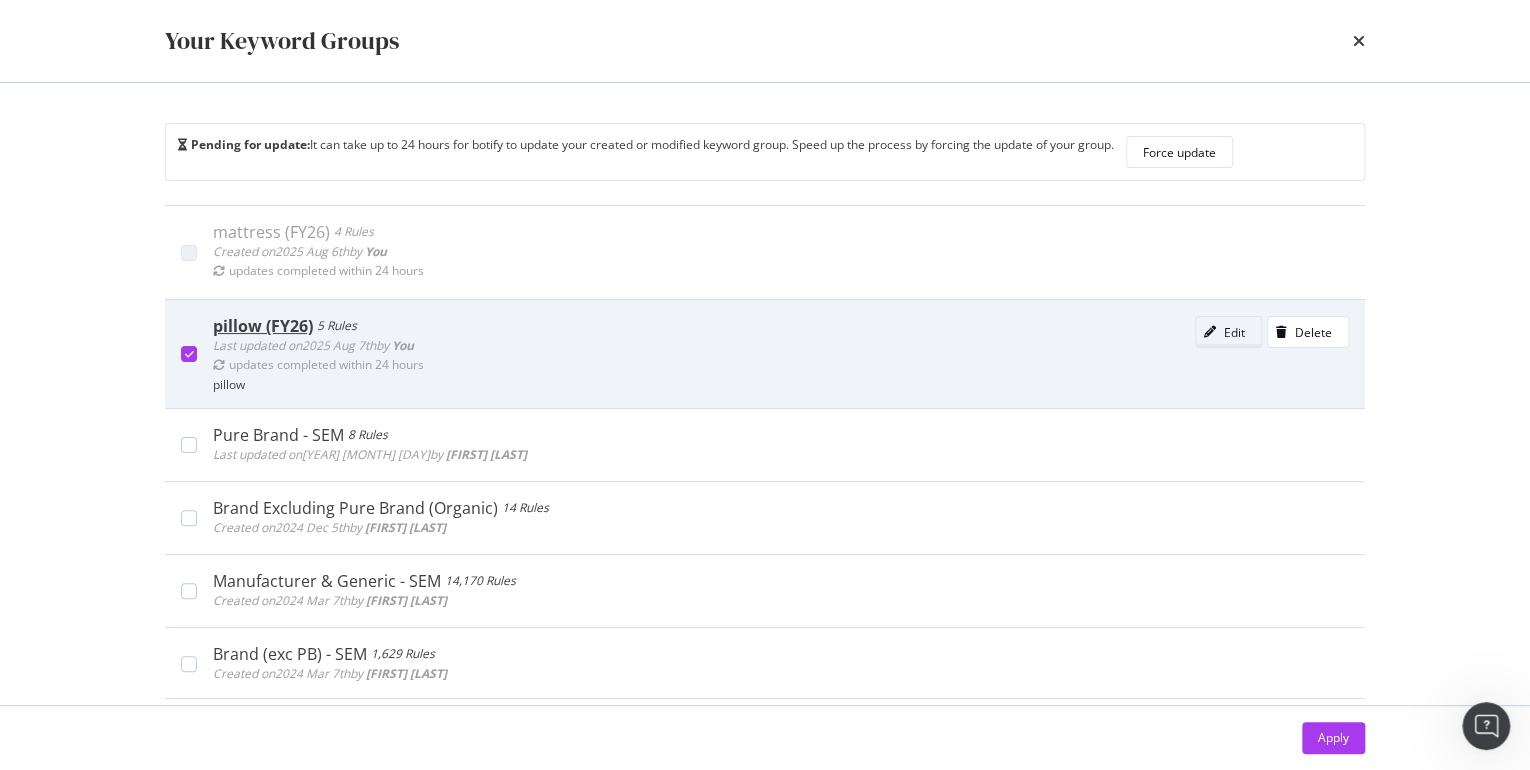 click at bounding box center [1210, 332] 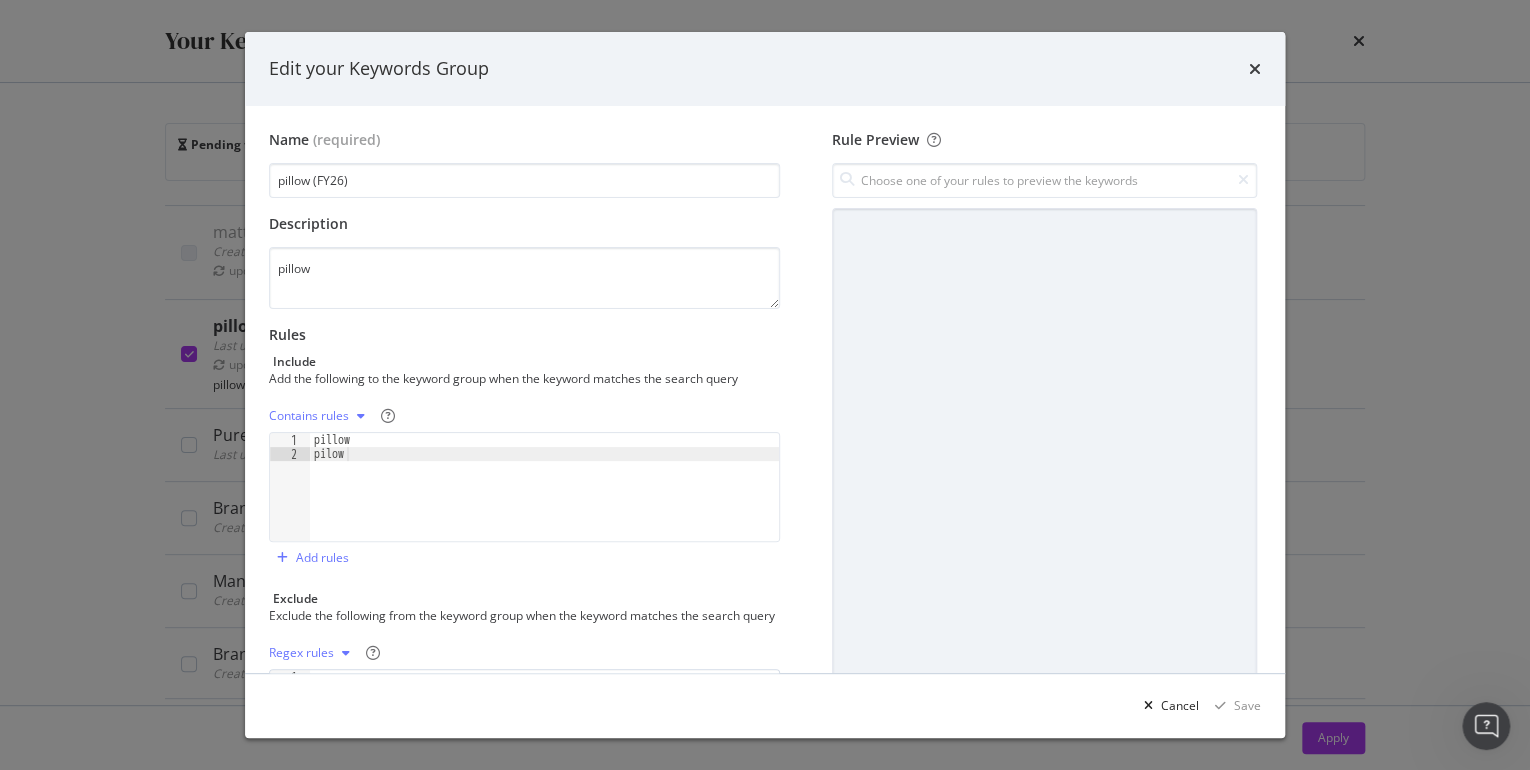scroll, scrollTop: 178, scrollLeft: 0, axis: vertical 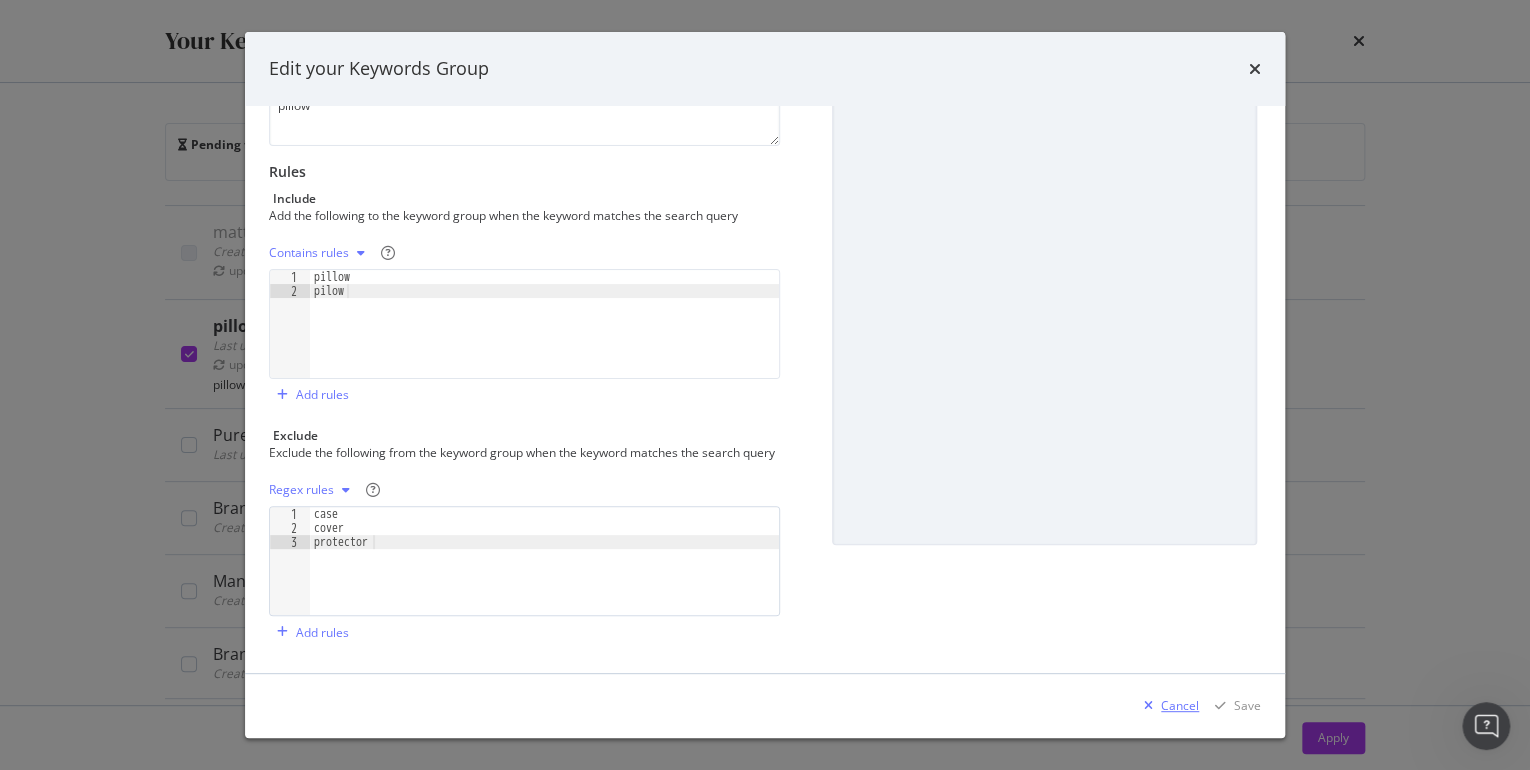 click on "Cancel" at bounding box center [1180, 705] 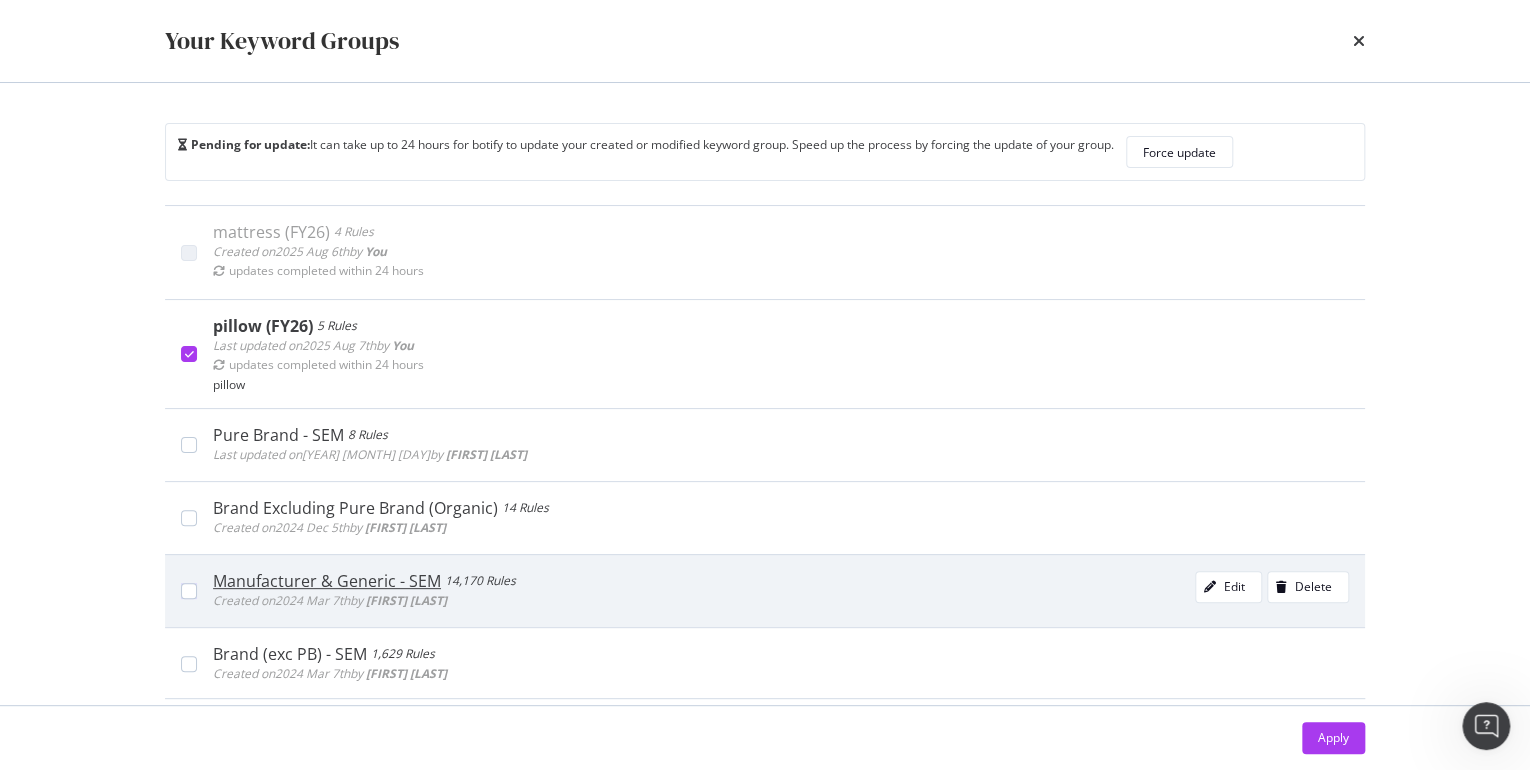 type 